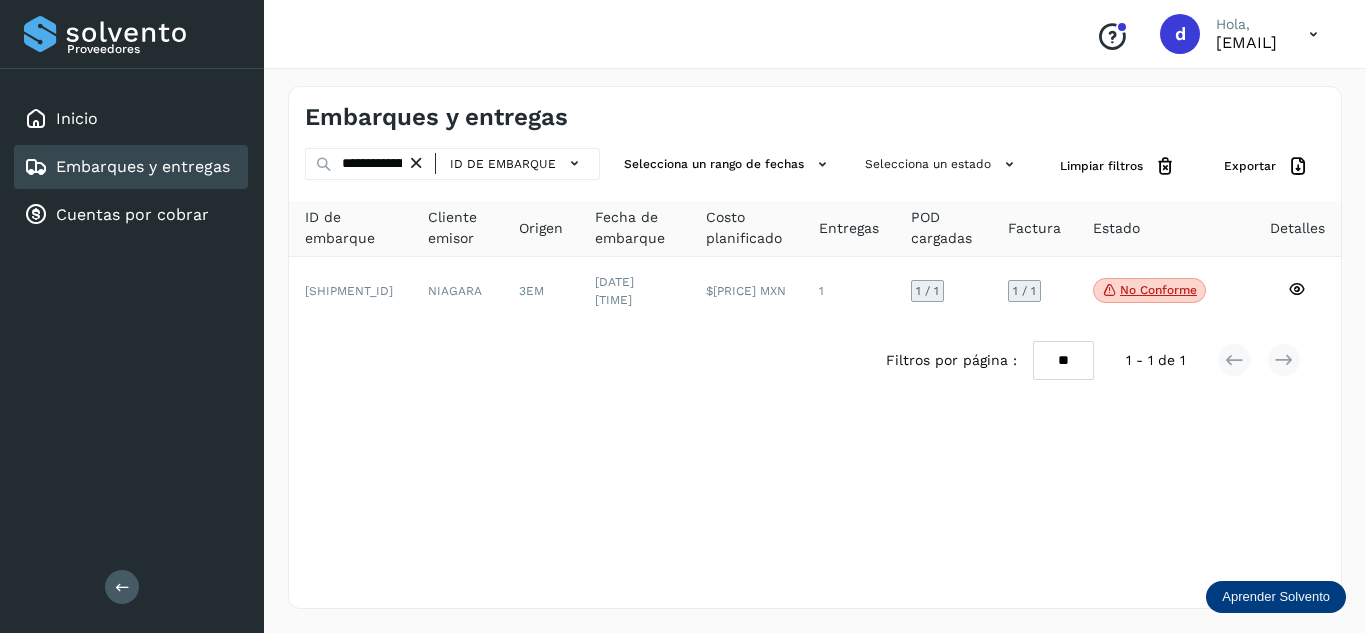 scroll, scrollTop: 0, scrollLeft: 0, axis: both 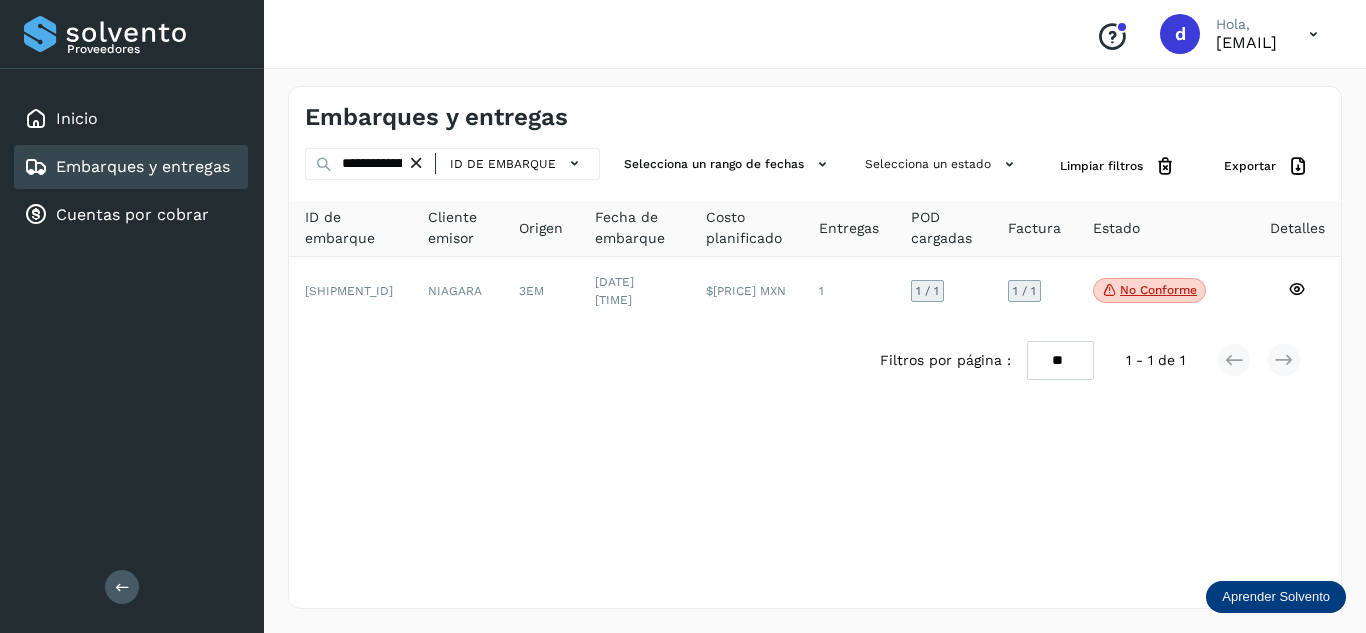 click at bounding box center [416, 163] 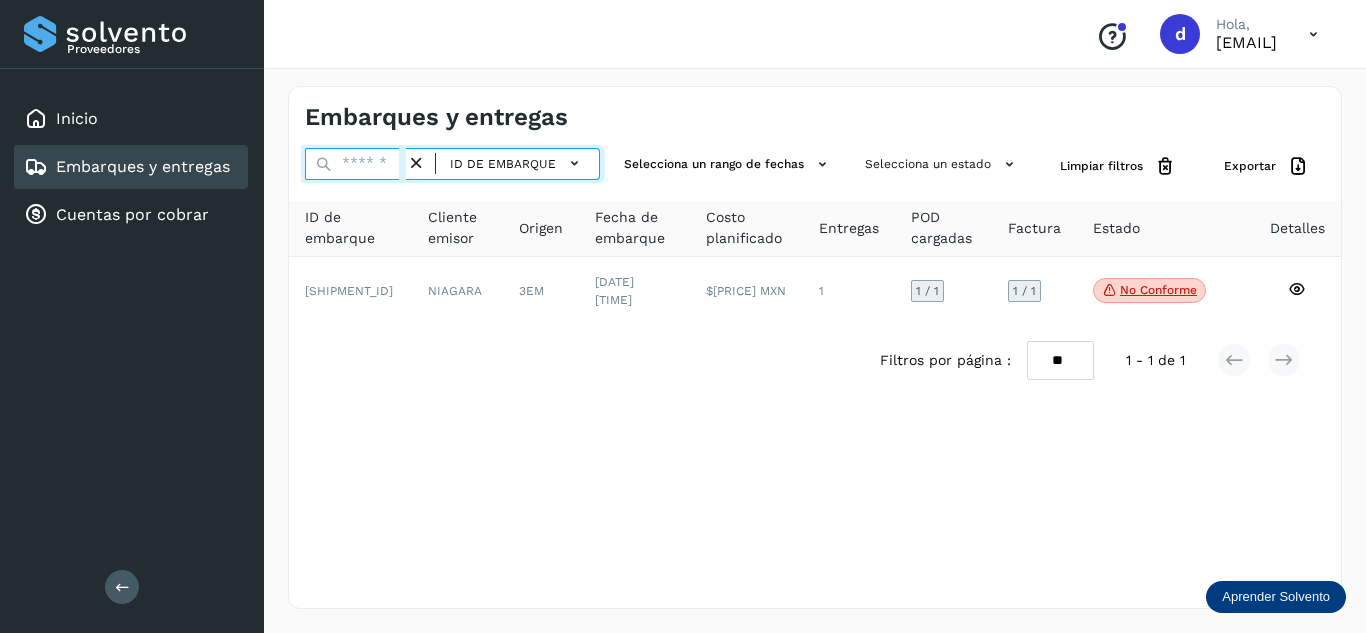 click at bounding box center [355, 164] 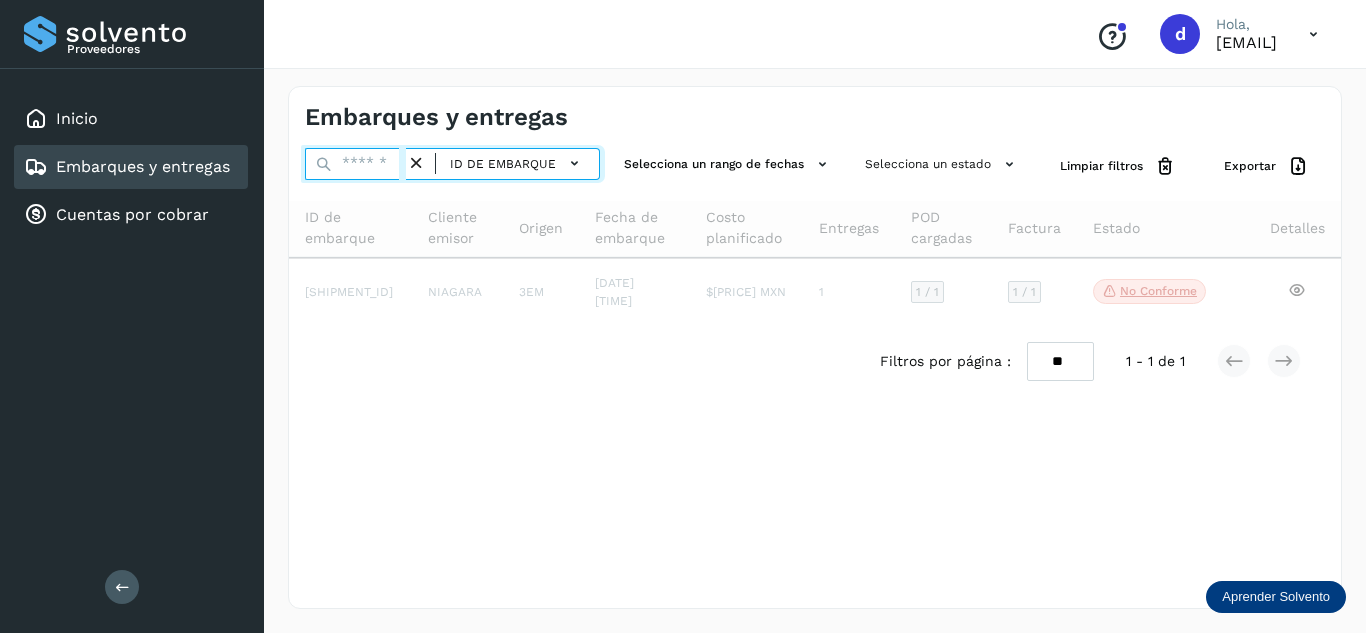 paste on "**********" 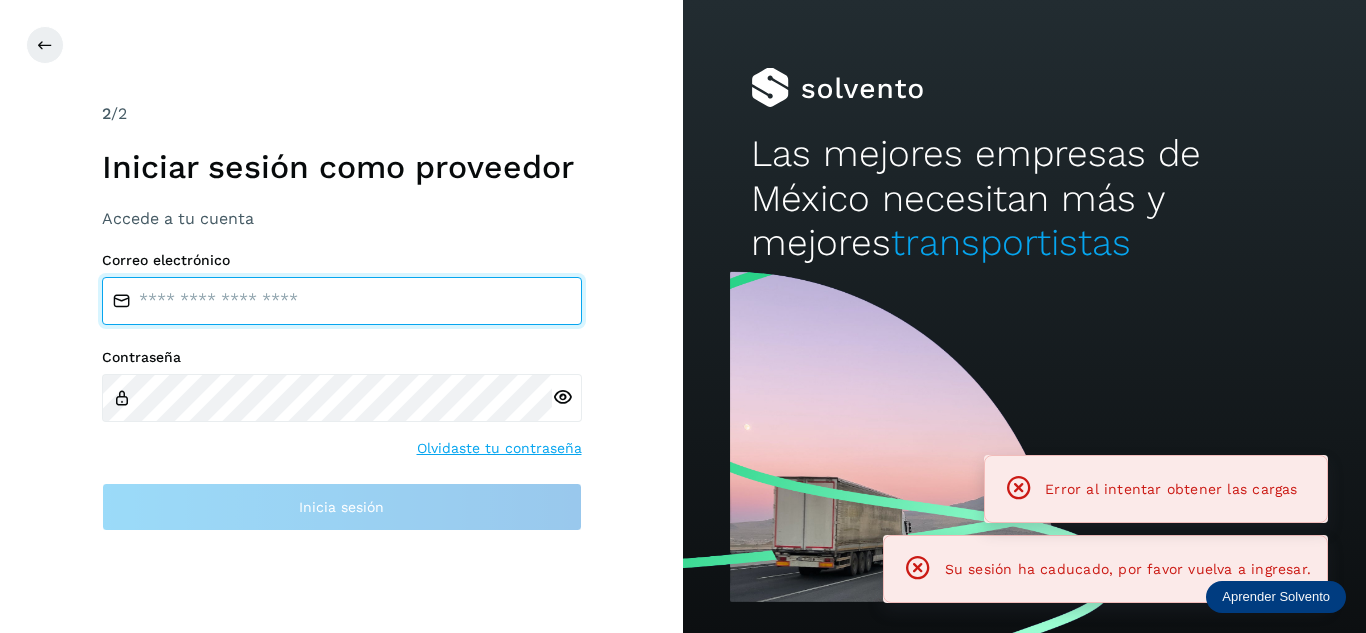 type on "**********" 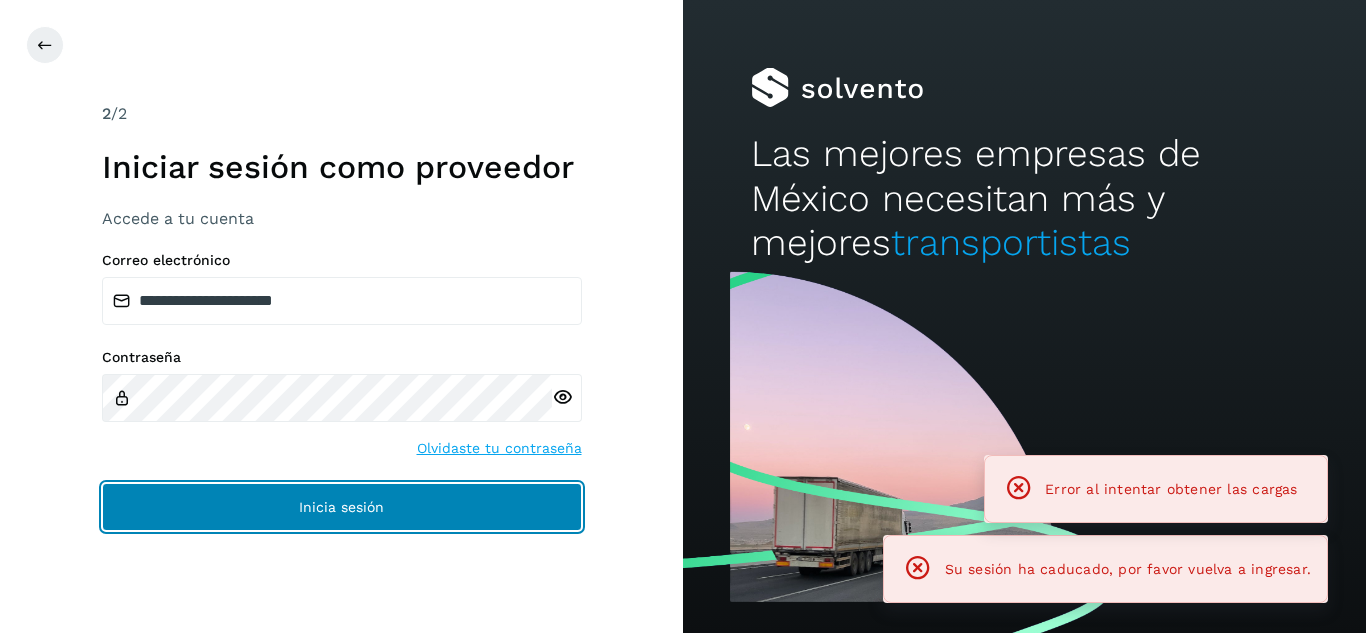 click on "Inicia sesión" at bounding box center (342, 507) 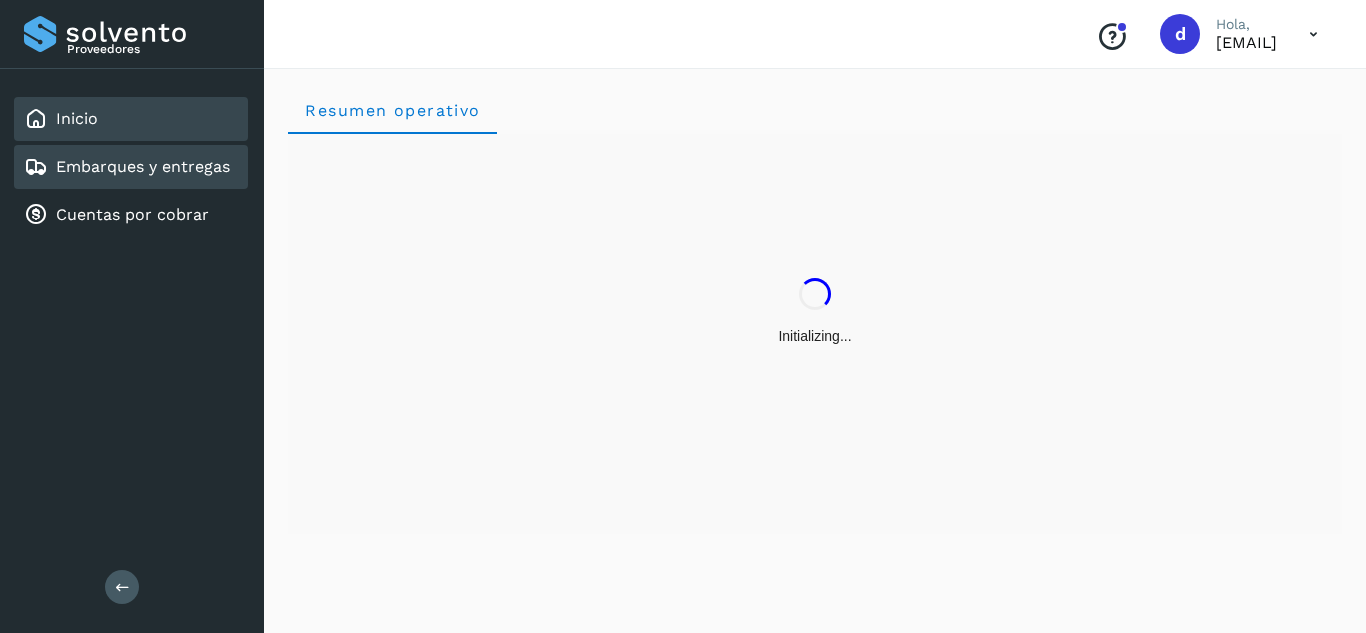 click on "Embarques y entregas" at bounding box center (143, 166) 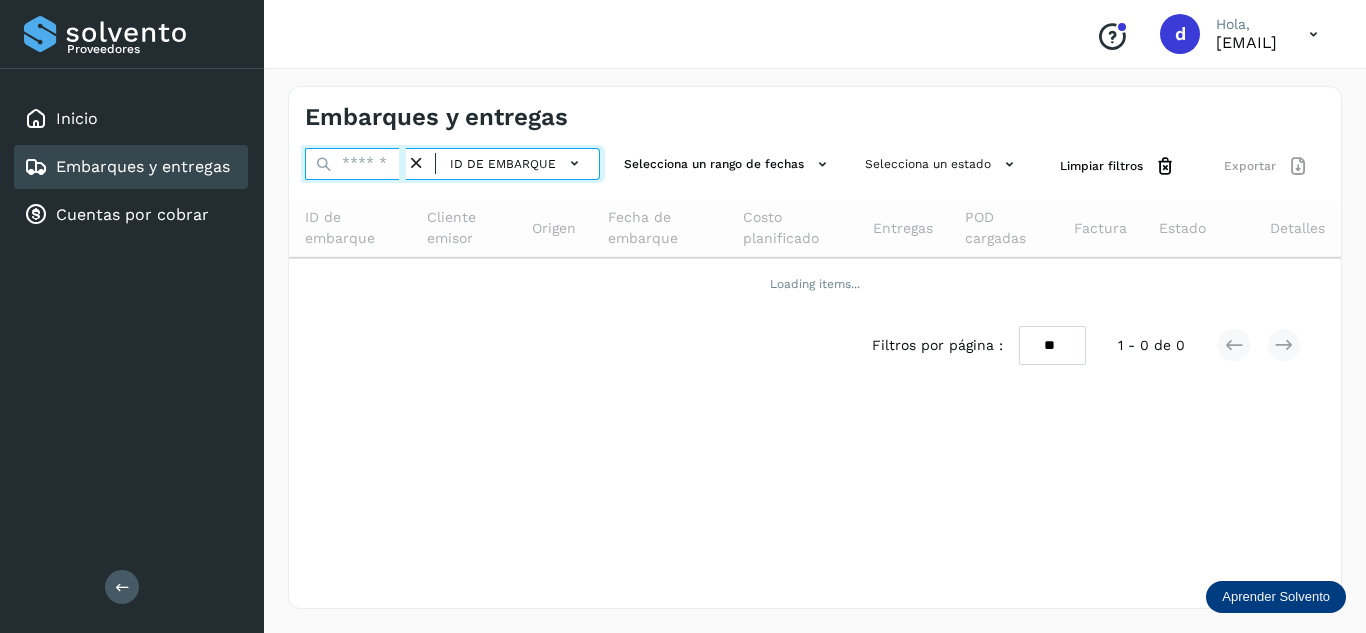click at bounding box center [355, 164] 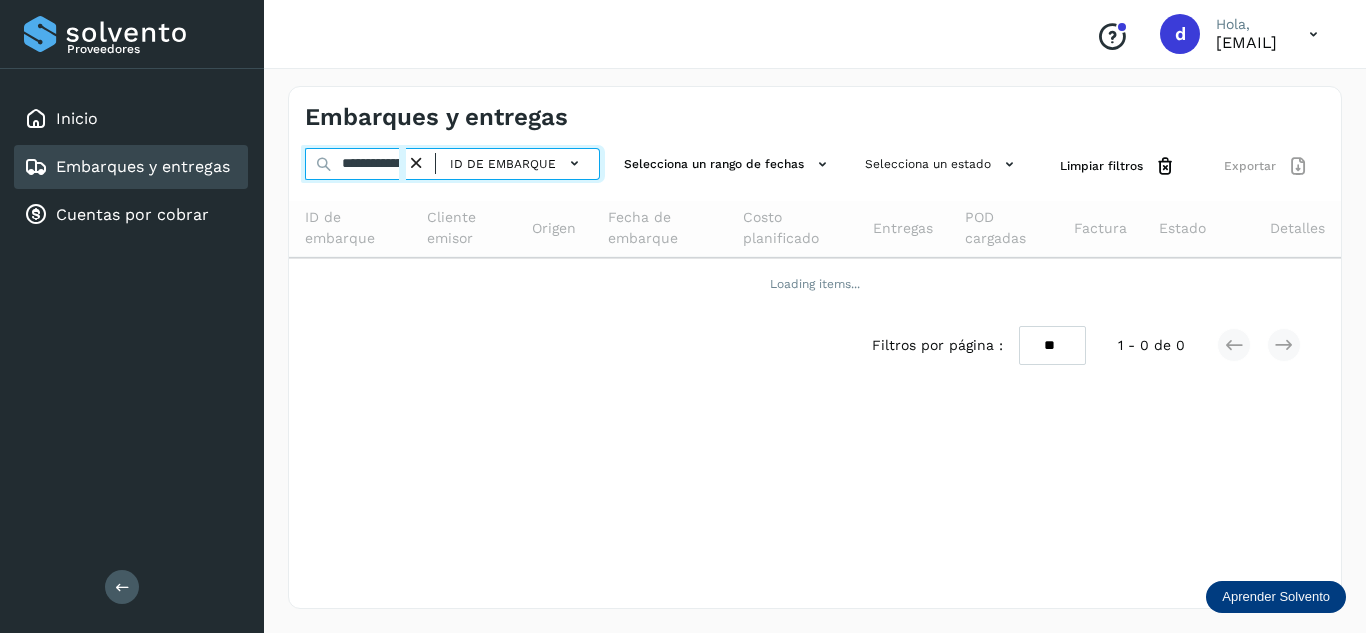 scroll, scrollTop: 0, scrollLeft: 76, axis: horizontal 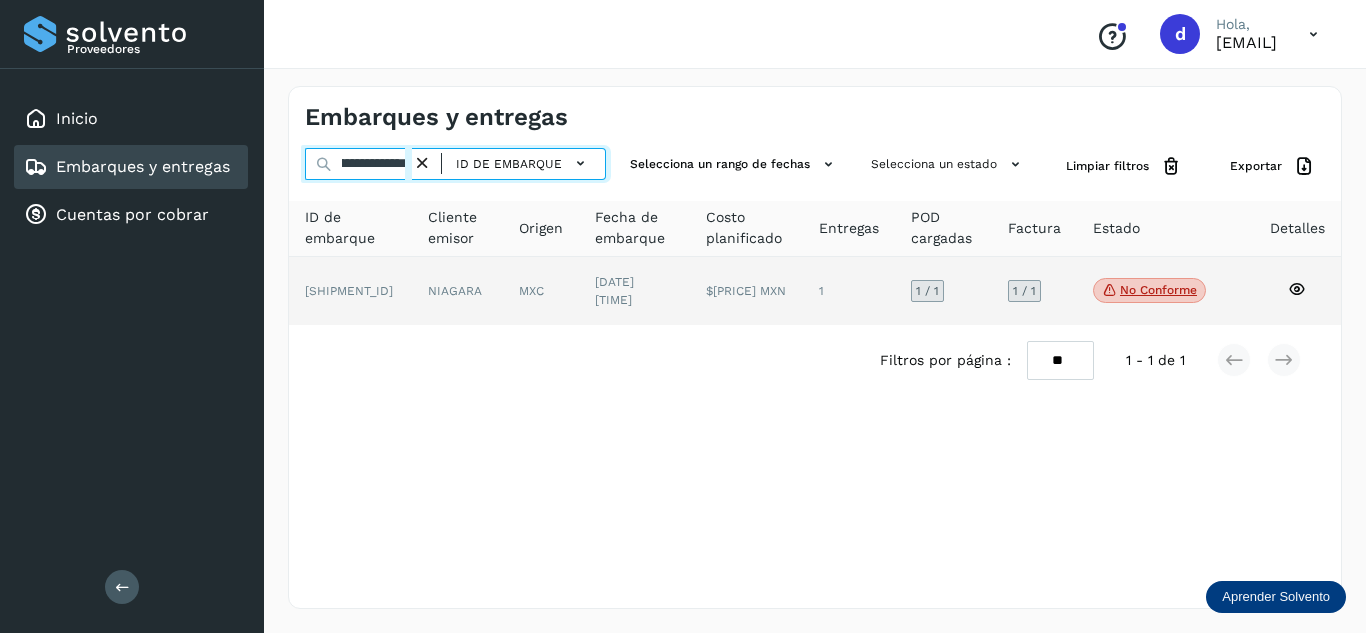 type on "**********" 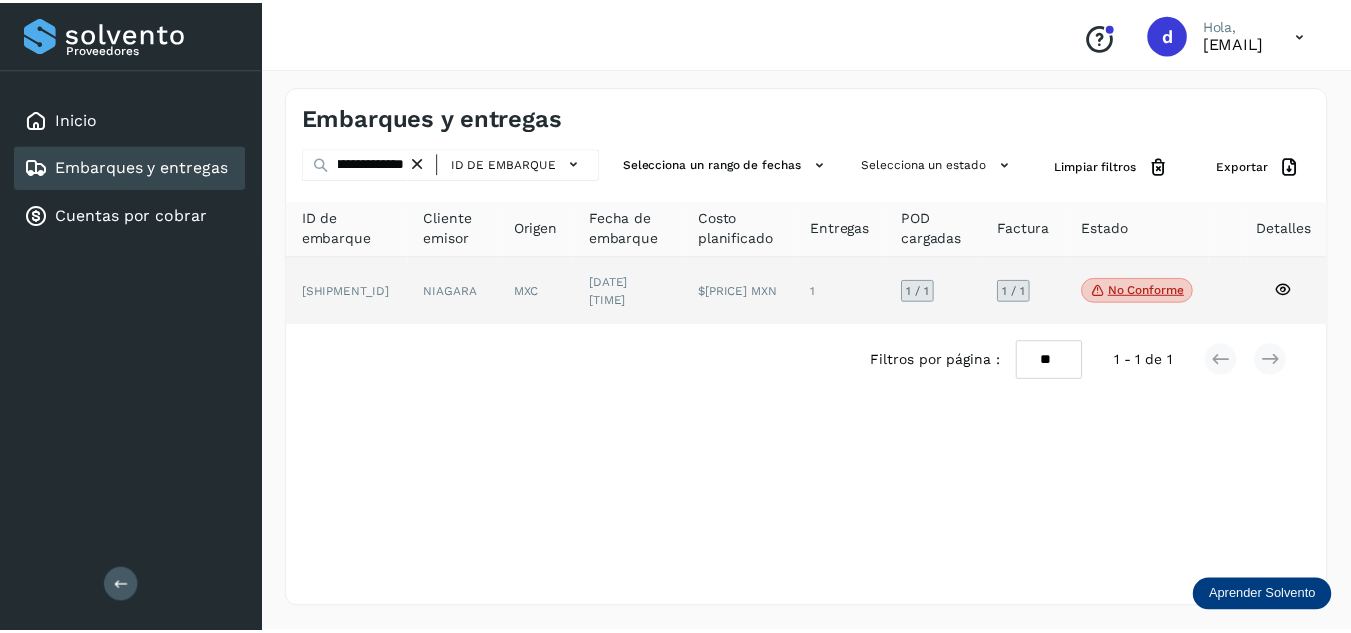 scroll, scrollTop: 0, scrollLeft: 0, axis: both 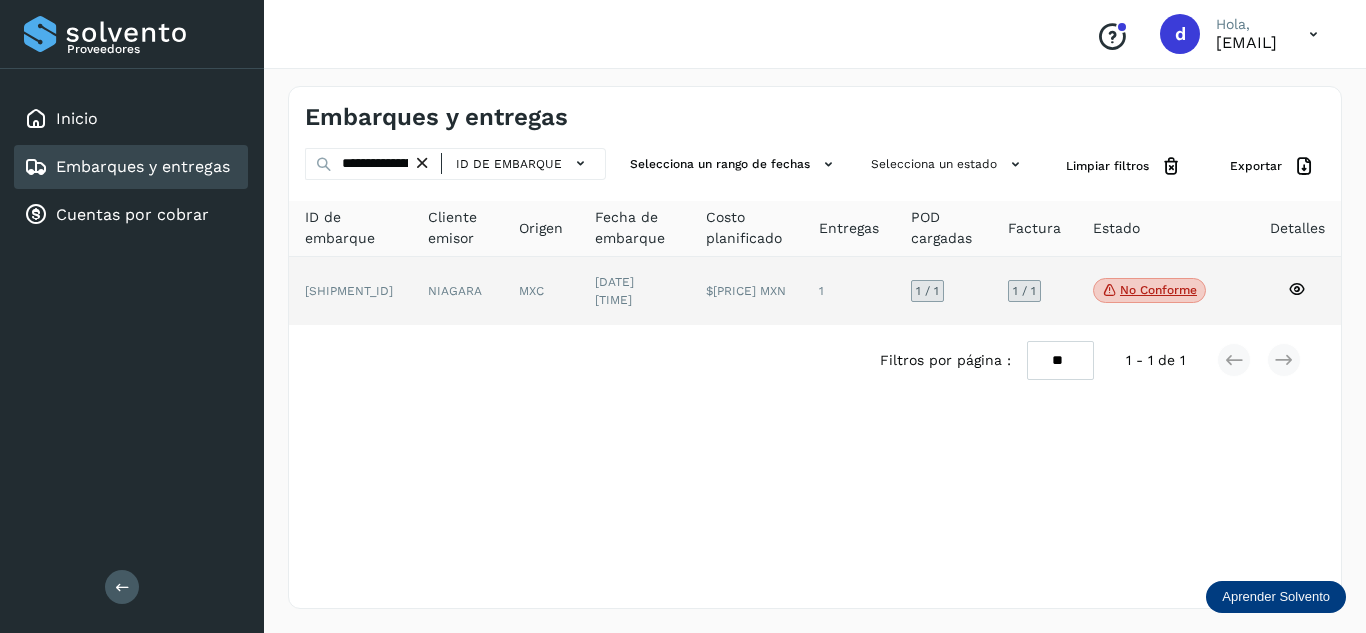 click 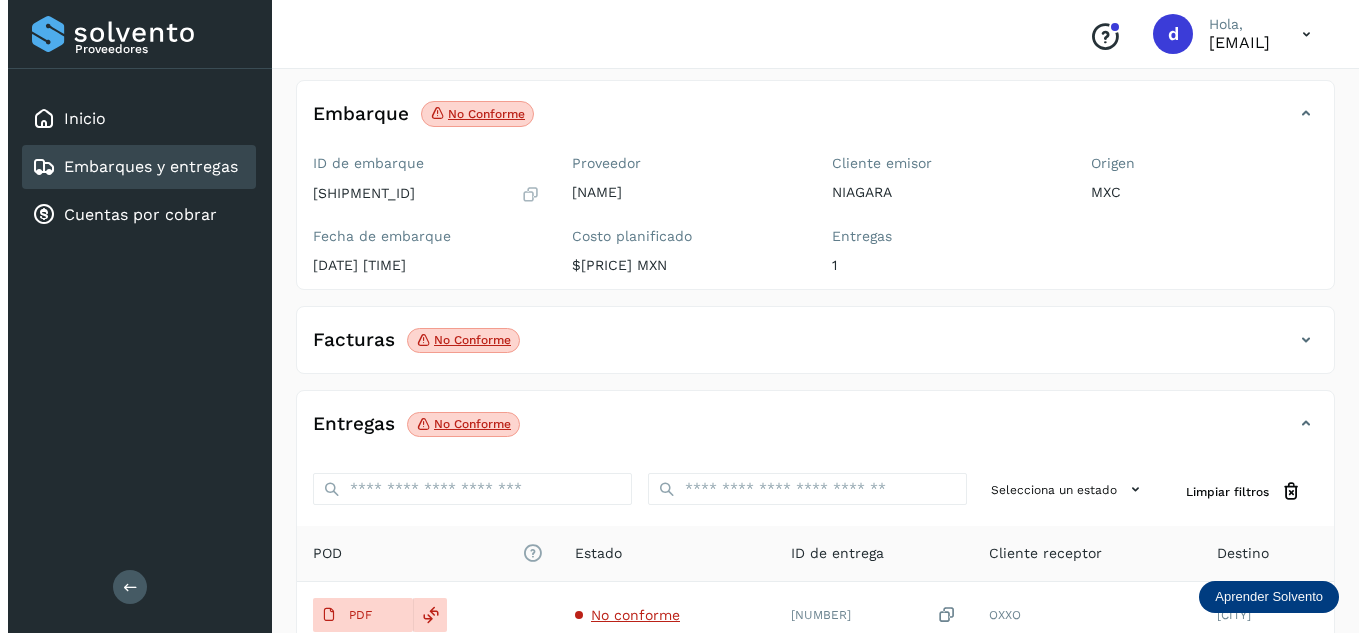 scroll, scrollTop: 0, scrollLeft: 0, axis: both 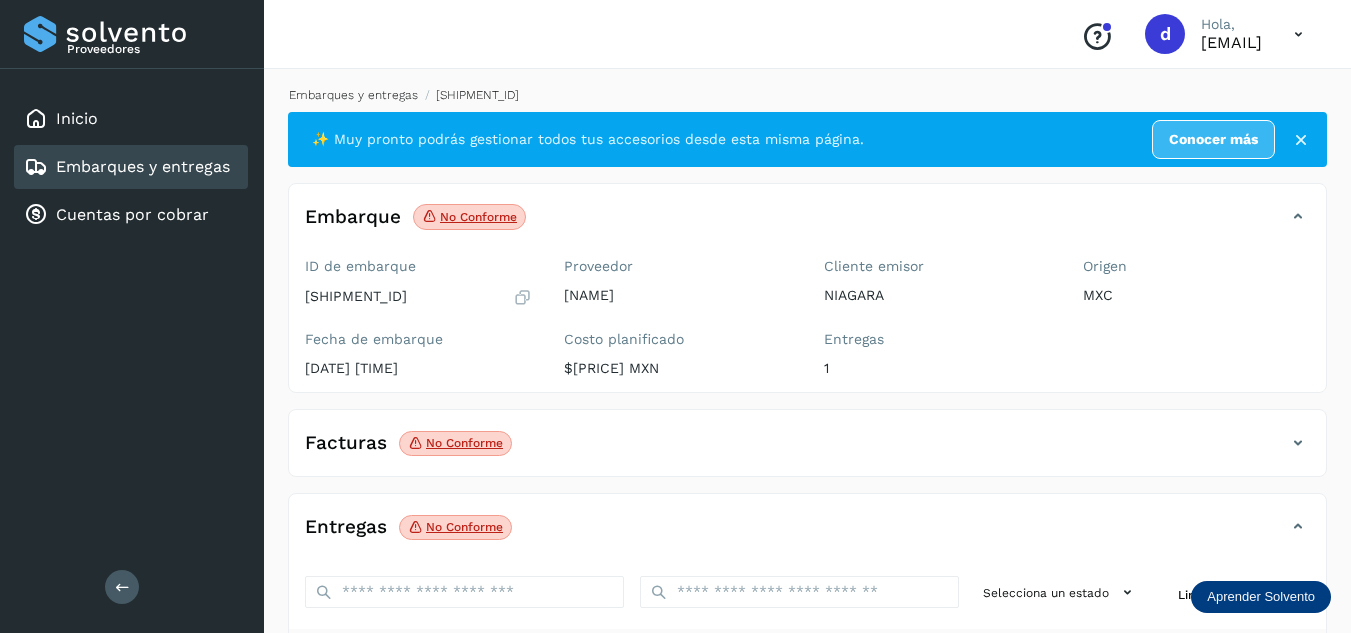 click on "Embarques y entregas" at bounding box center [353, 95] 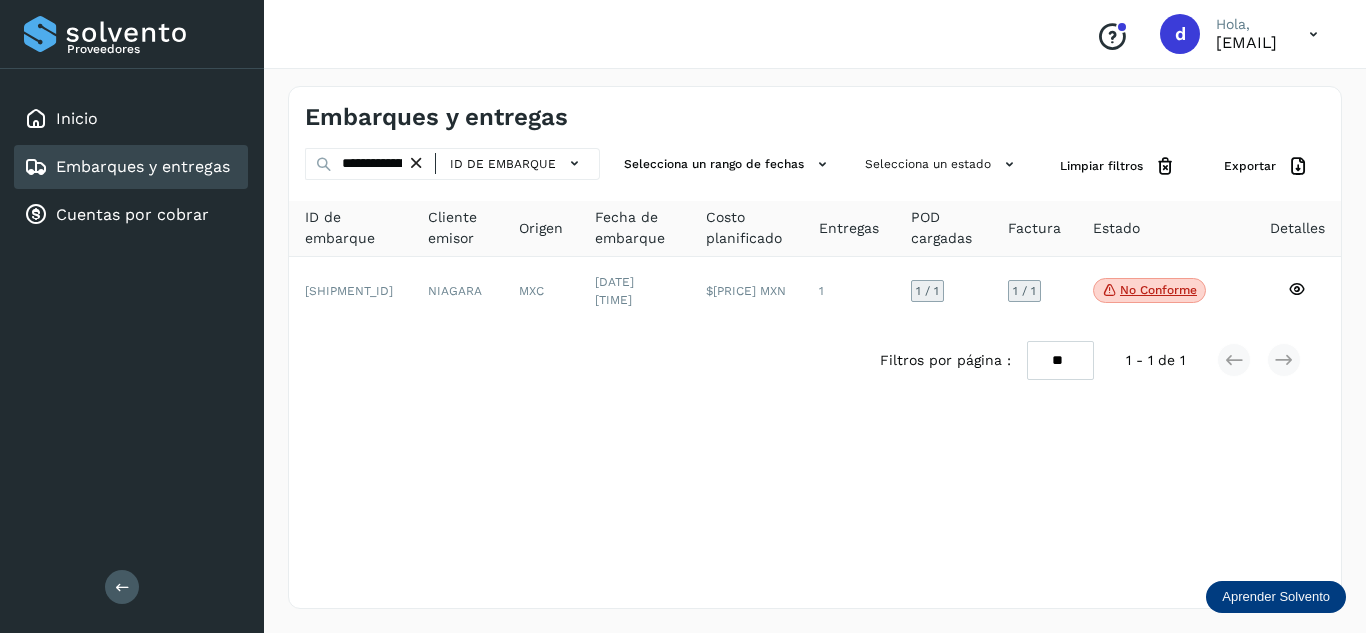 click at bounding box center [416, 163] 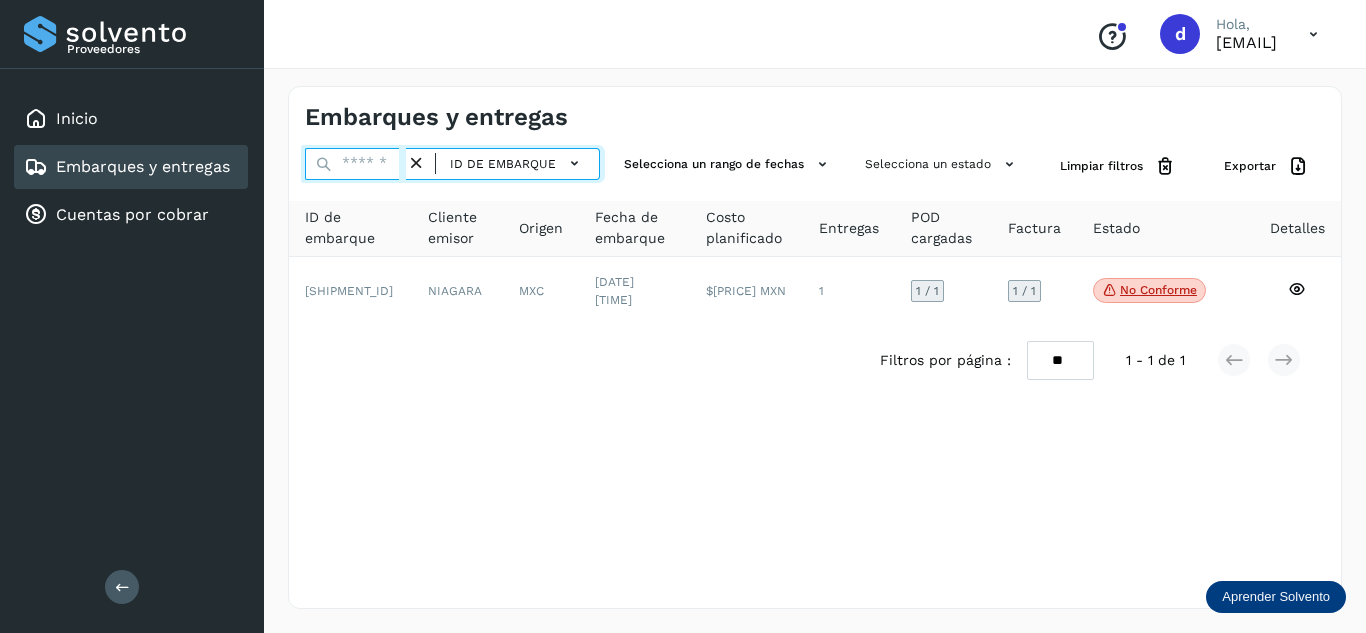 drag, startPoint x: 383, startPoint y: 163, endPoint x: 386, endPoint y: 150, distance: 13.341664 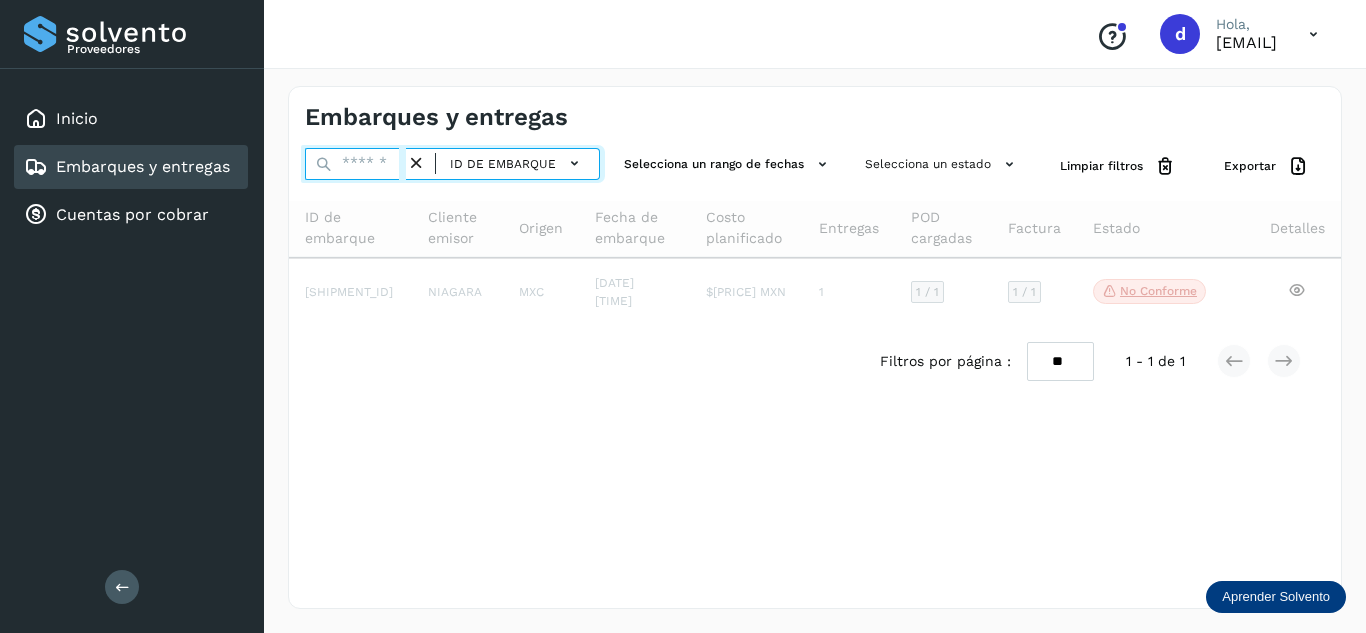 paste on "**********" 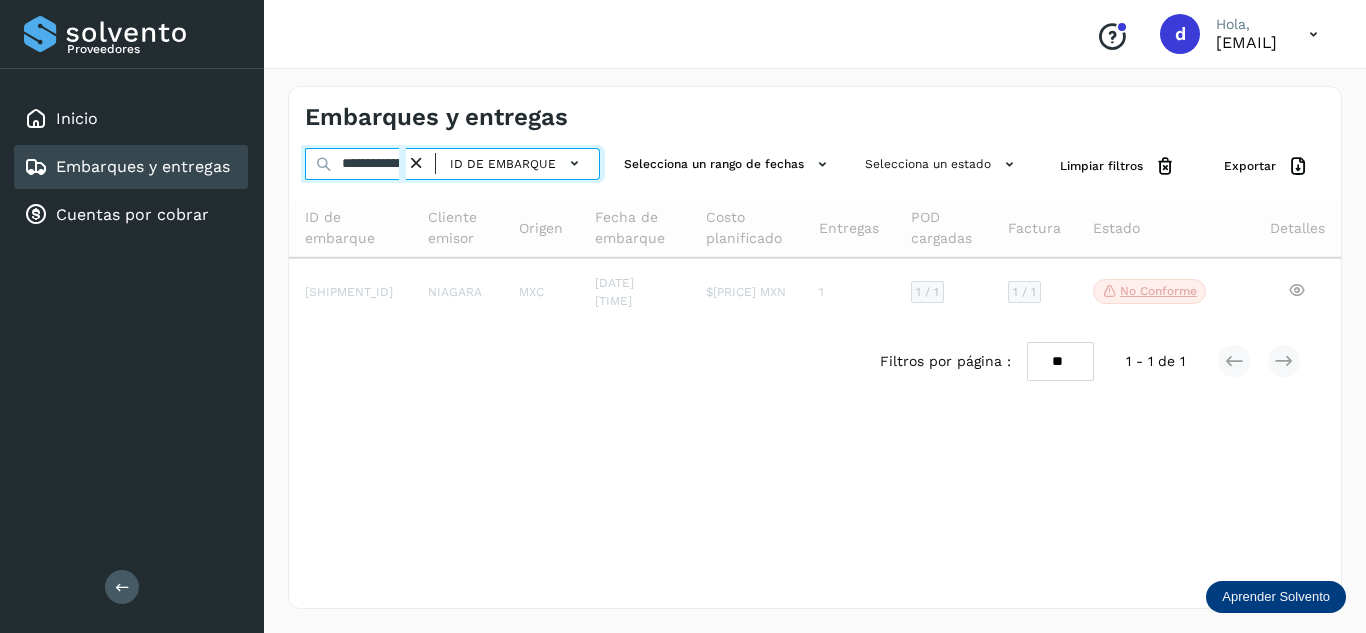 scroll, scrollTop: 0, scrollLeft: 73, axis: horizontal 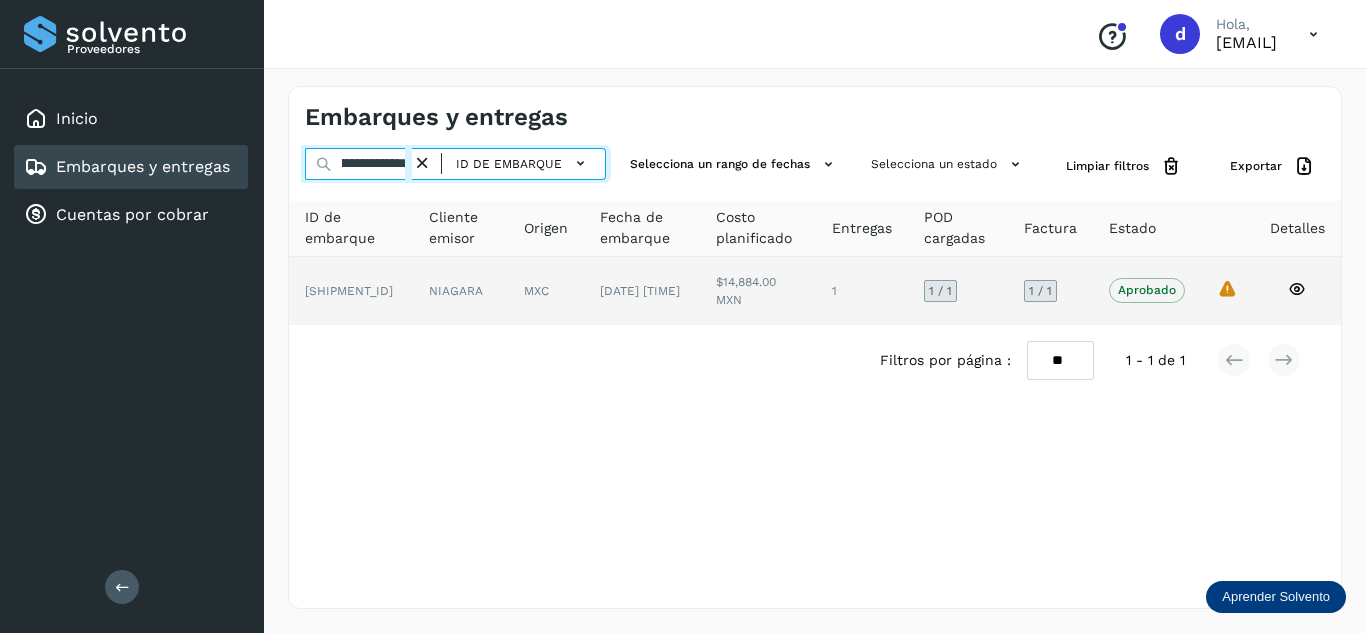 type on "**********" 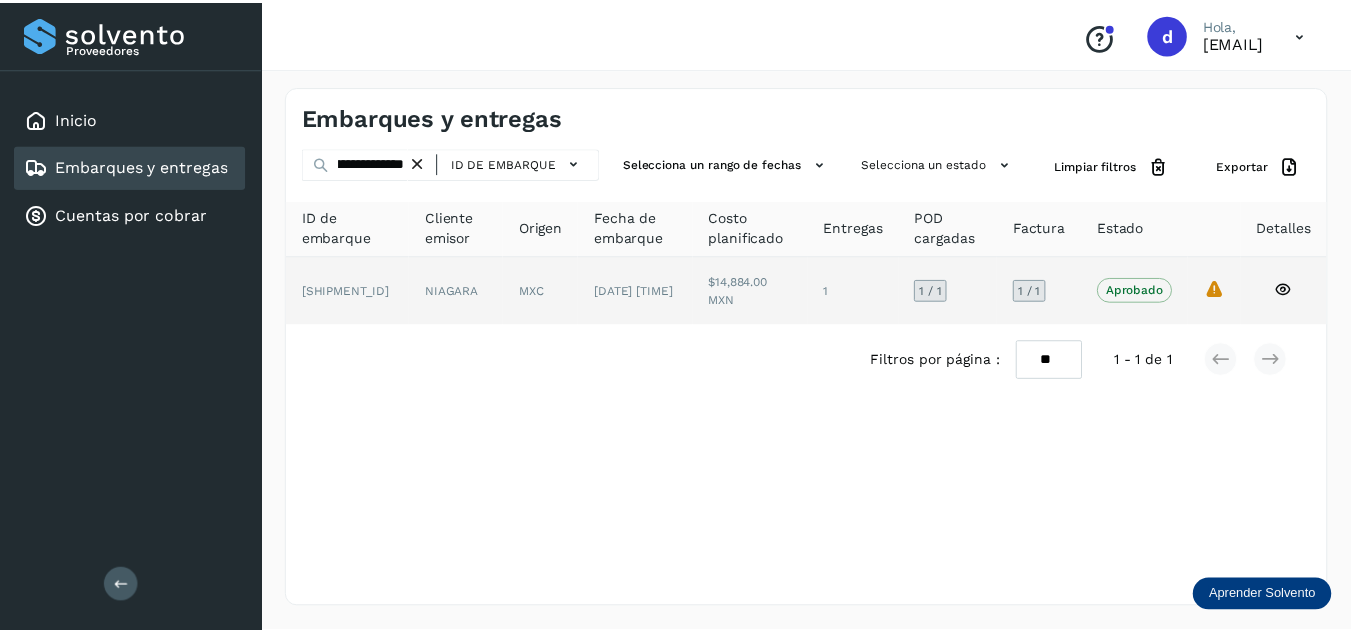 scroll, scrollTop: 0, scrollLeft: 0, axis: both 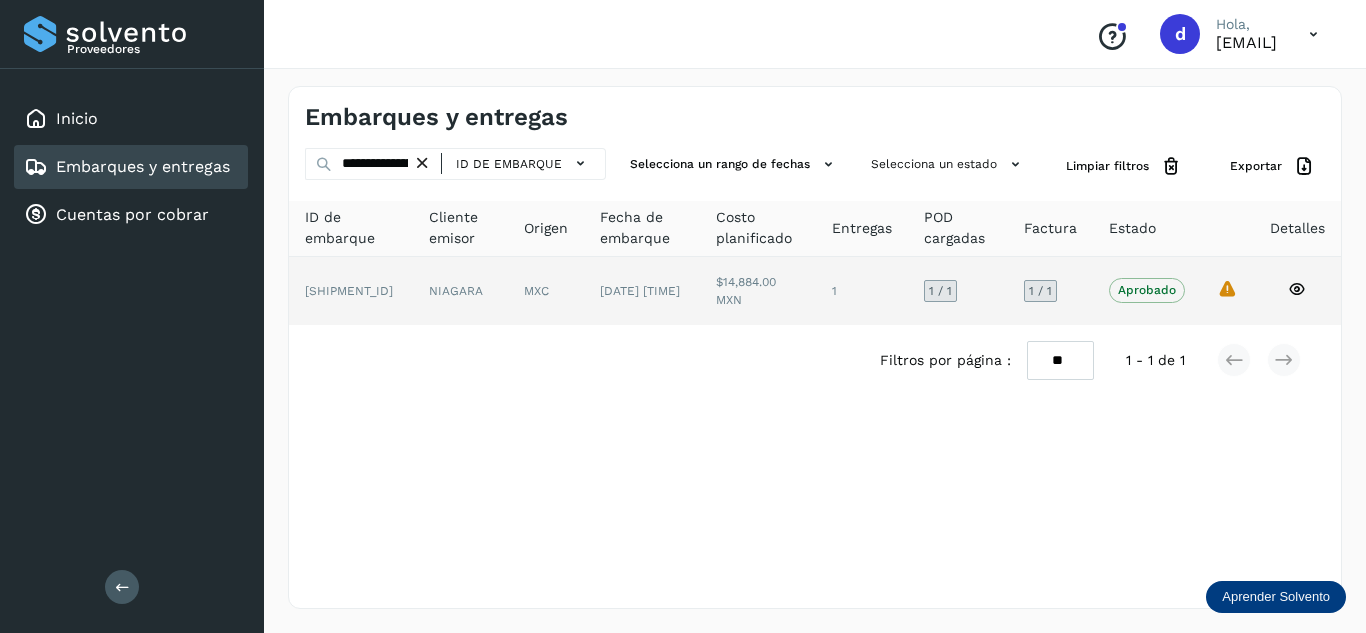 click 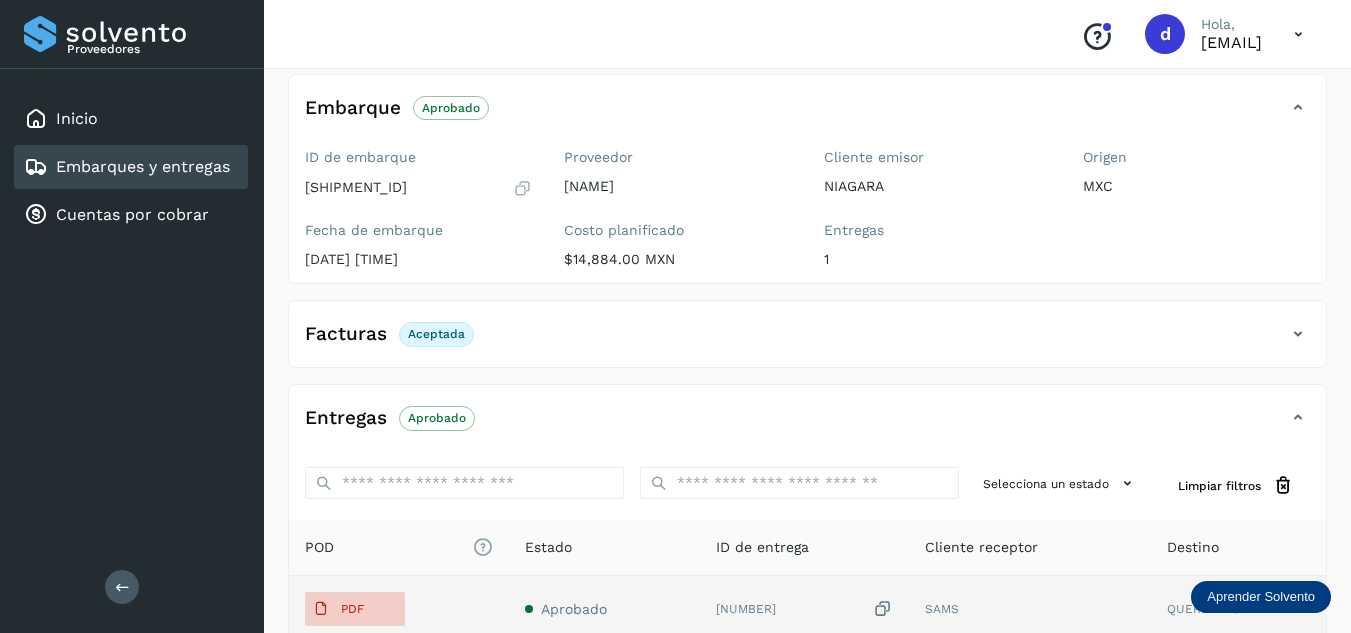 scroll, scrollTop: 385, scrollLeft: 0, axis: vertical 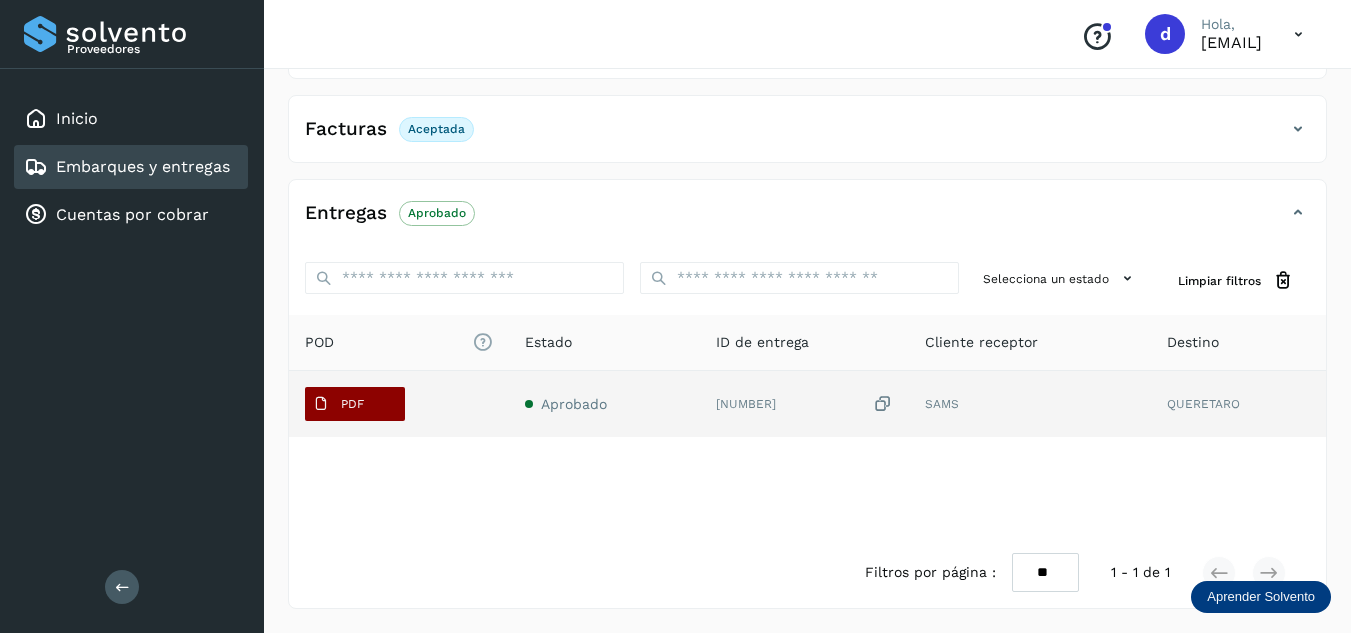 click on "PDF" at bounding box center [352, 404] 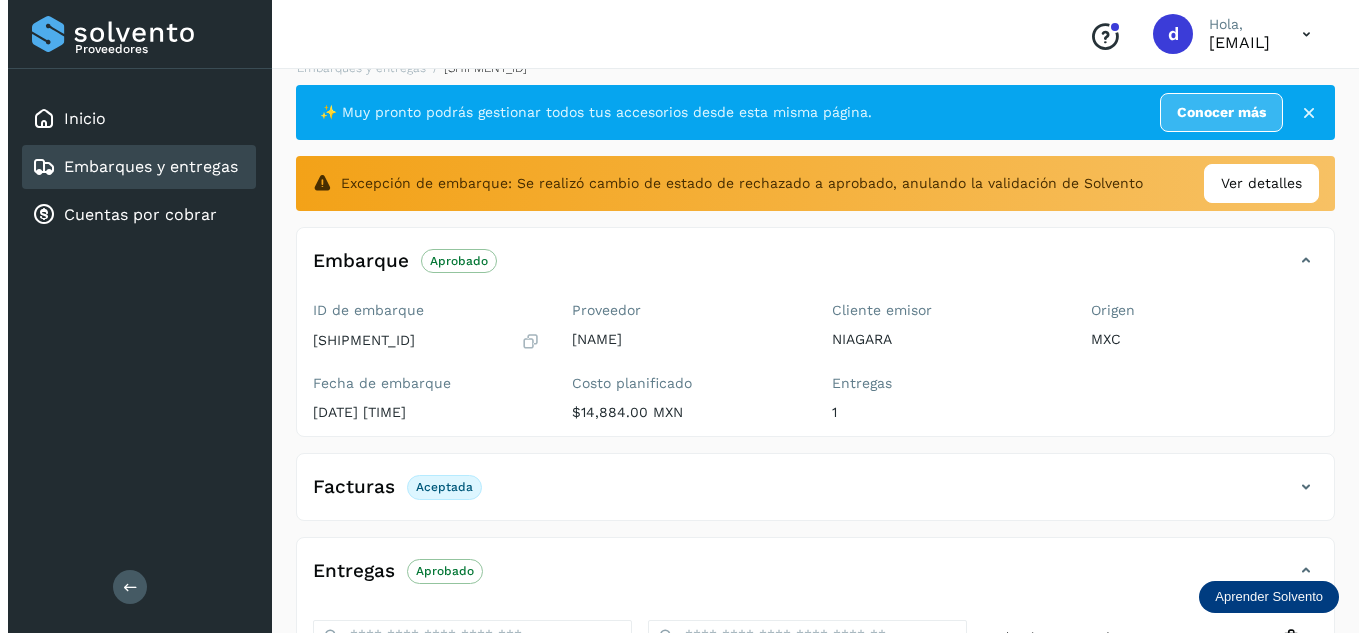 scroll, scrollTop: 0, scrollLeft: 0, axis: both 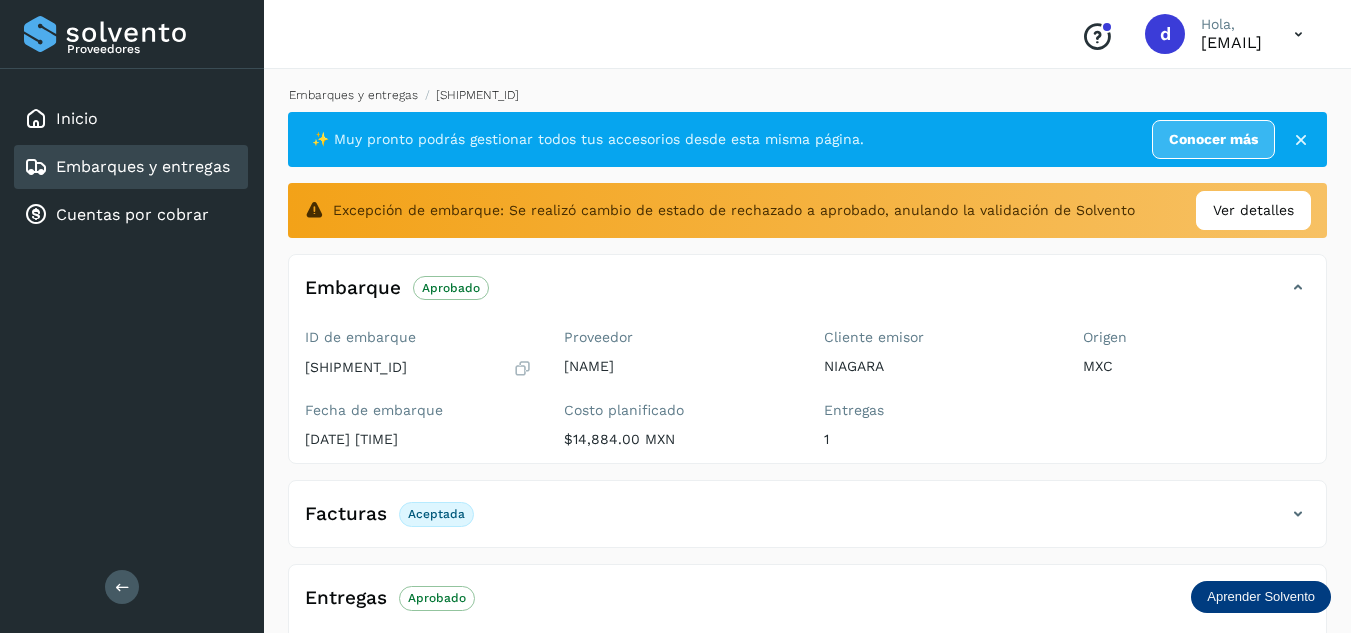 click on "Embarques y entregas" at bounding box center (353, 95) 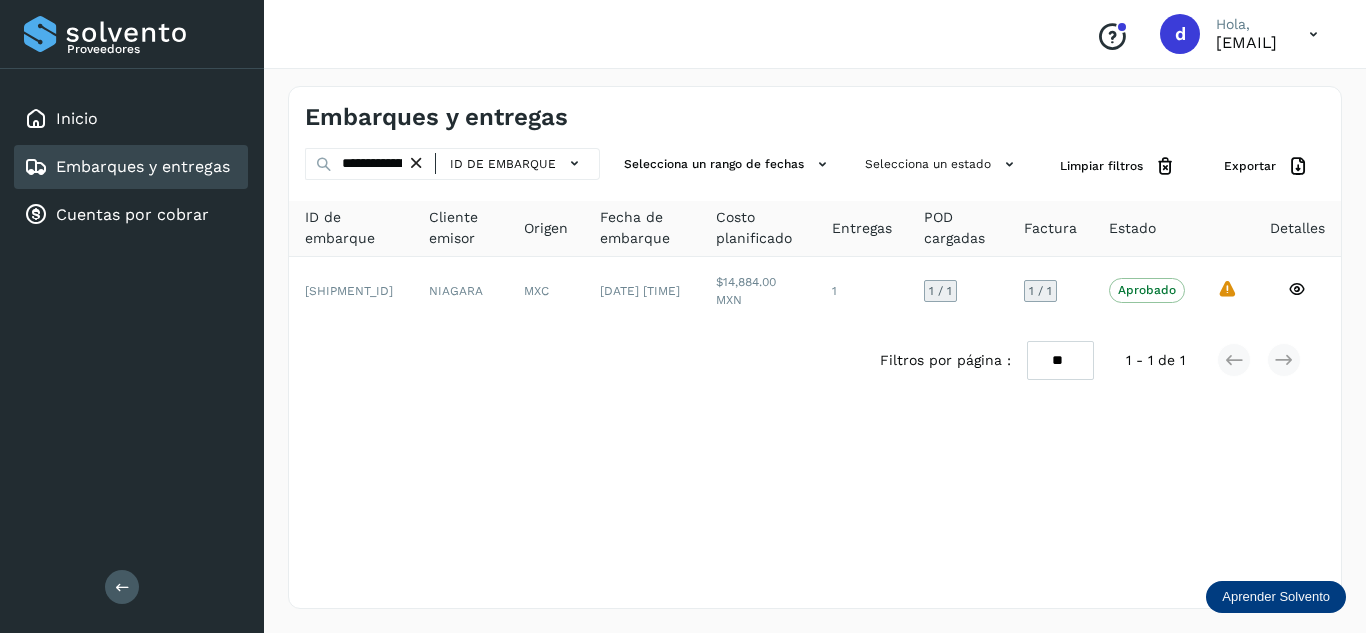 click at bounding box center (416, 163) 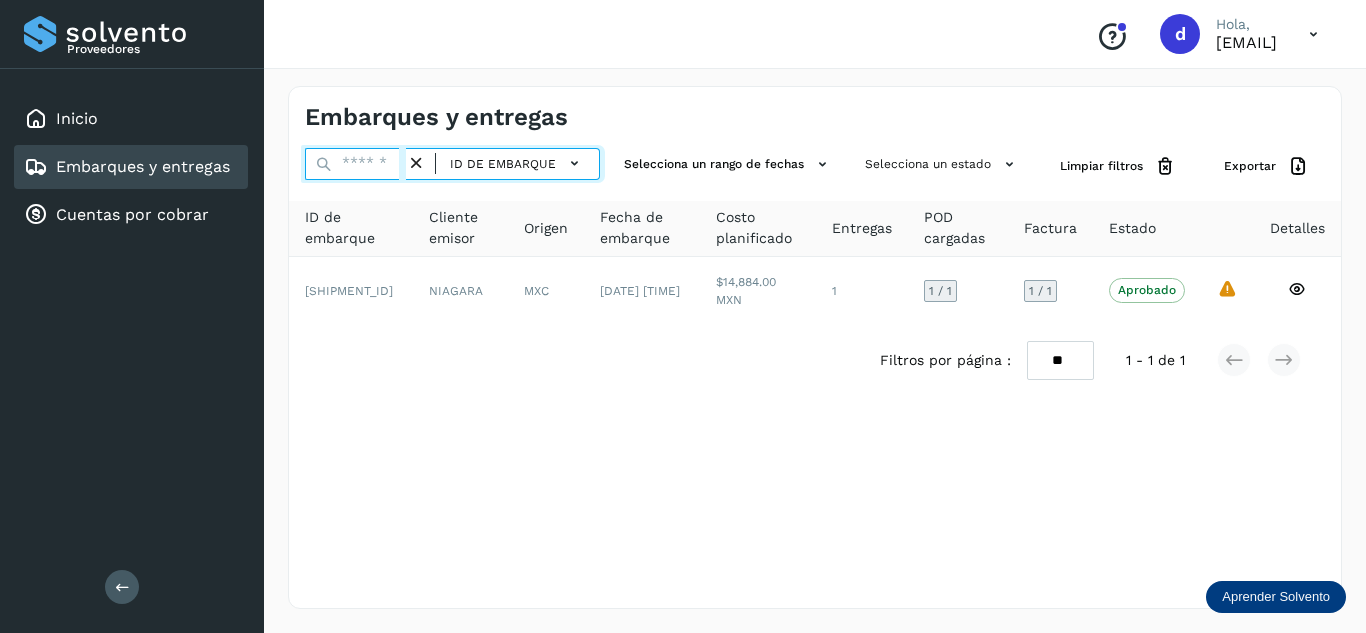 click at bounding box center [355, 164] 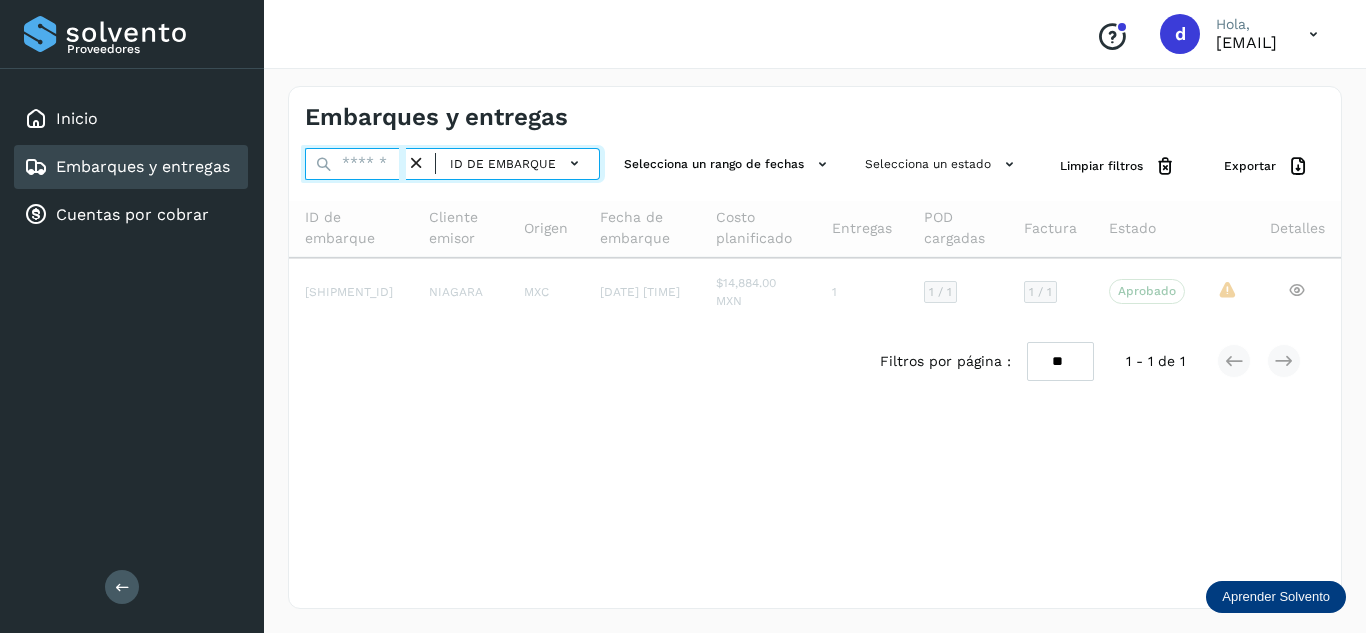 paste on "**********" 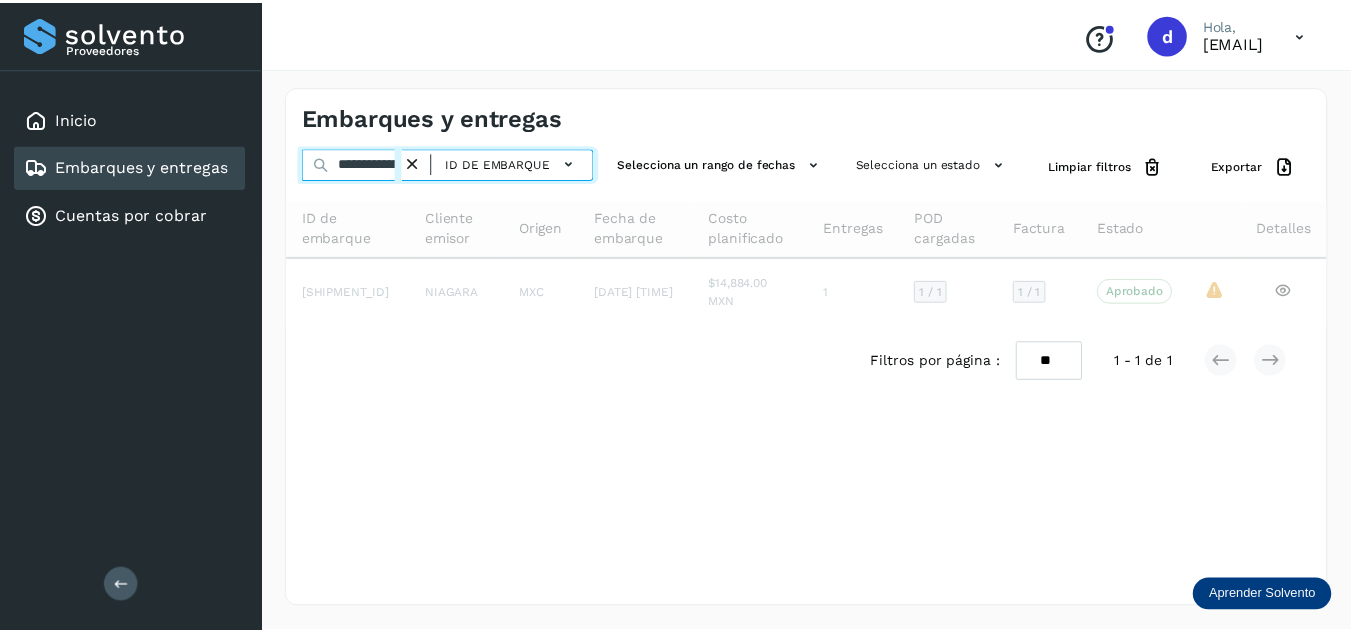 scroll, scrollTop: 0, scrollLeft: 73, axis: horizontal 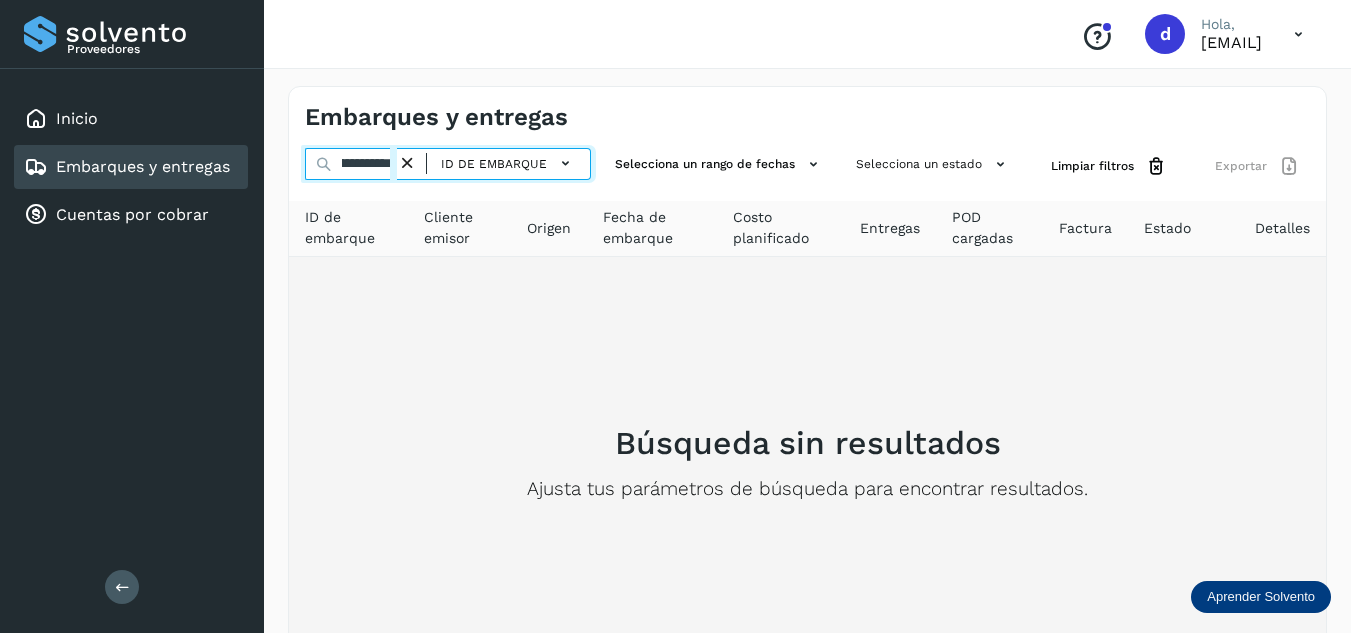 type on "**********" 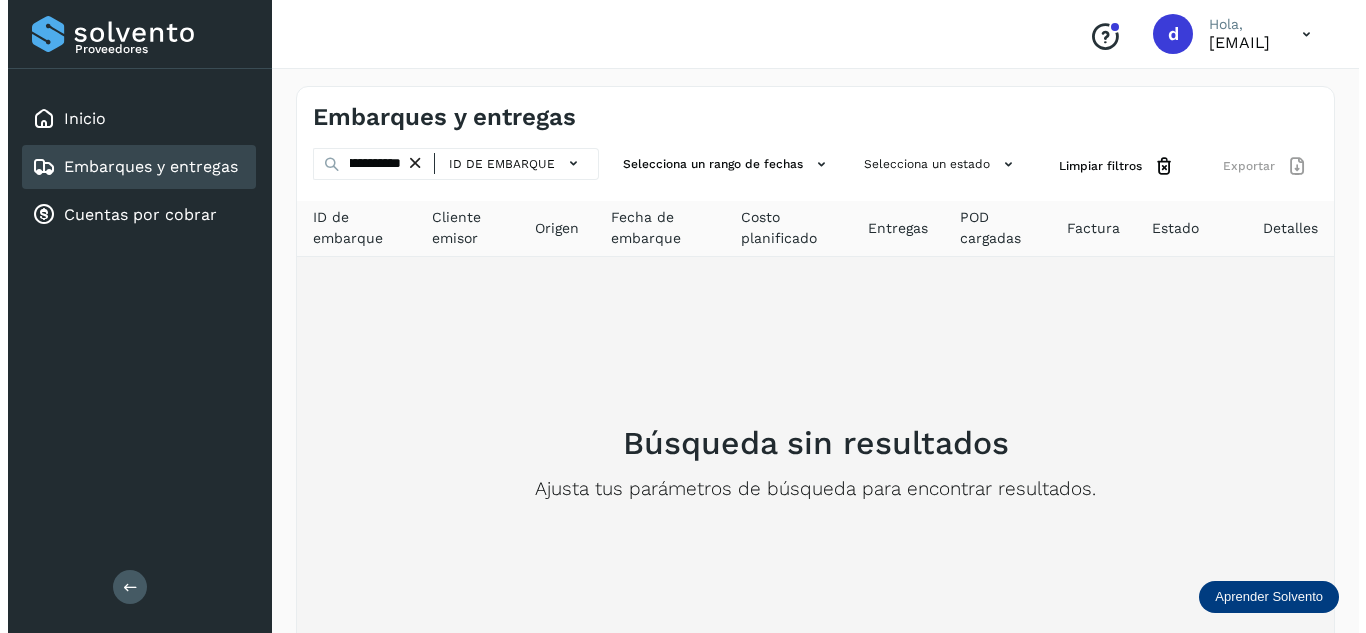 scroll, scrollTop: 0, scrollLeft: 0, axis: both 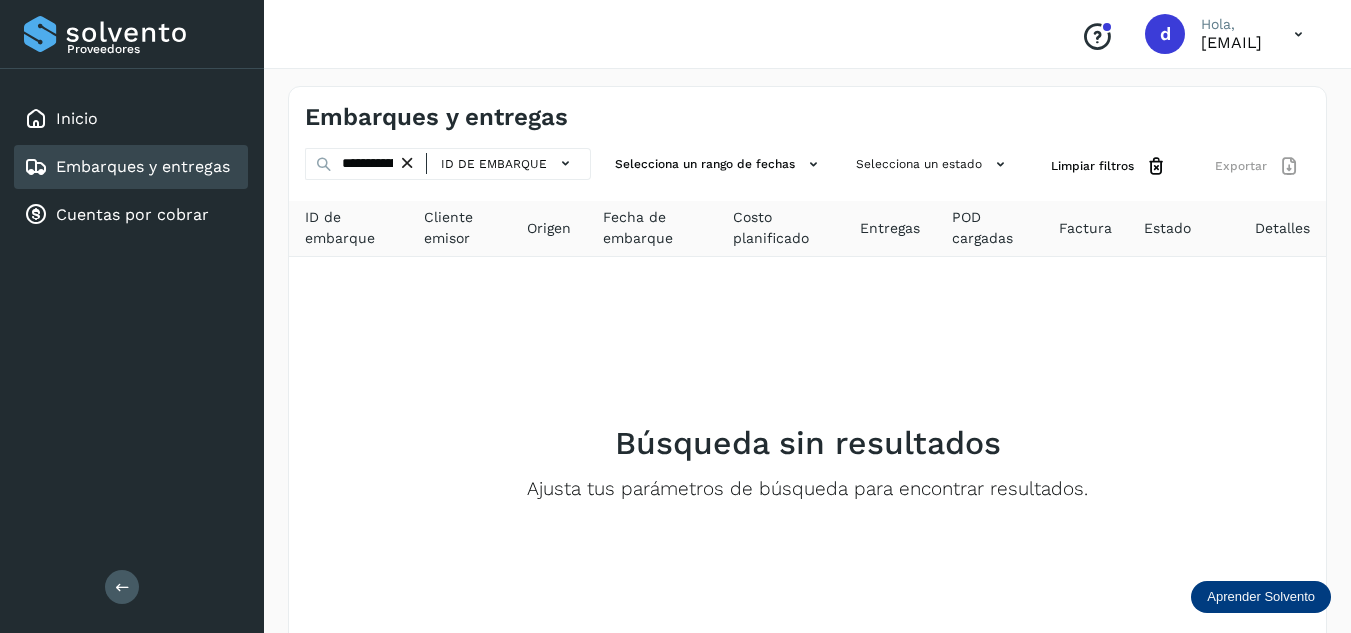 click at bounding box center [407, 163] 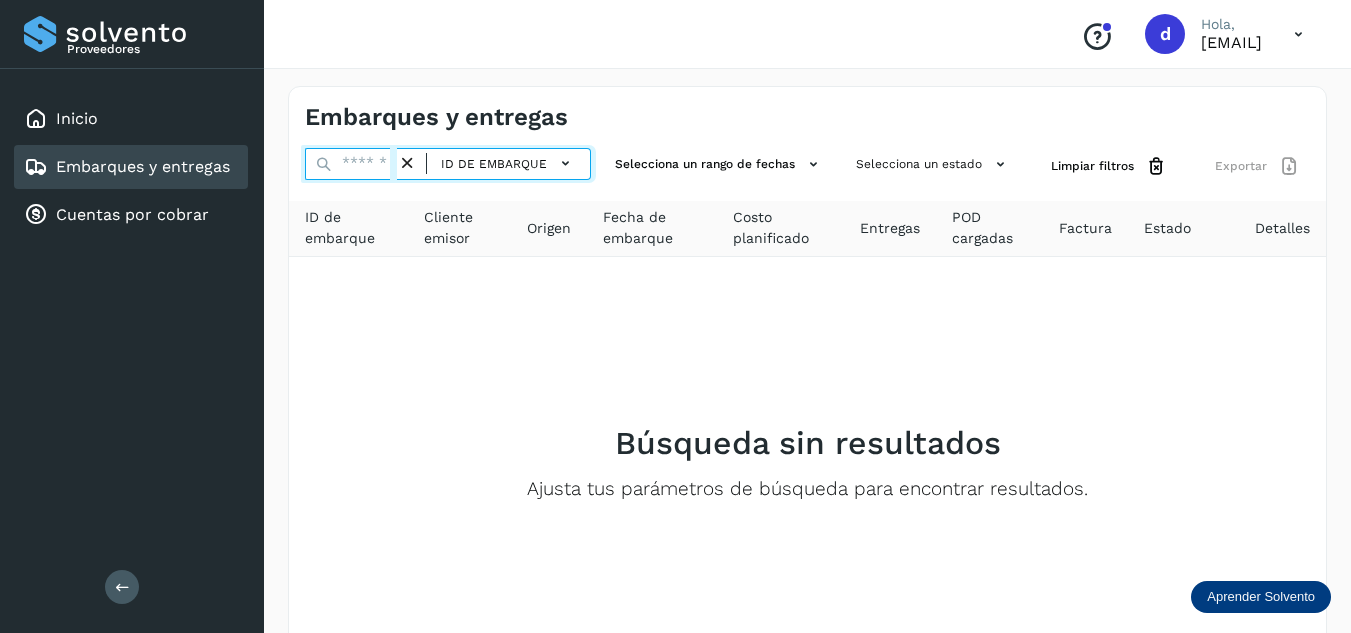 click at bounding box center [351, 164] 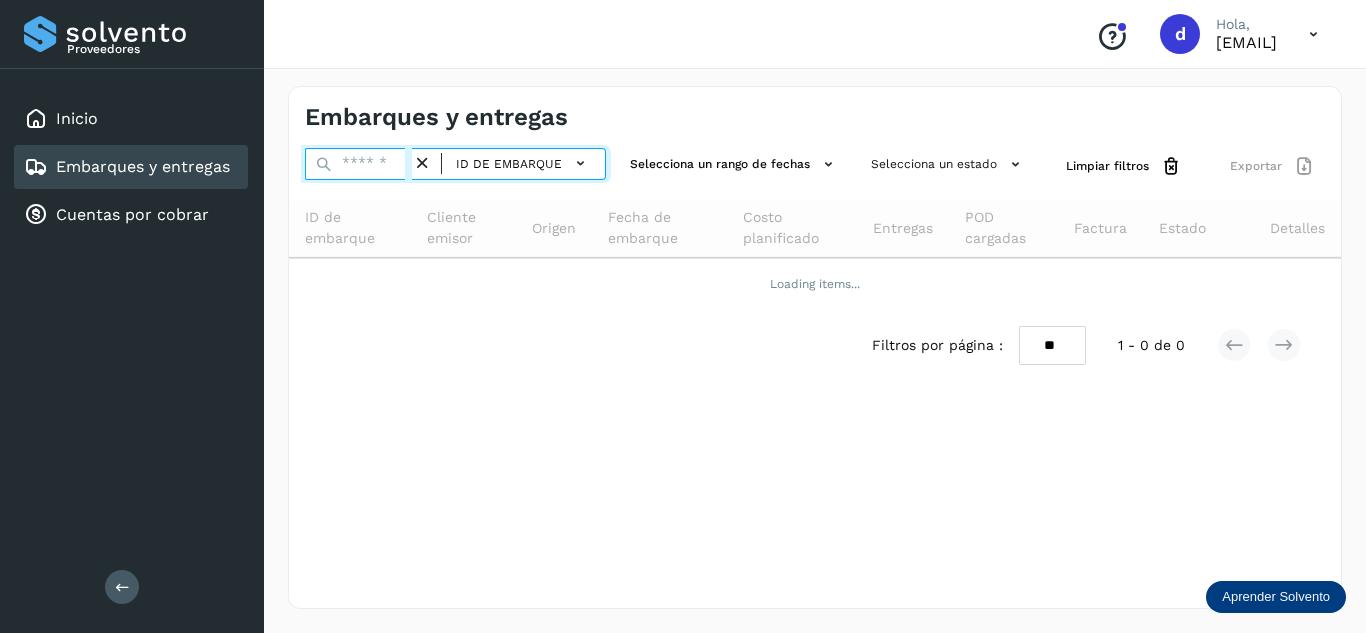 paste on "**********" 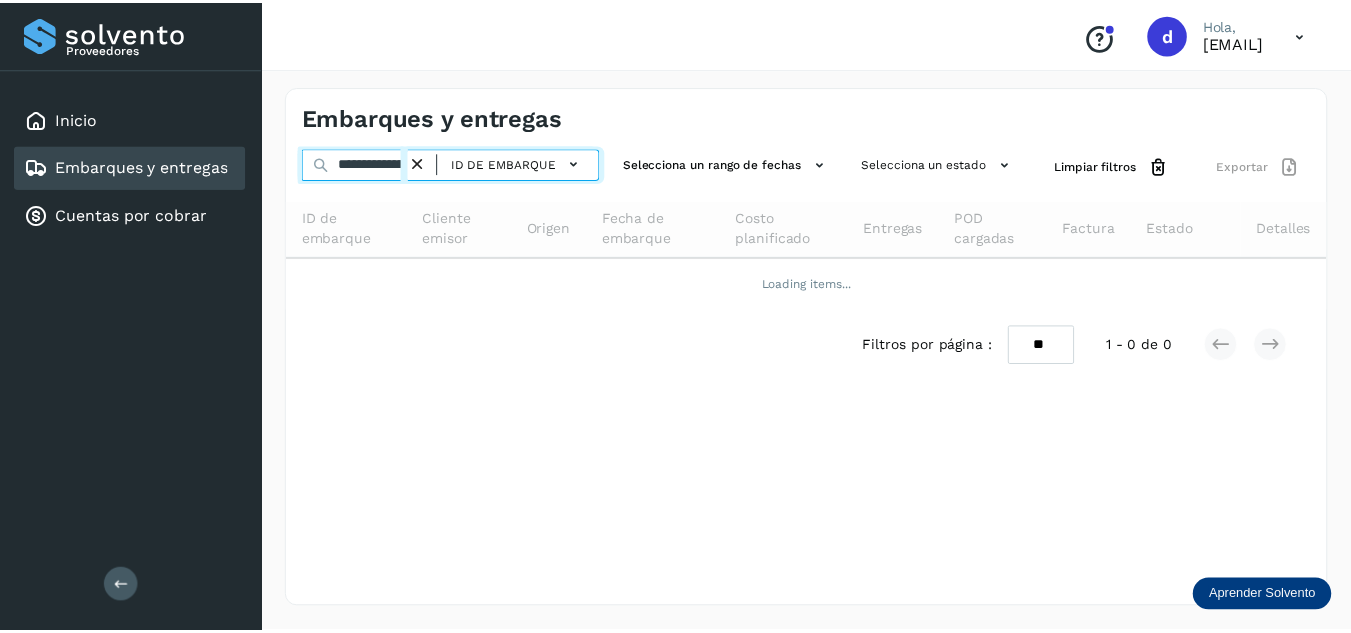 scroll, scrollTop: 0, scrollLeft: 73, axis: horizontal 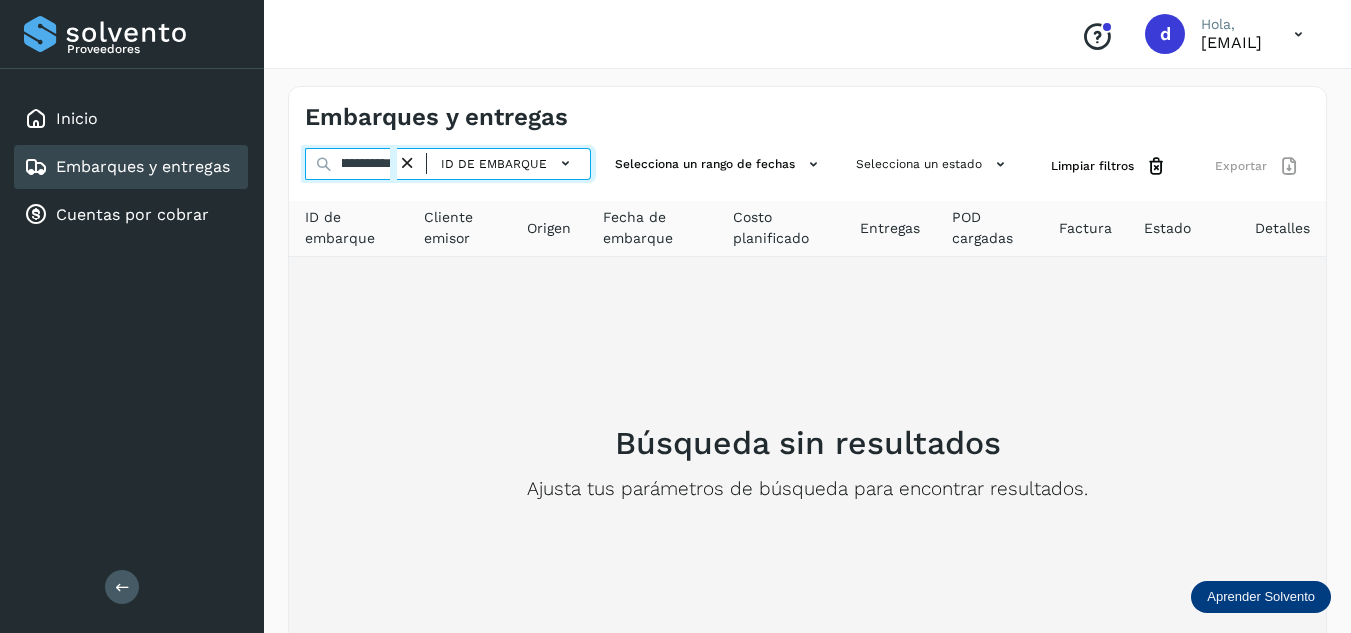 type on "**********" 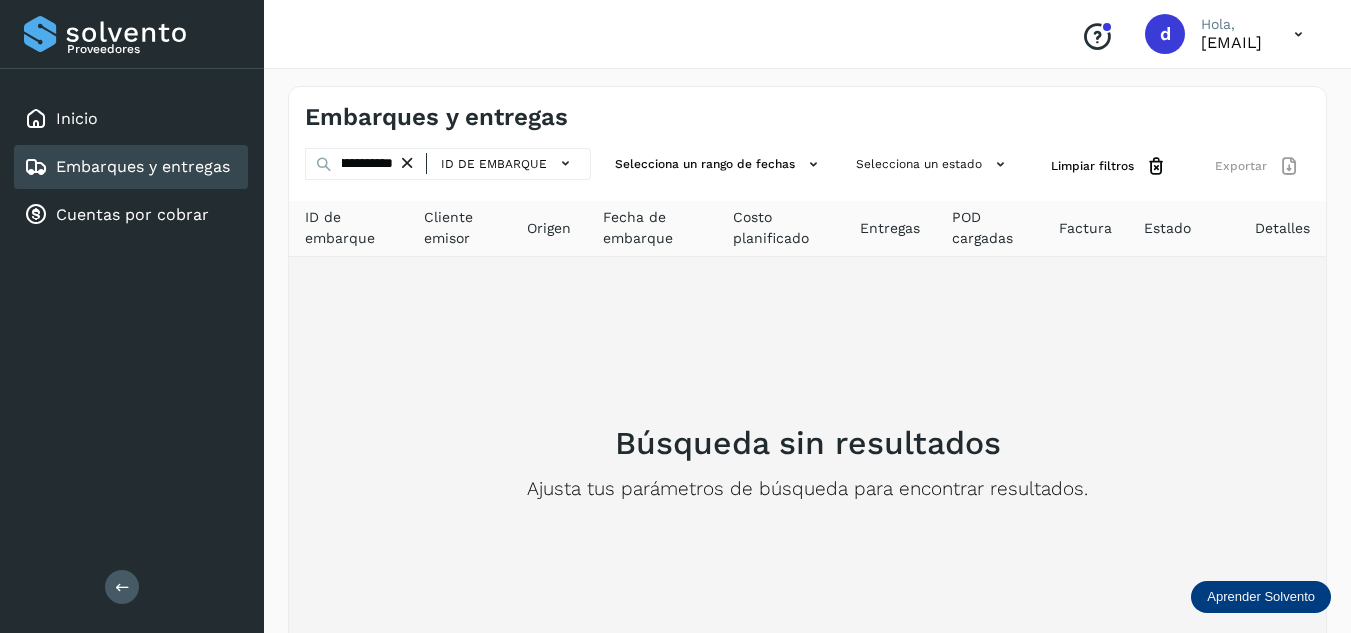 scroll, scrollTop: 0, scrollLeft: 0, axis: both 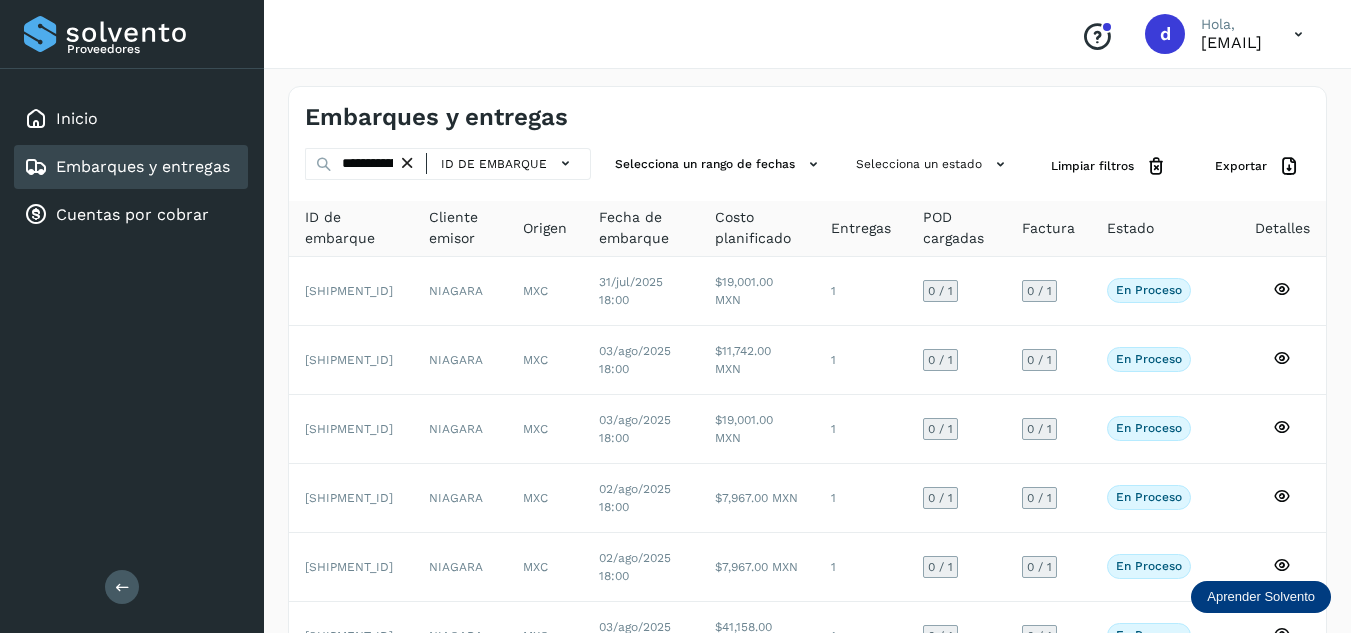 click at bounding box center [407, 163] 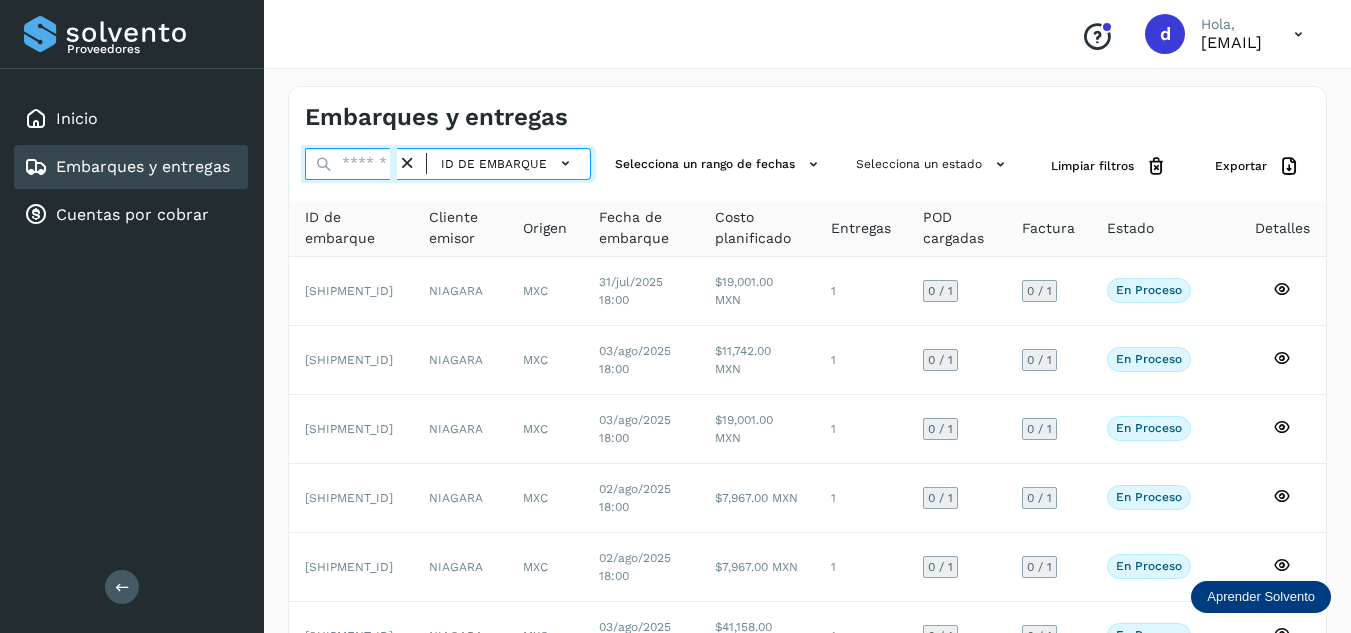 drag, startPoint x: 379, startPoint y: 169, endPoint x: 379, endPoint y: 158, distance: 11 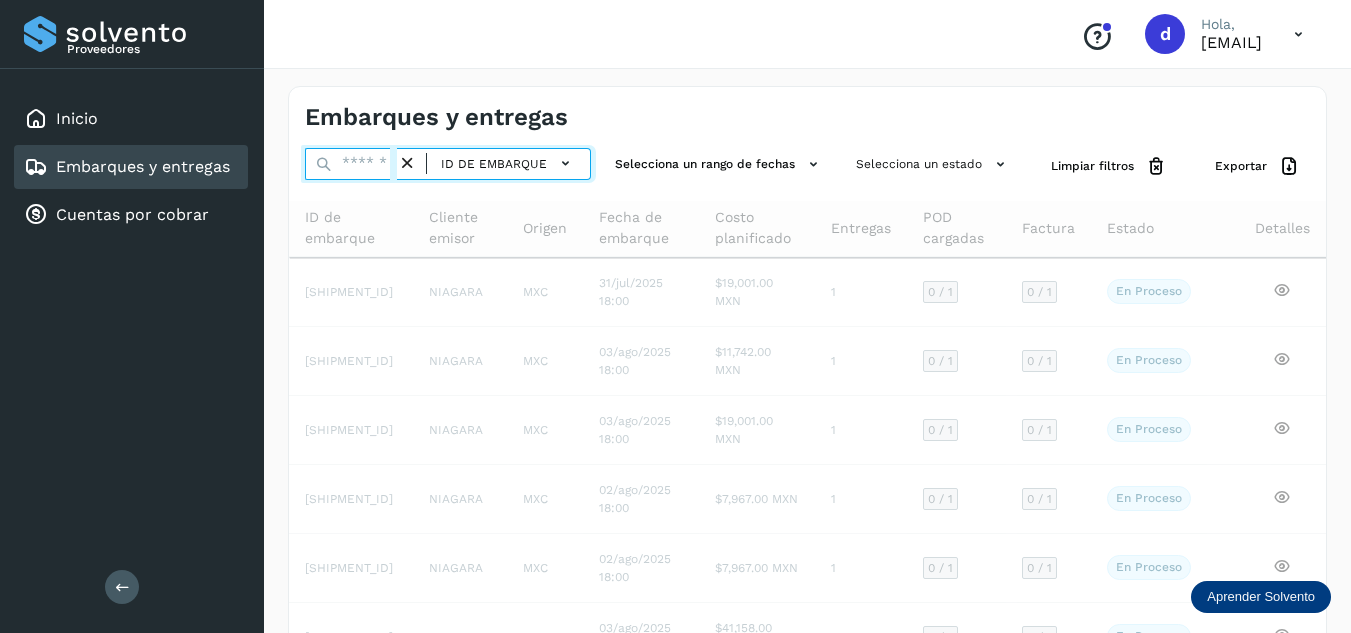paste on "**********" 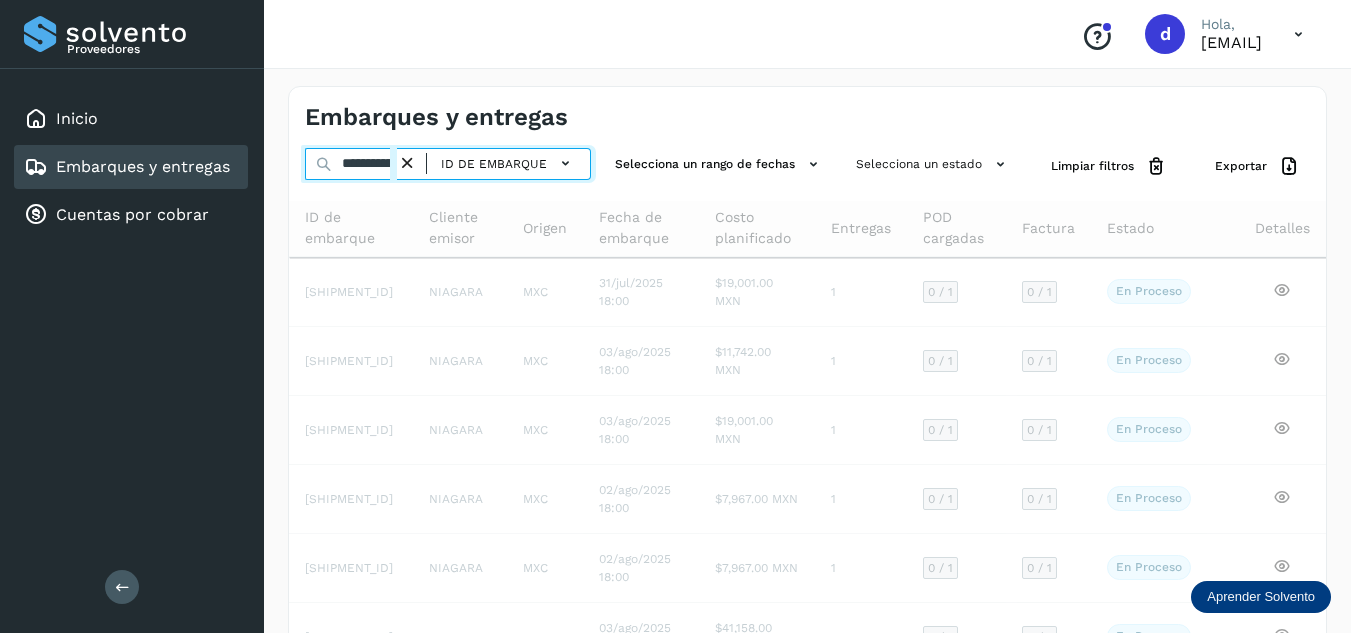 scroll, scrollTop: 0, scrollLeft: 88, axis: horizontal 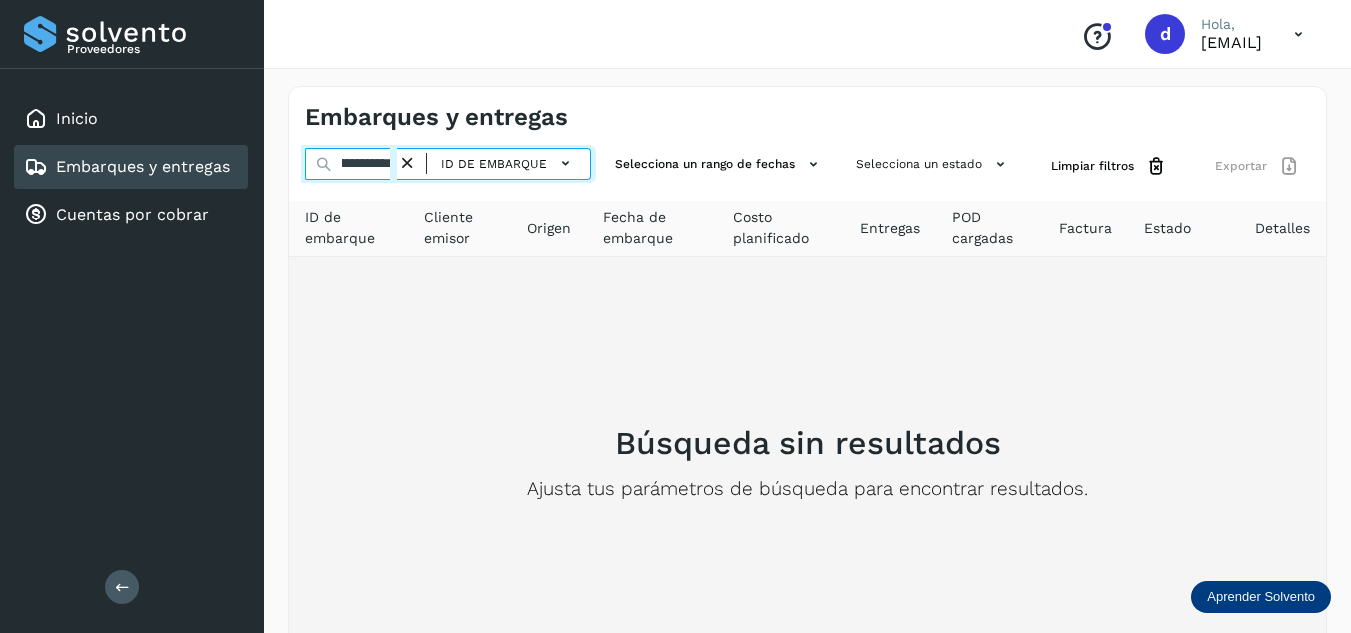 type on "**********" 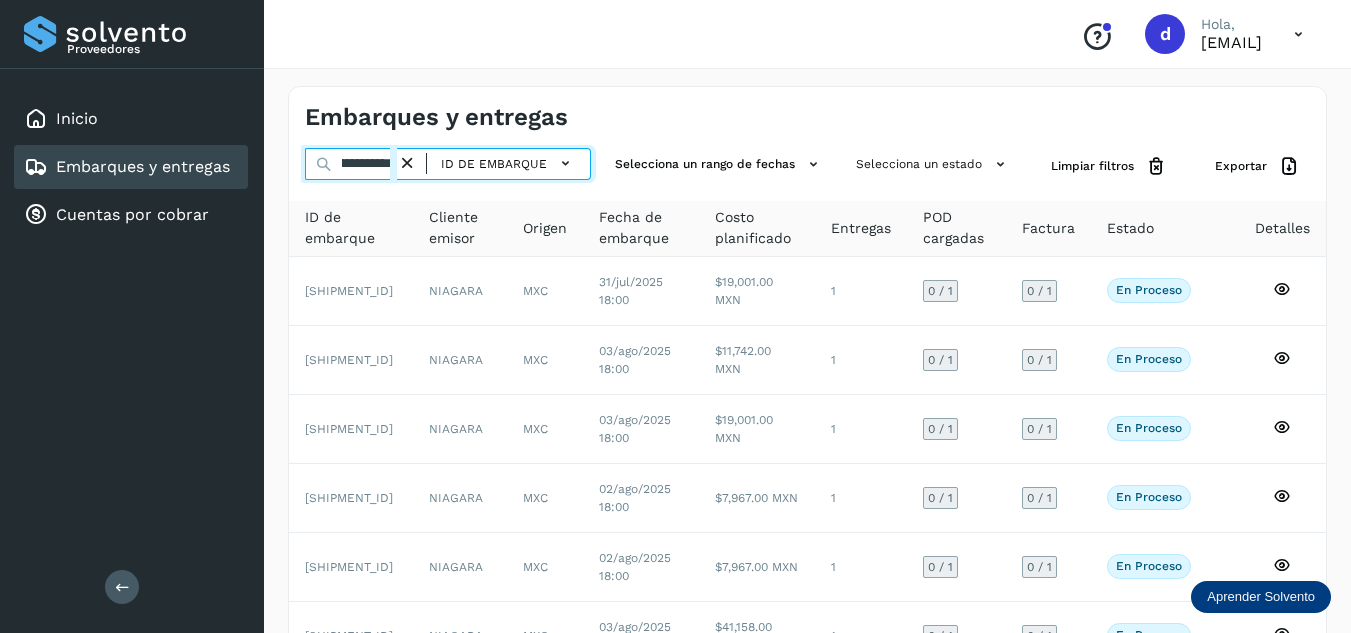 scroll, scrollTop: 0, scrollLeft: 0, axis: both 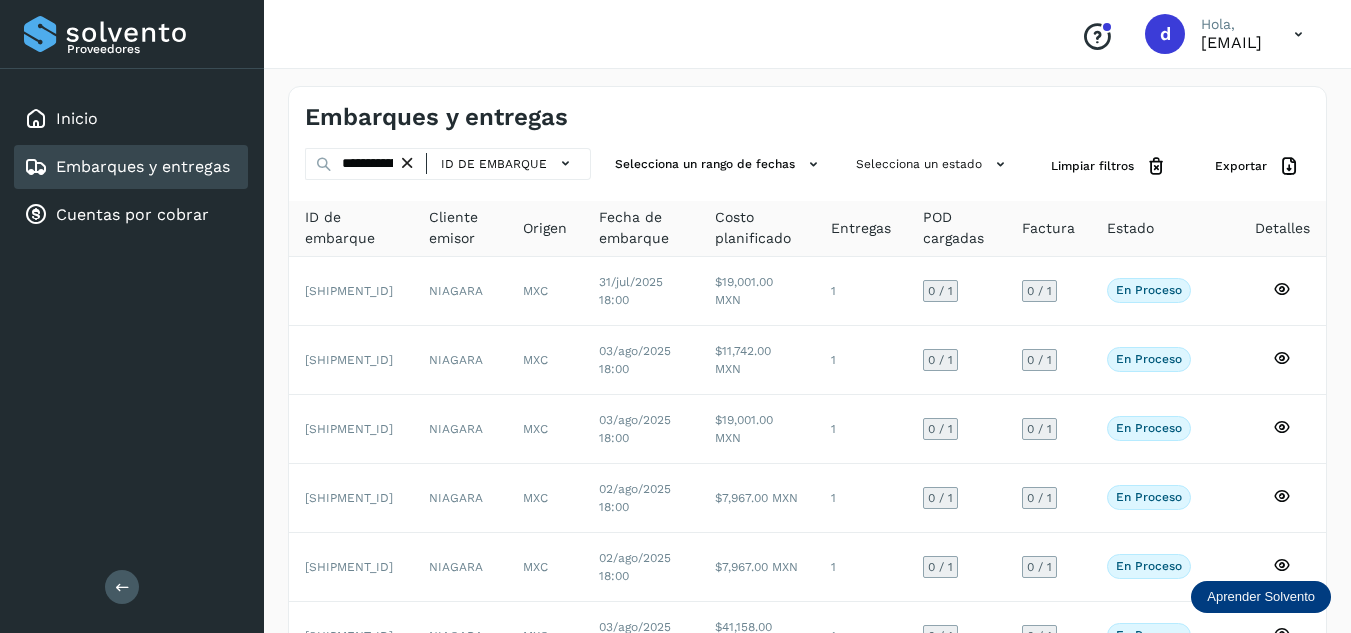 click at bounding box center [407, 163] 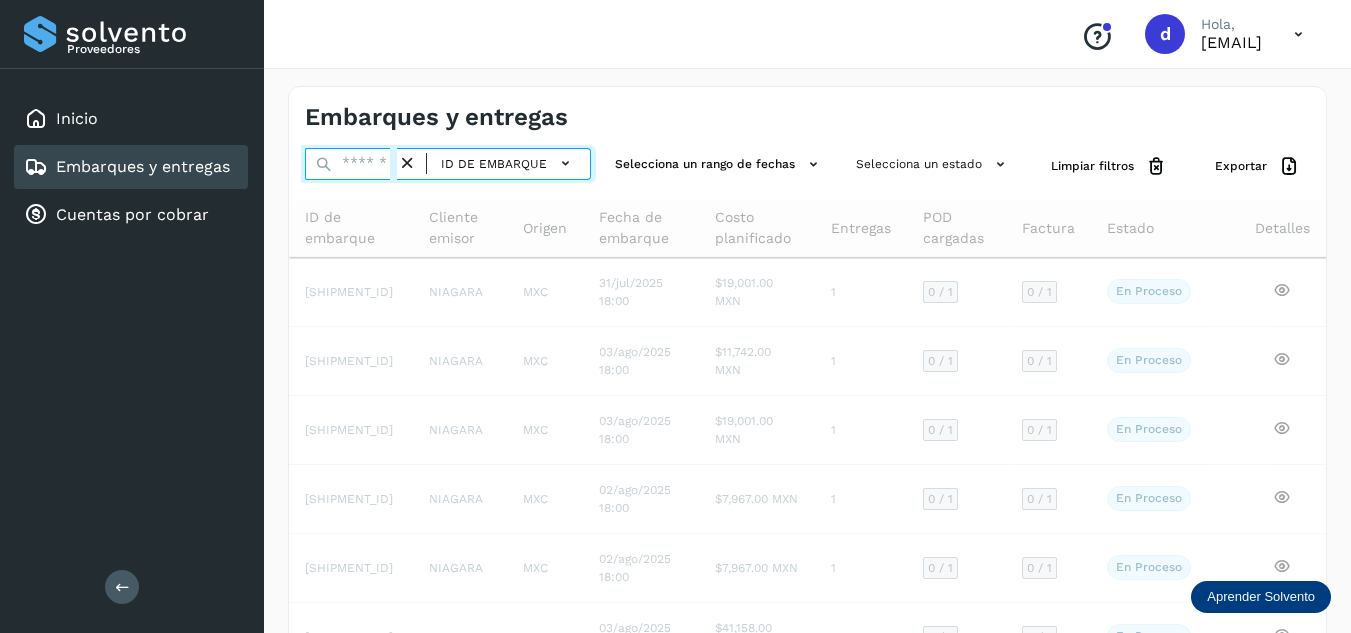 click at bounding box center [351, 164] 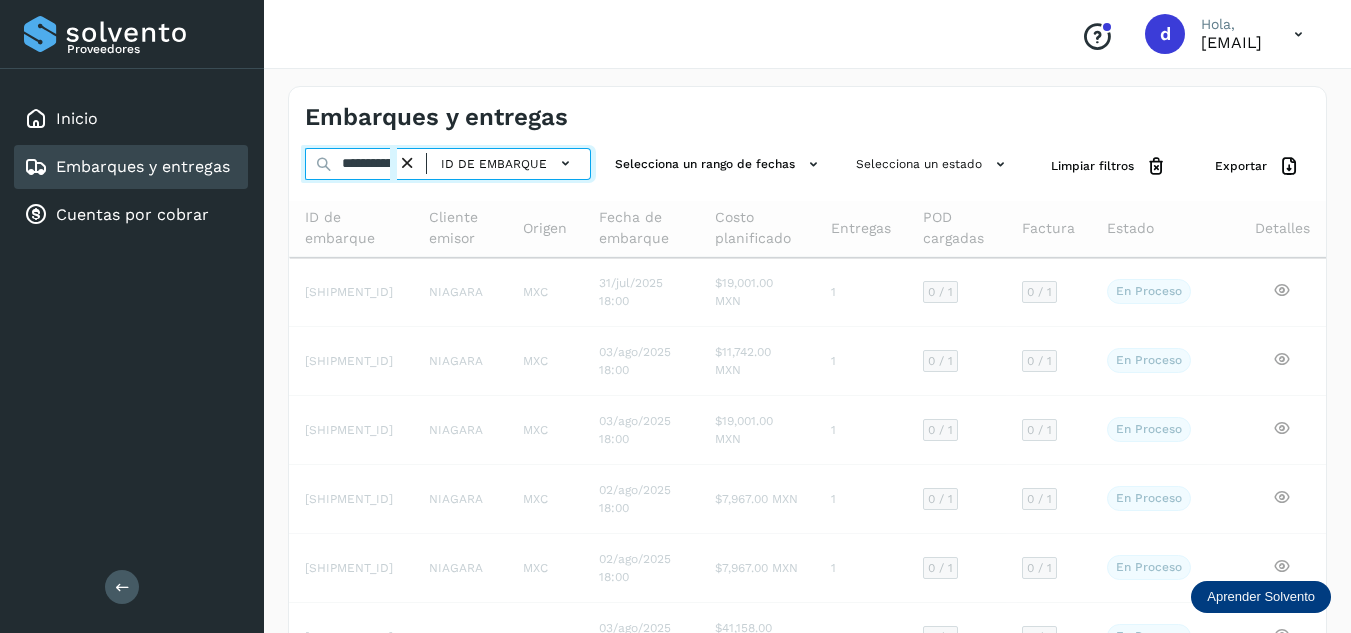 scroll, scrollTop: 0, scrollLeft: 91, axis: horizontal 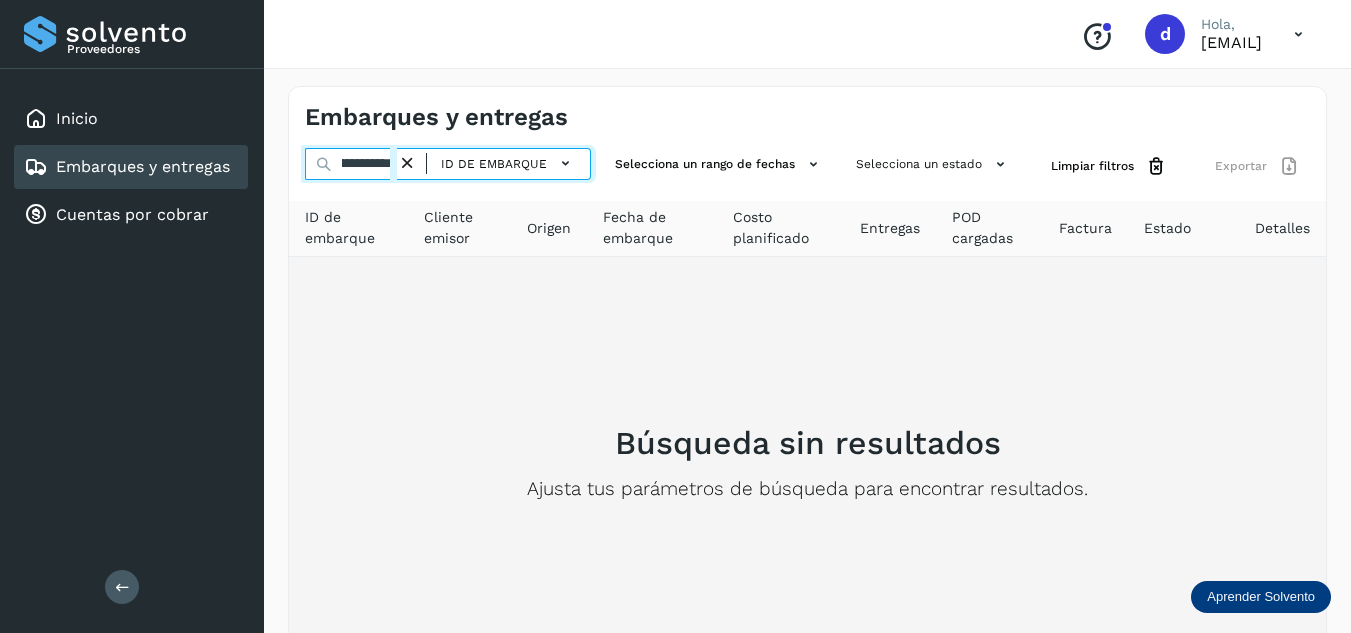 type on "**********" 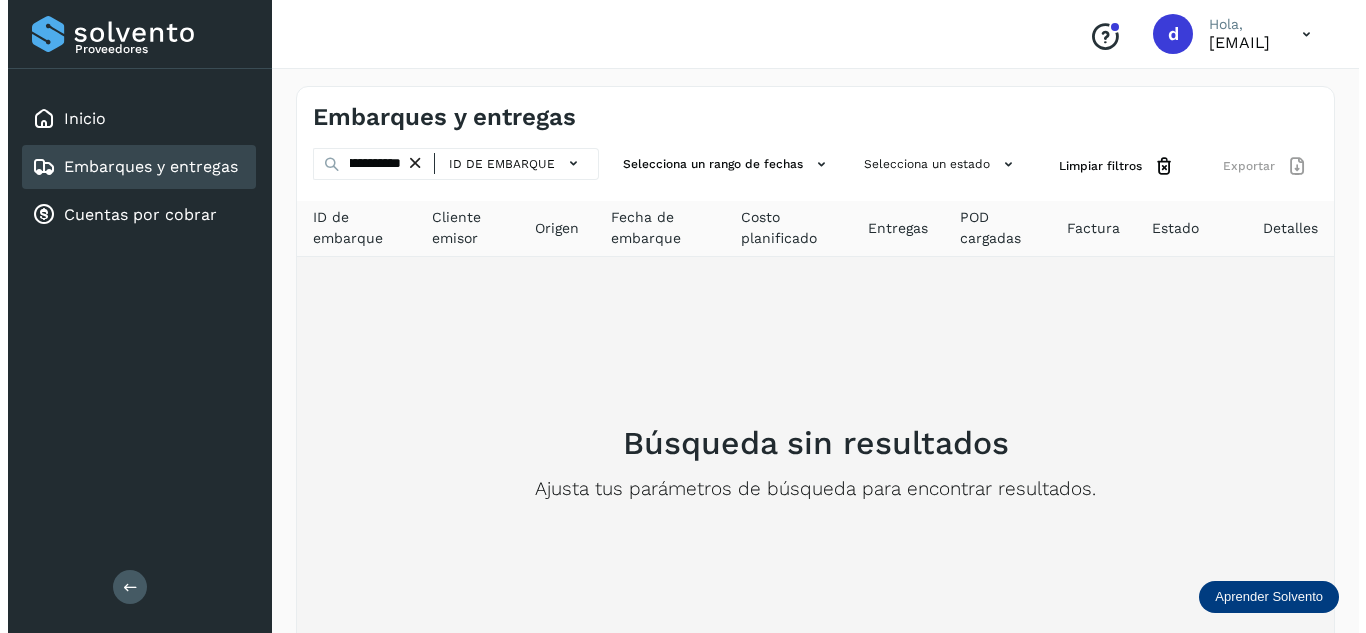 scroll, scrollTop: 0, scrollLeft: 0, axis: both 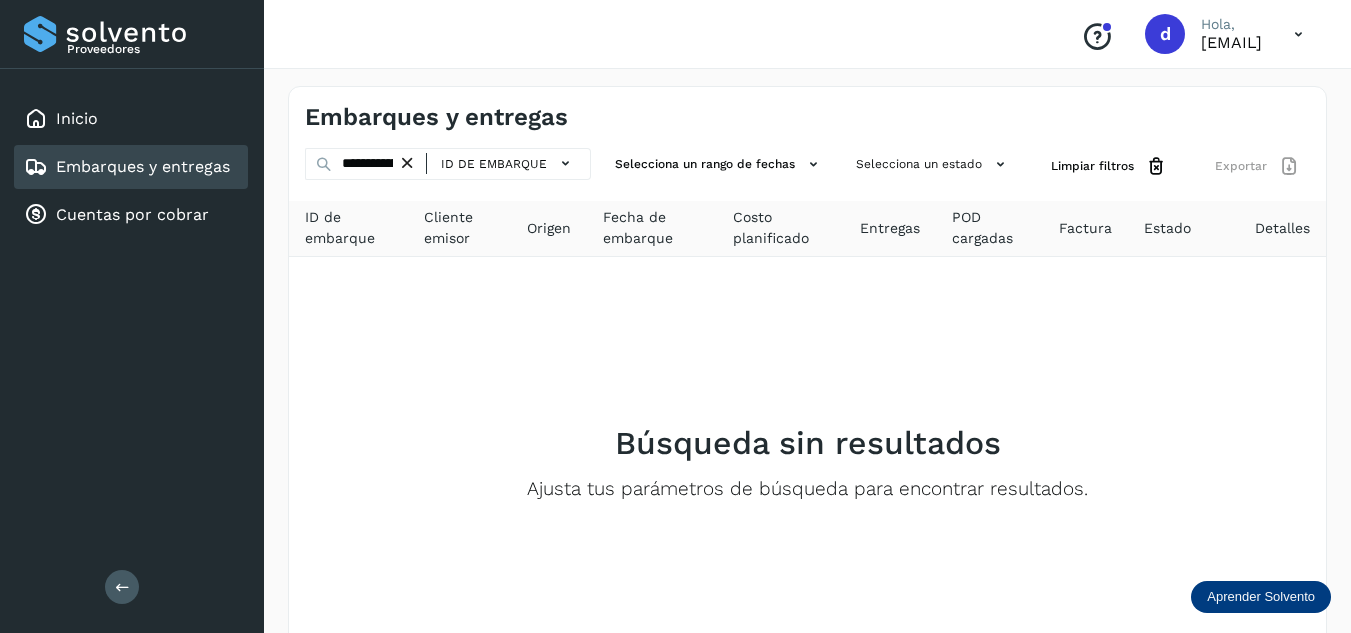 click at bounding box center [407, 163] 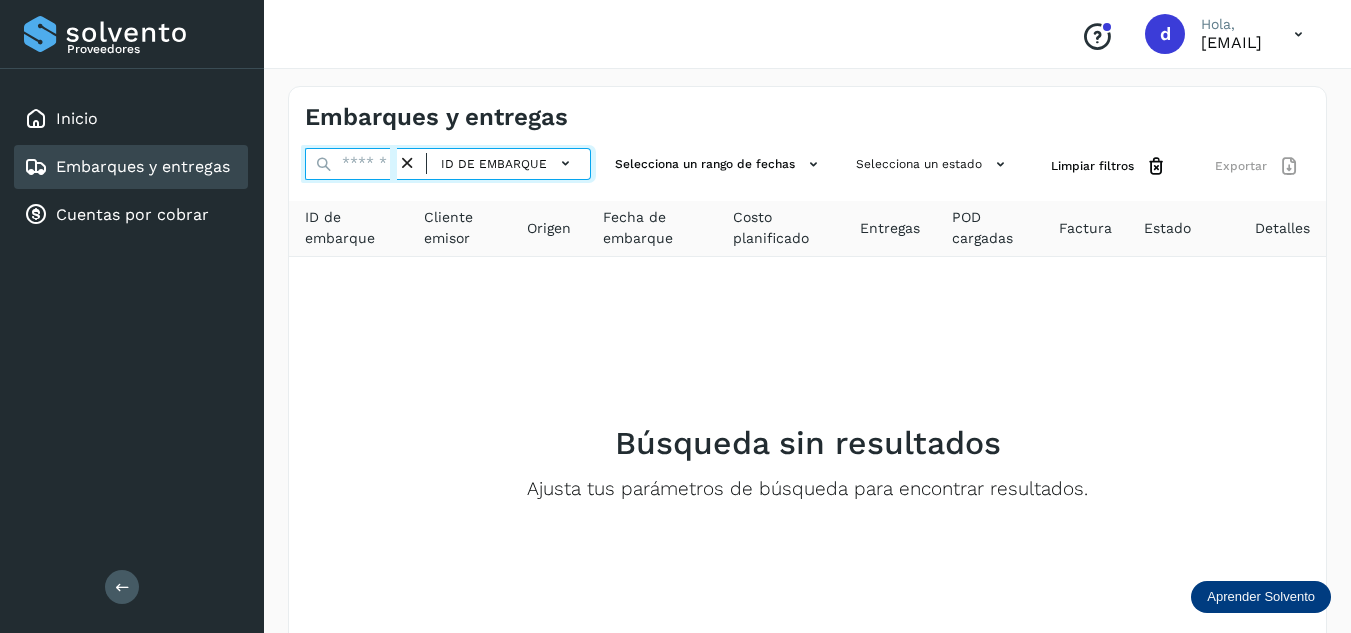 click at bounding box center (351, 164) 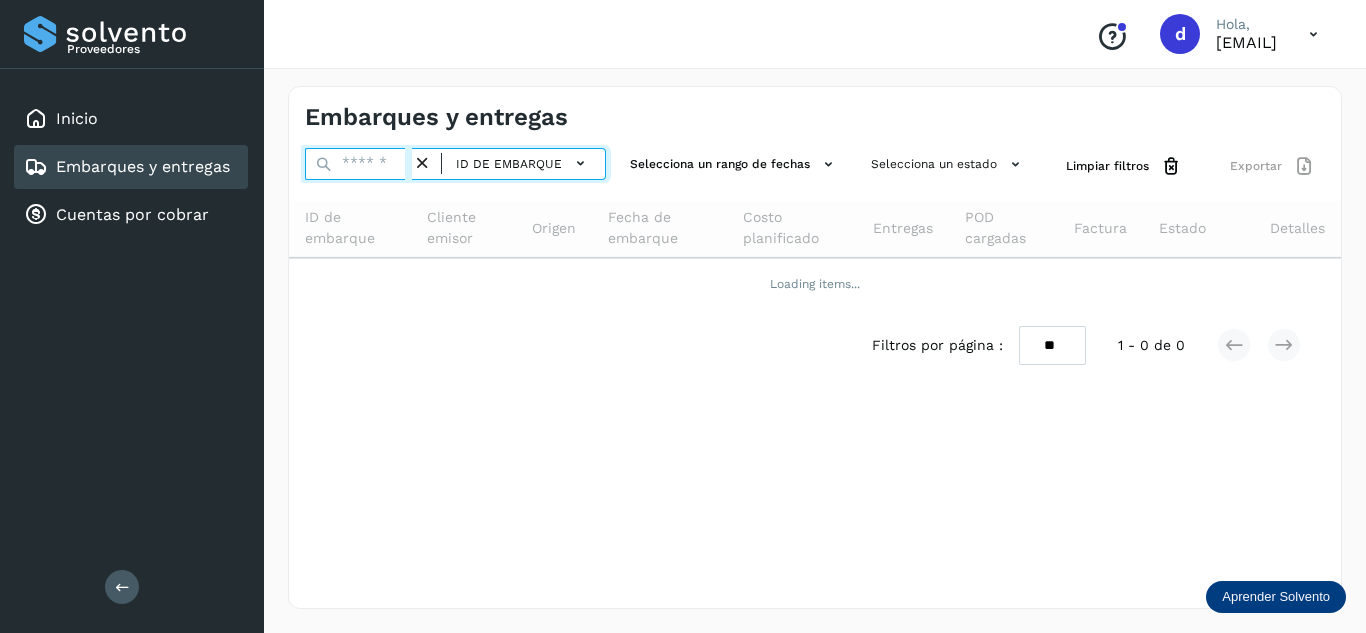 paste on "**********" 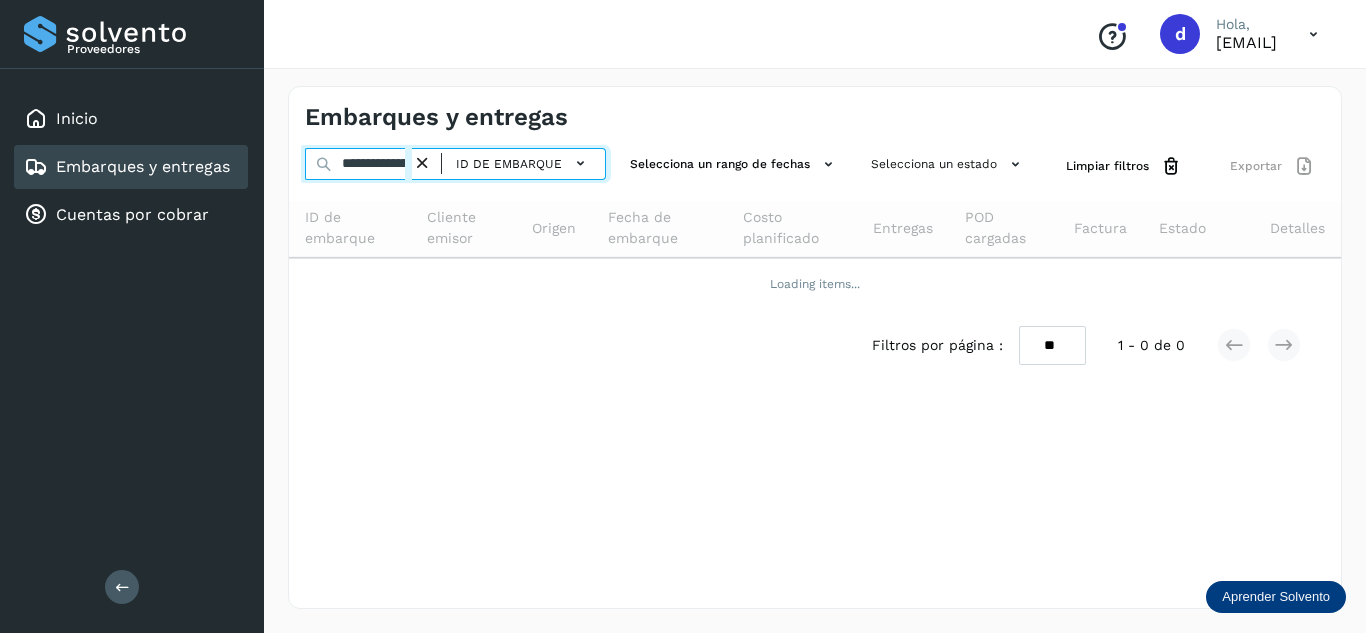 scroll, scrollTop: 0, scrollLeft: 73, axis: horizontal 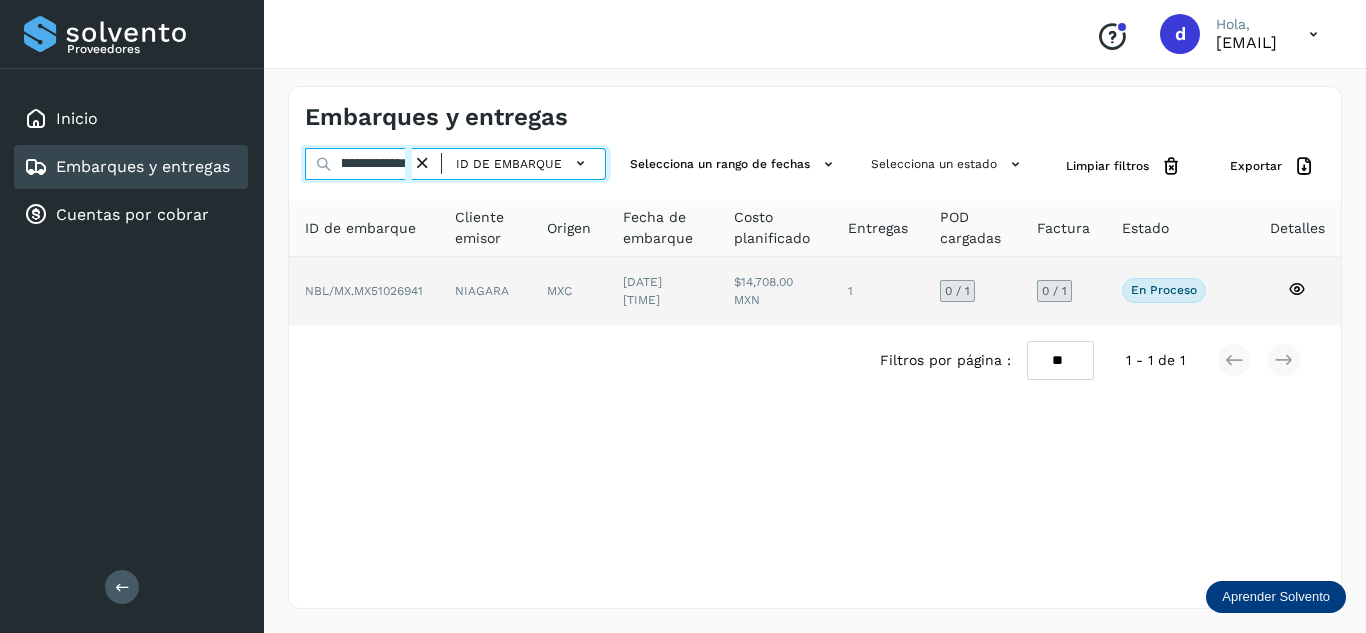 type on "**********" 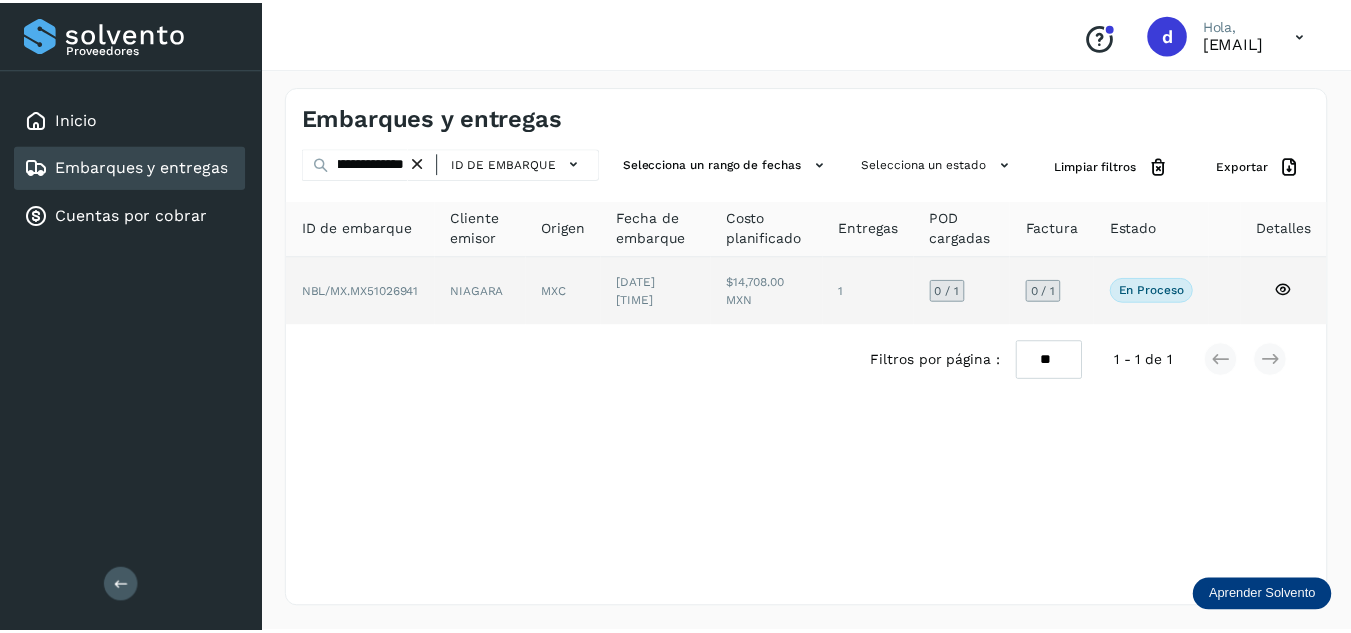 scroll, scrollTop: 0, scrollLeft: 0, axis: both 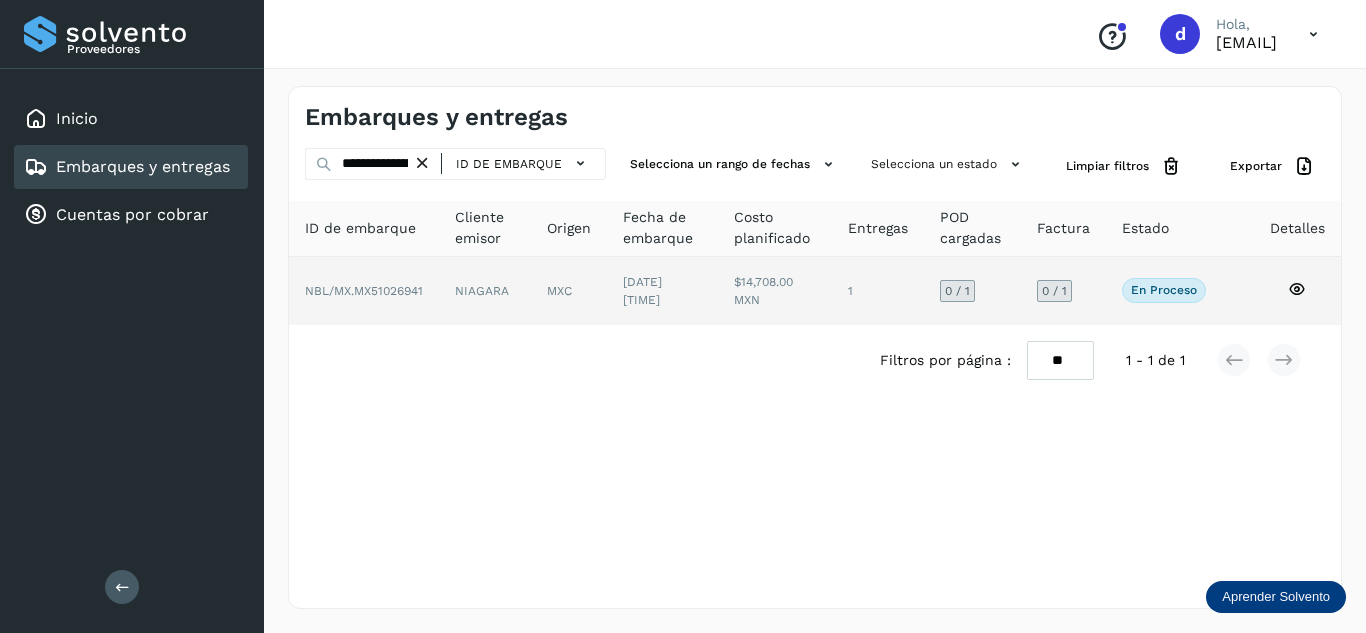 click 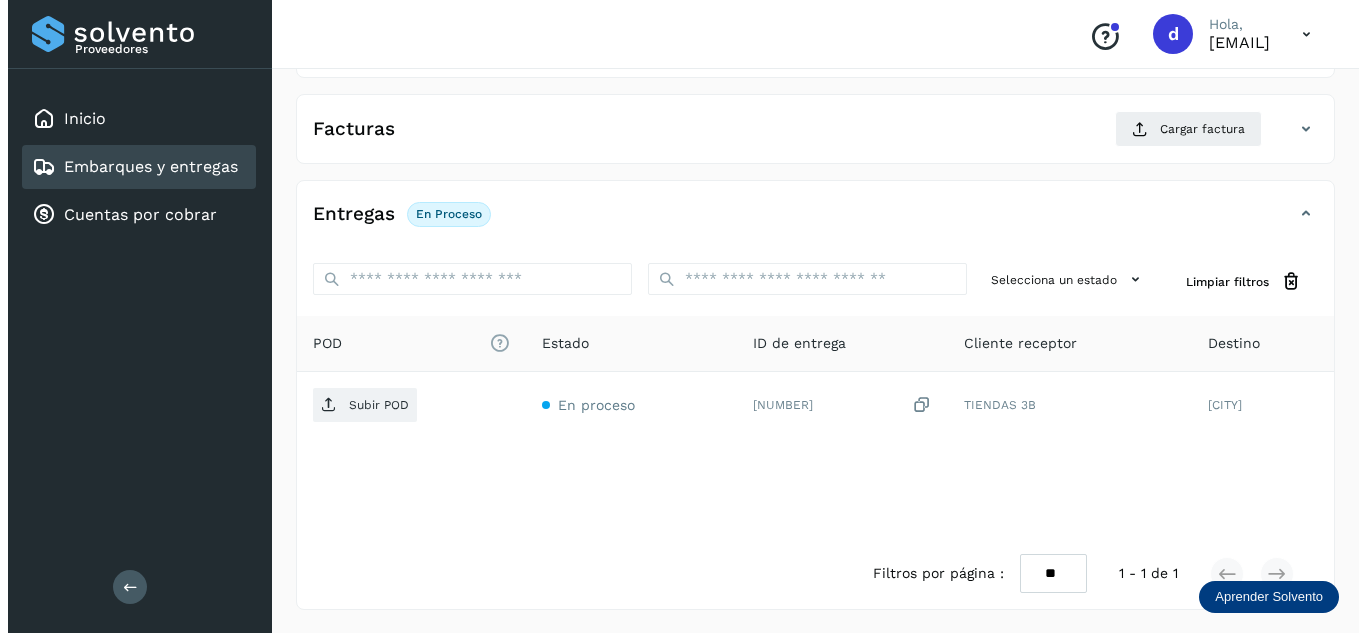 scroll, scrollTop: 316, scrollLeft: 0, axis: vertical 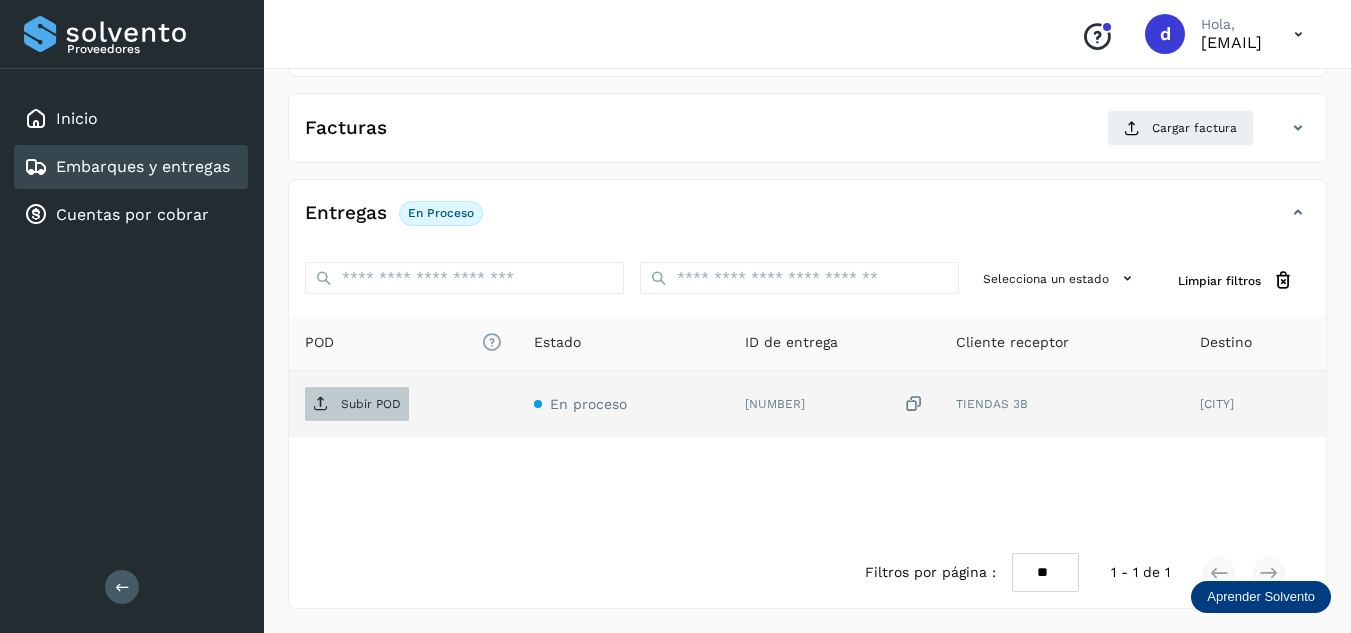 click on "Subir POD" at bounding box center (371, 404) 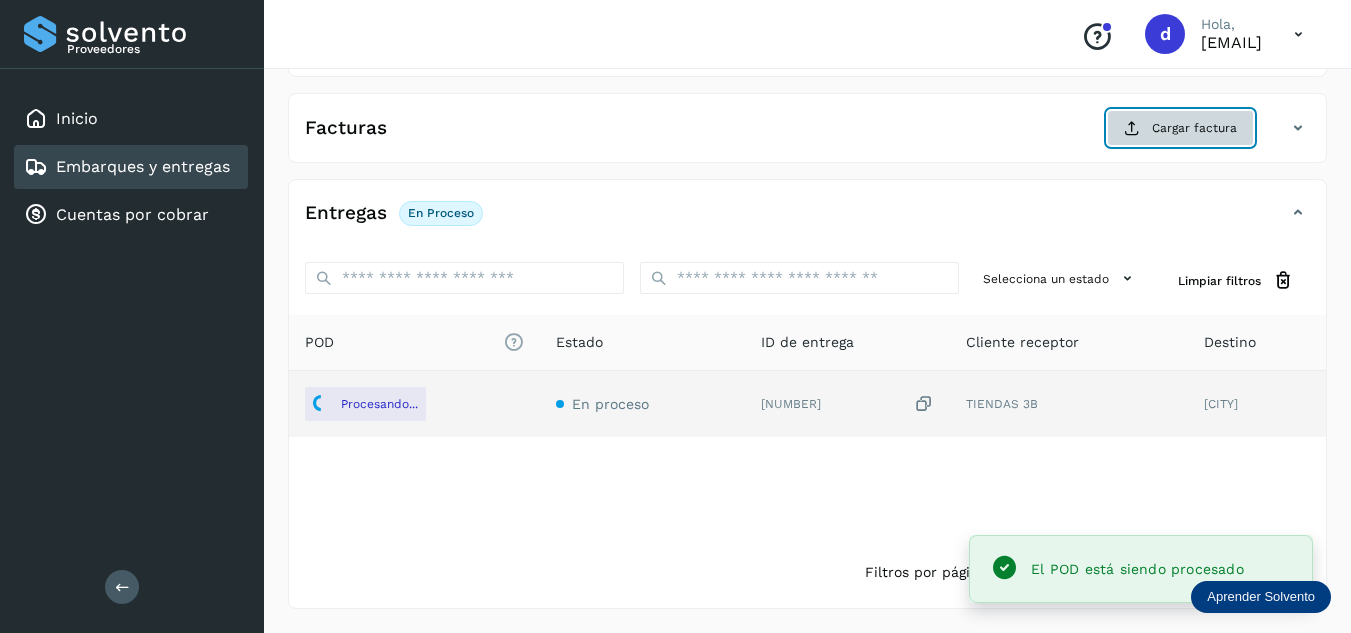 click on "Cargar factura" 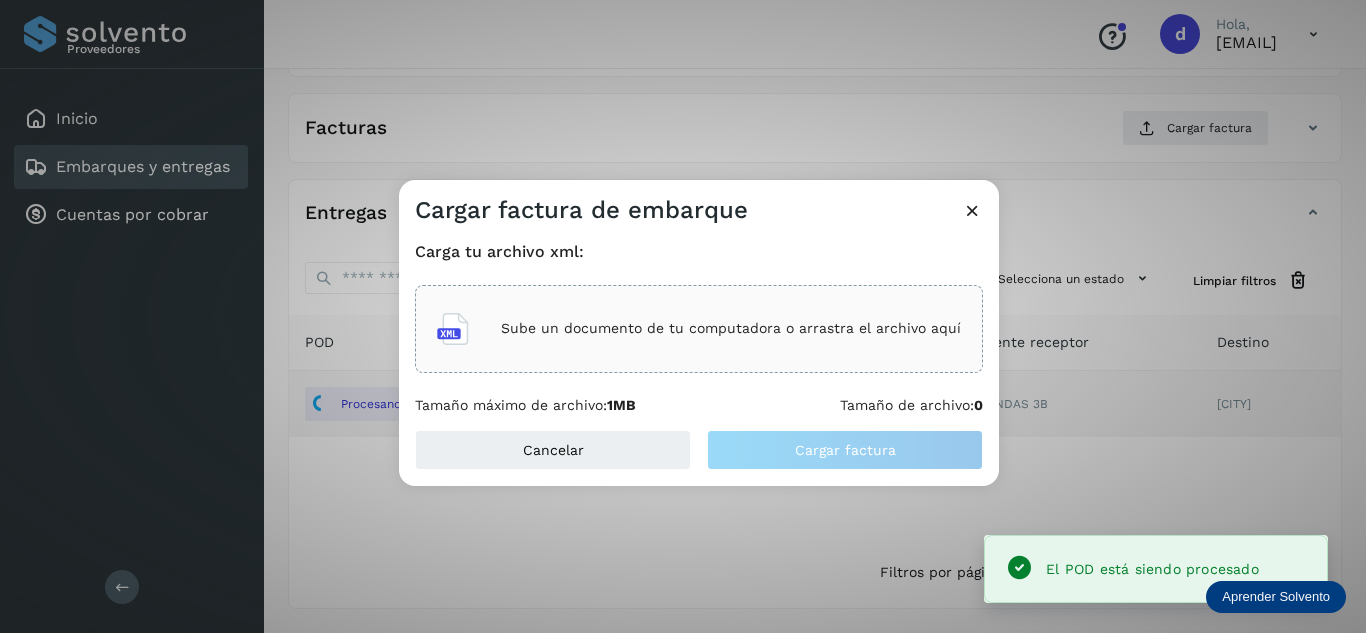 click on "Sube un documento de tu computadora o arrastra el archivo aquí" at bounding box center (731, 328) 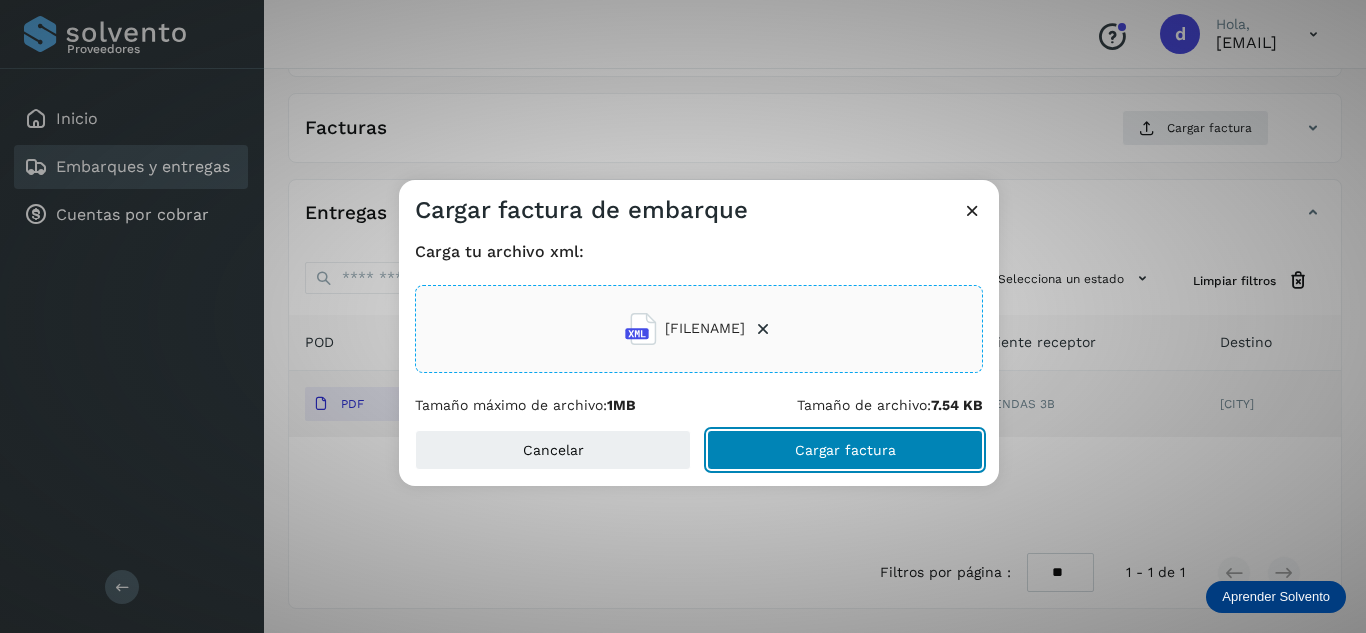 click on "Cargar factura" 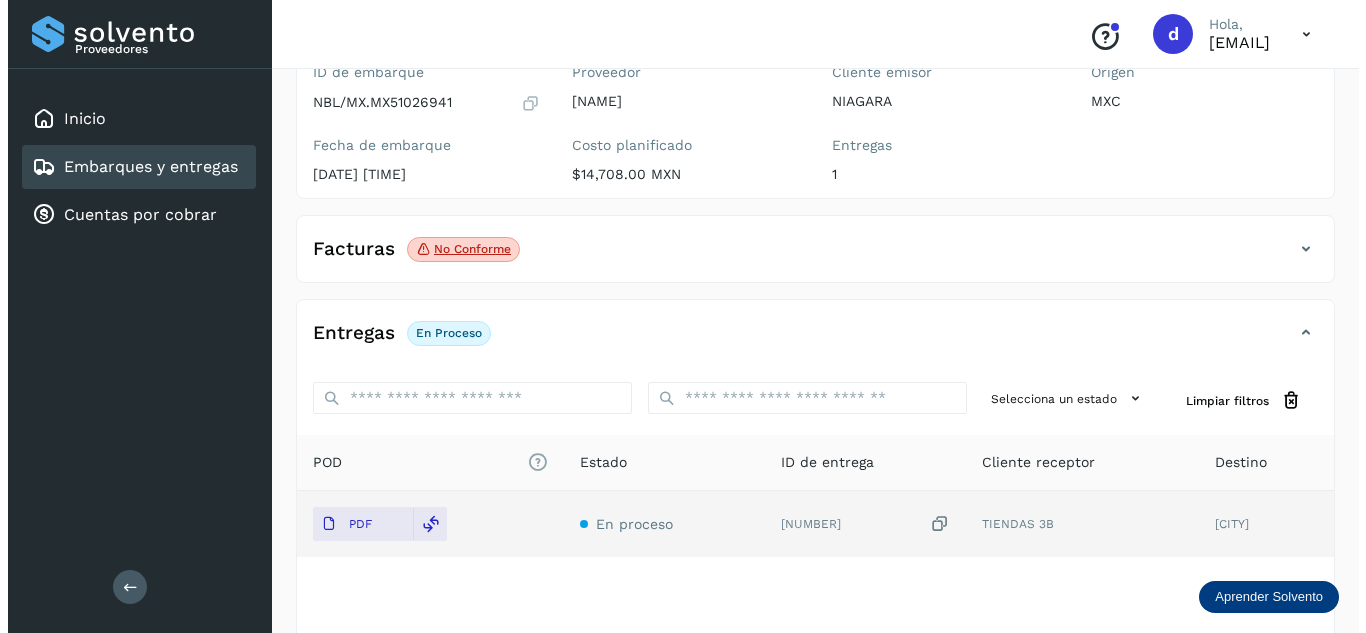 scroll, scrollTop: 0, scrollLeft: 0, axis: both 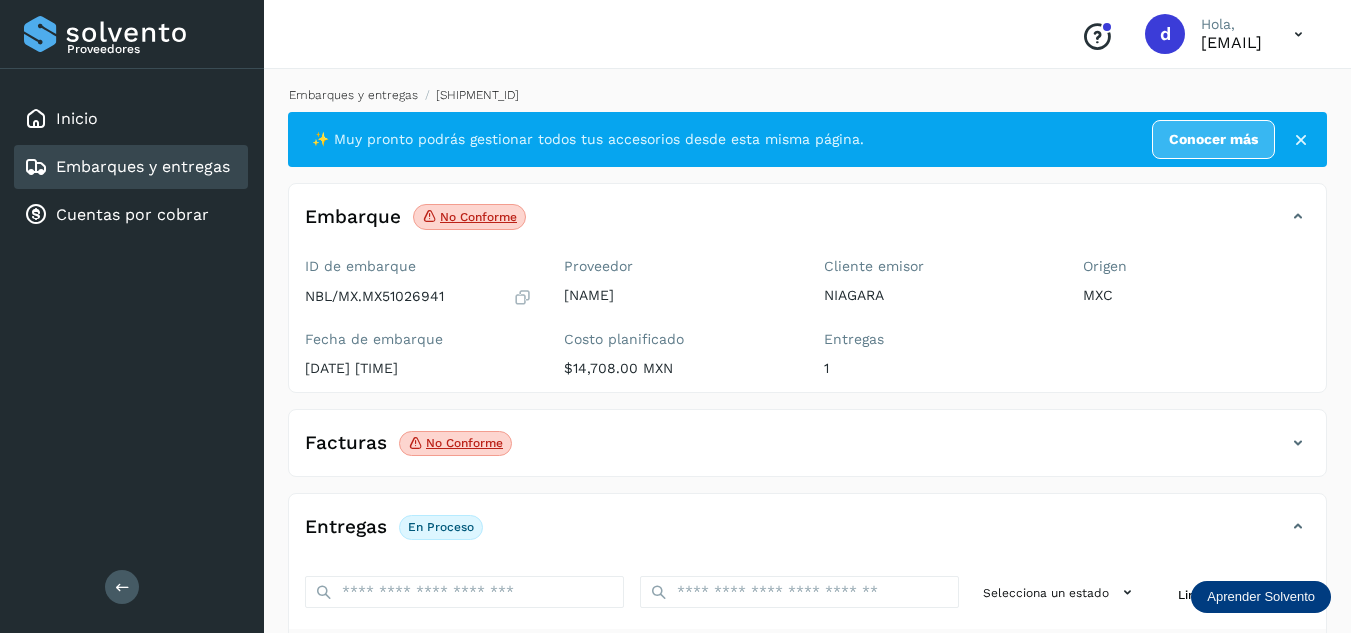 click on "Embarques y entregas" at bounding box center [353, 95] 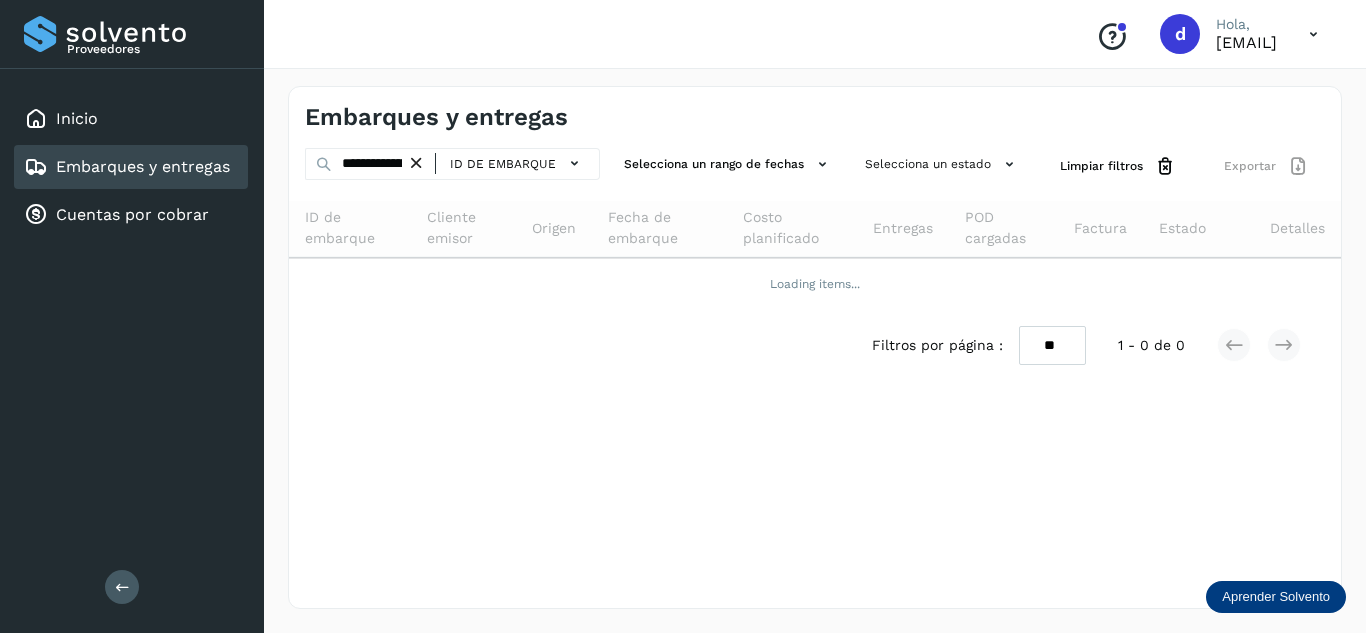click at bounding box center (416, 163) 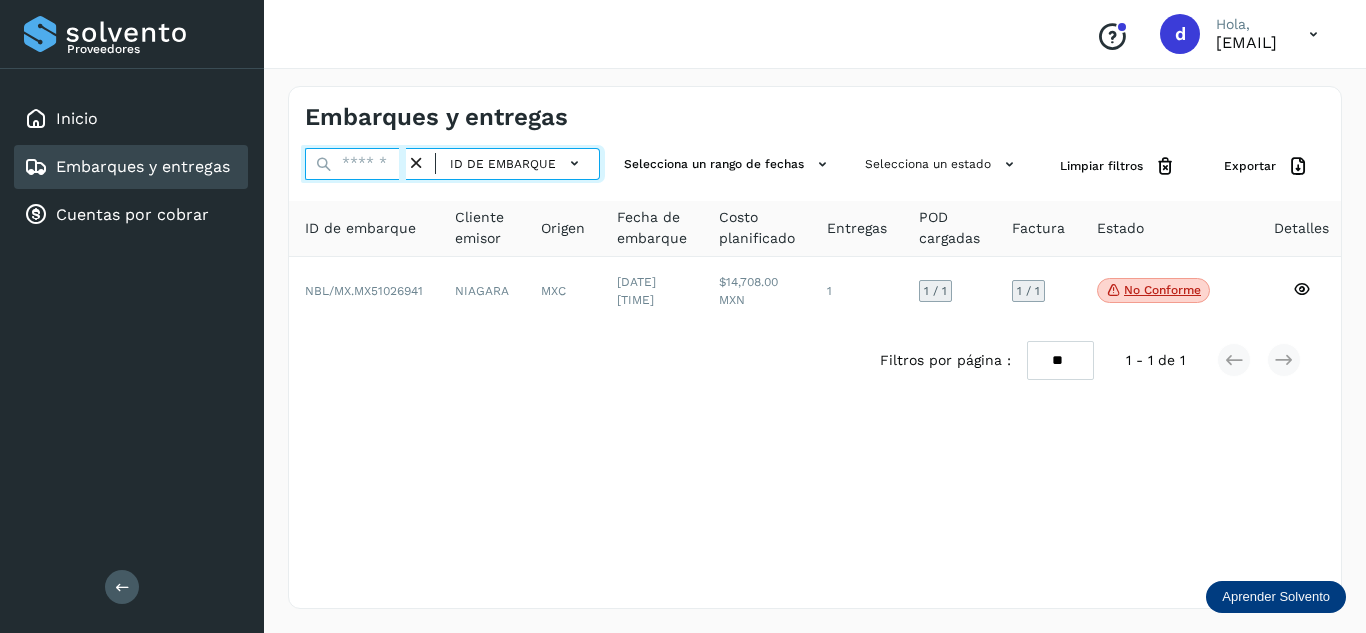 click at bounding box center [355, 164] 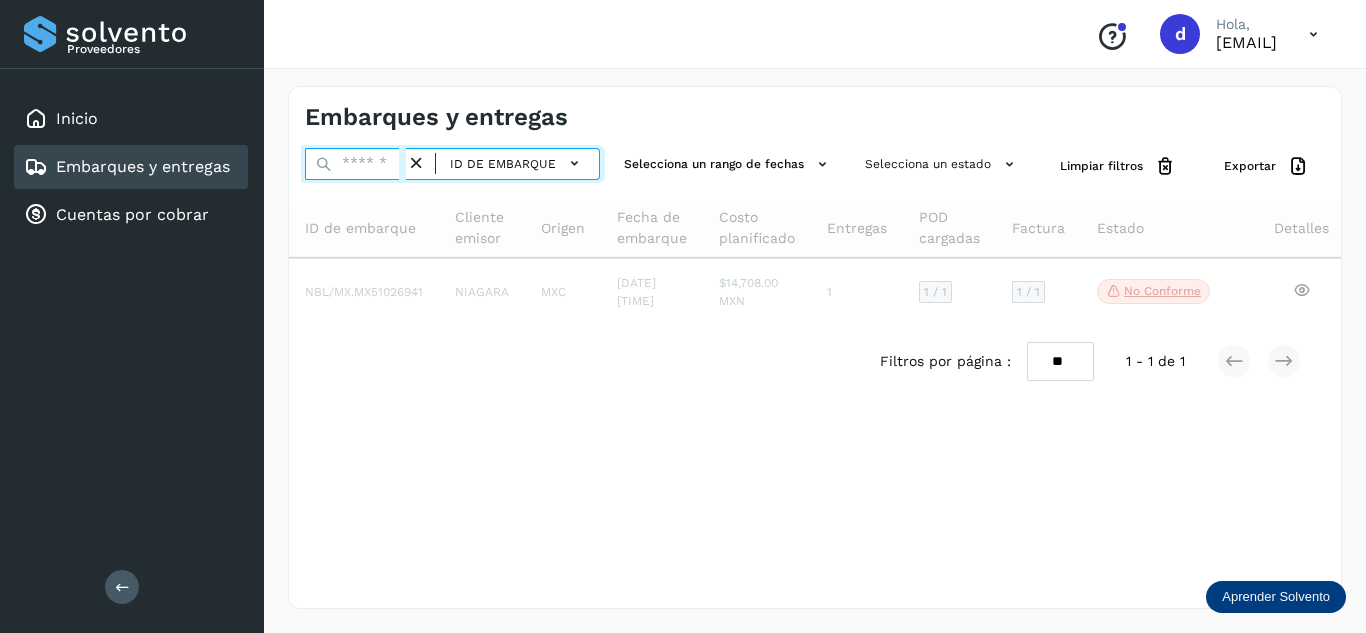 paste on "**********" 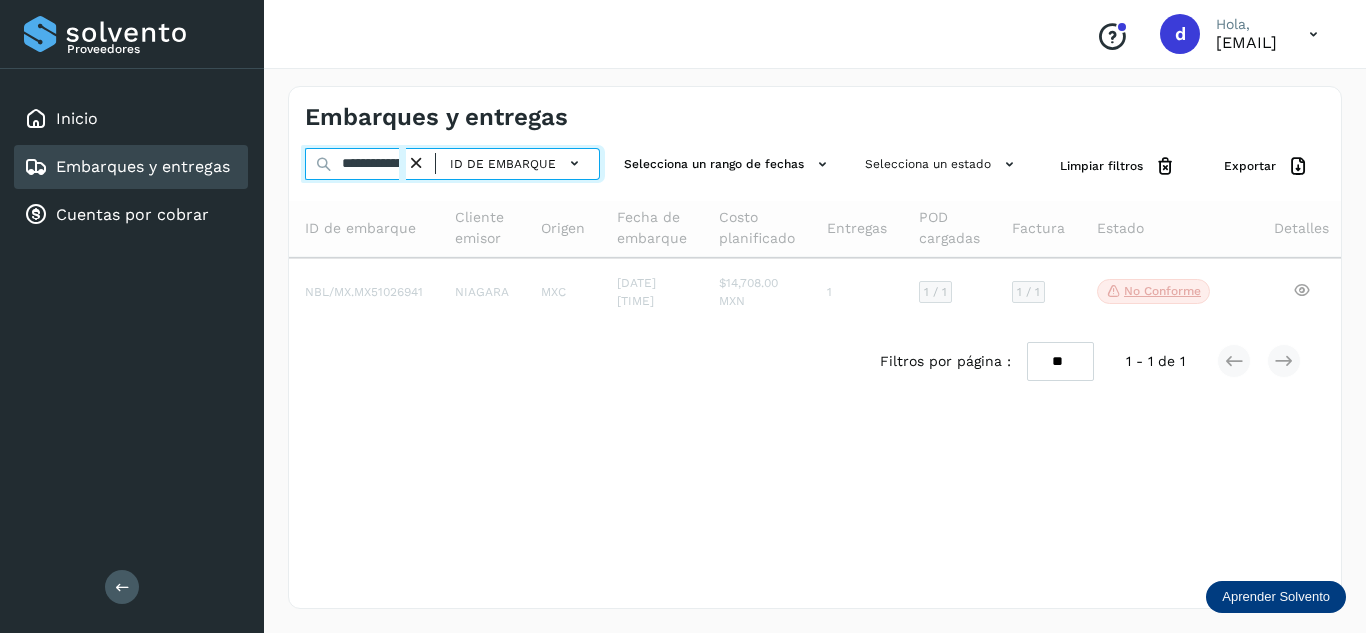 scroll, scrollTop: 0, scrollLeft: 75, axis: horizontal 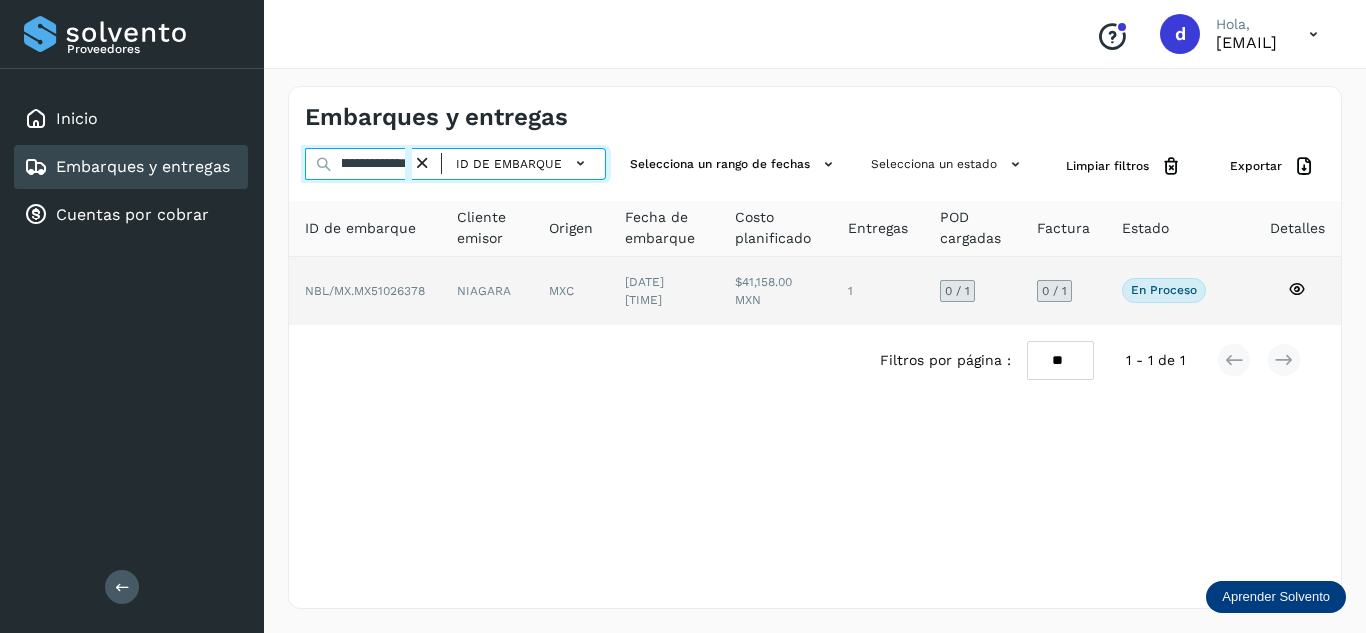 type on "**********" 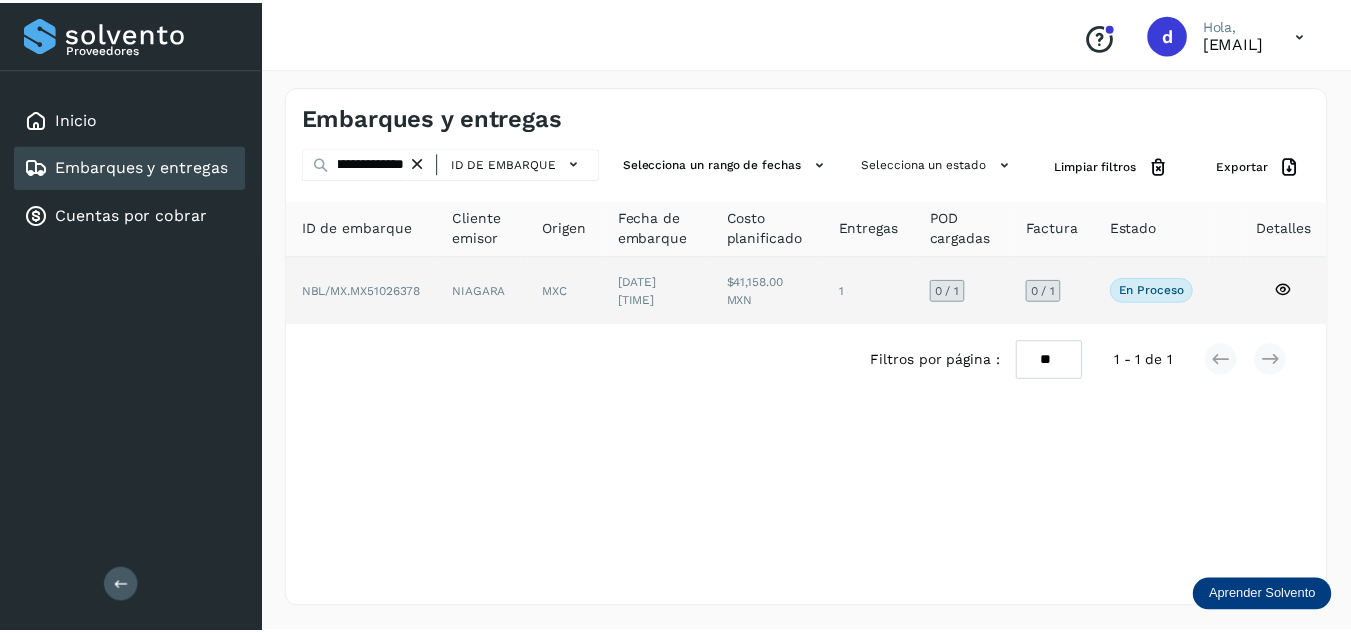 scroll, scrollTop: 0, scrollLeft: 0, axis: both 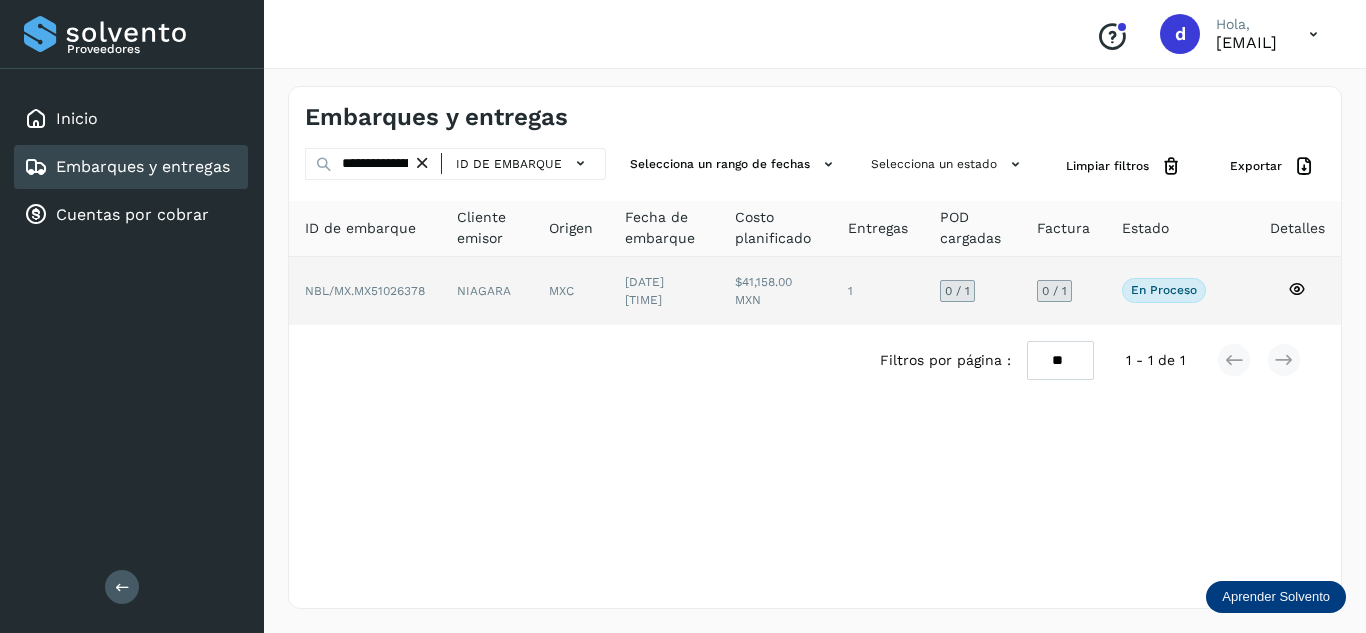 click 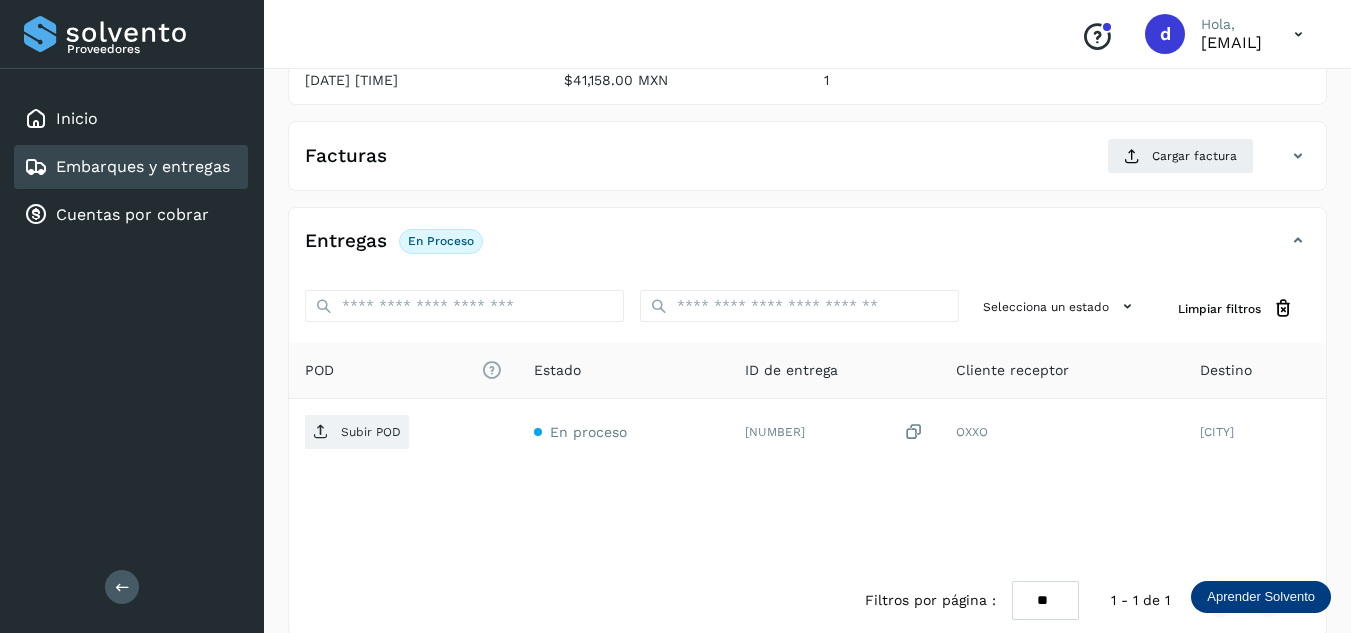 scroll, scrollTop: 300, scrollLeft: 0, axis: vertical 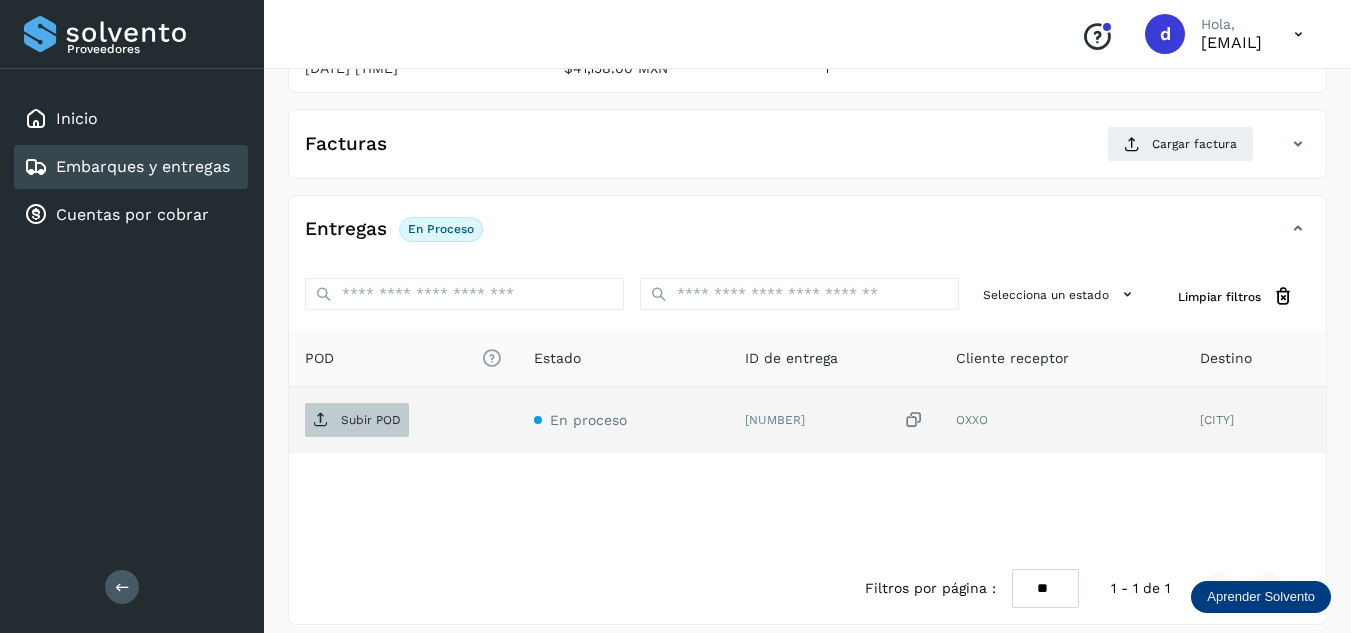 click on "Subir POD" at bounding box center (371, 420) 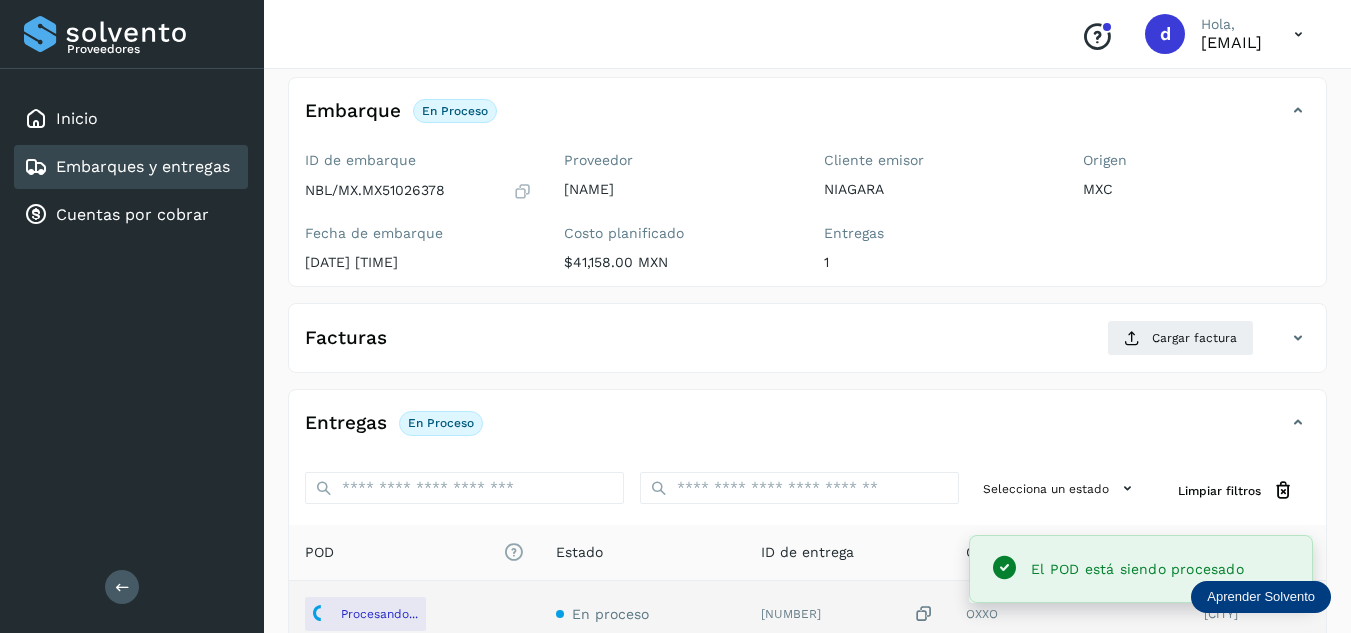 scroll, scrollTop: 100, scrollLeft: 0, axis: vertical 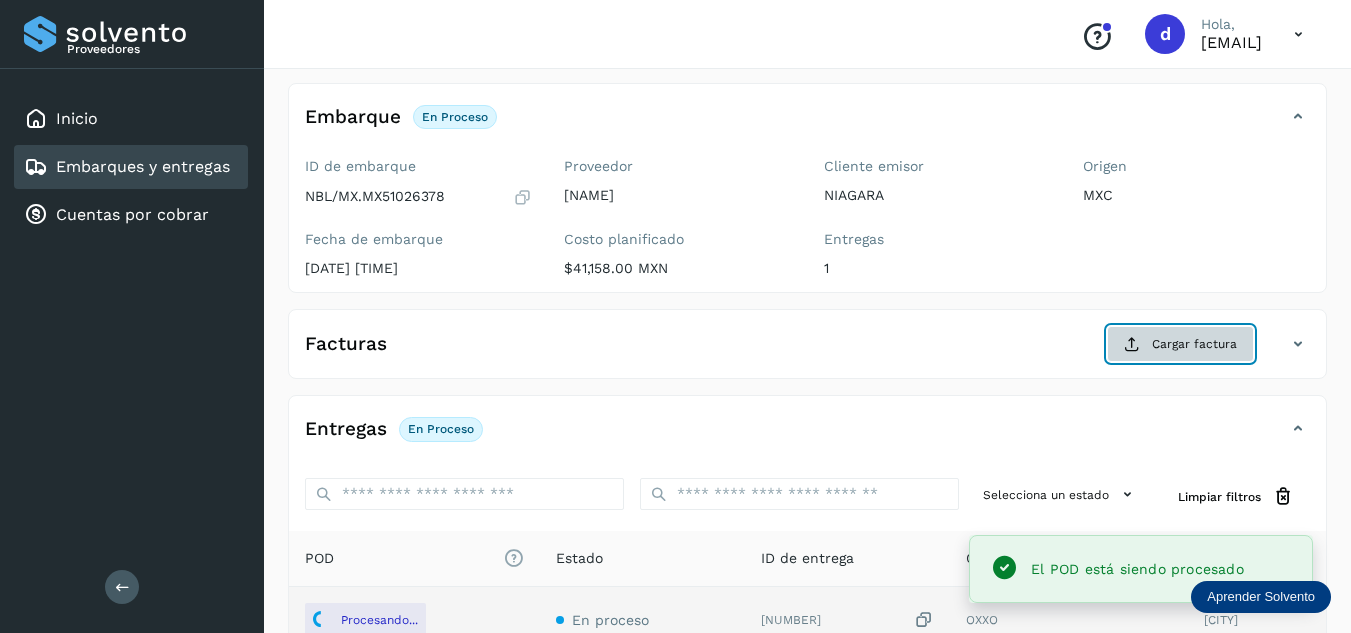 click on "Cargar factura" 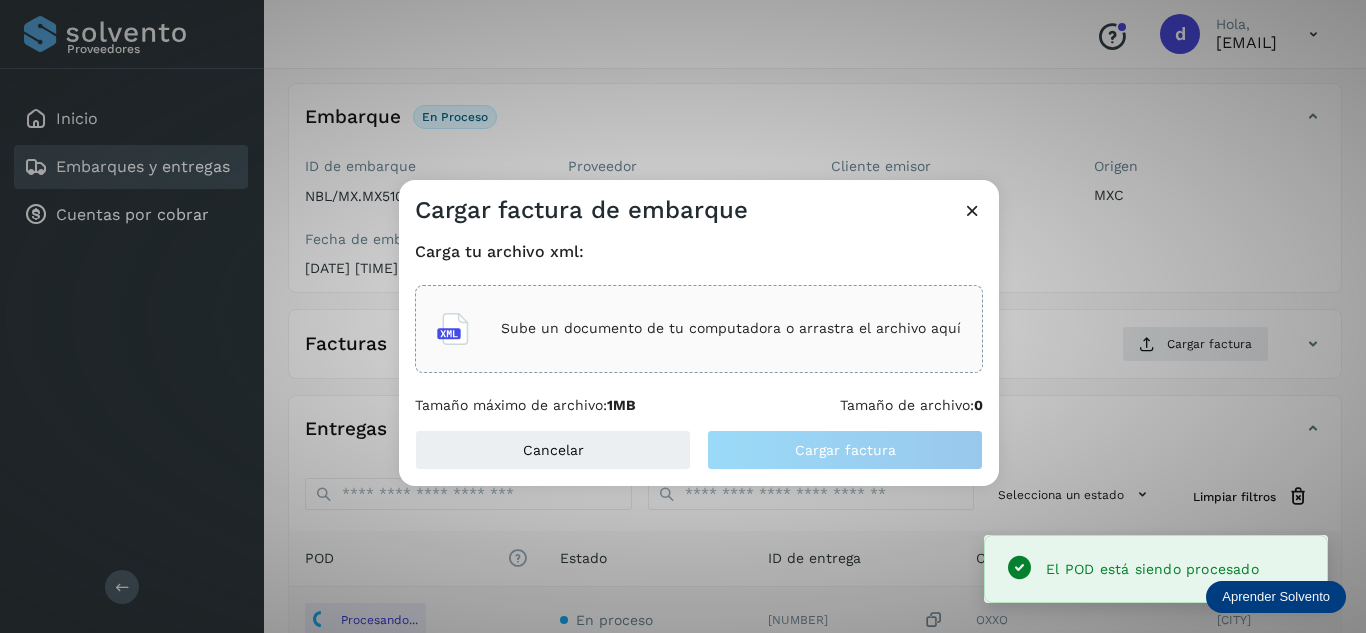 click on "Sube un documento de tu computadora o arrastra el archivo aquí" at bounding box center [699, 329] 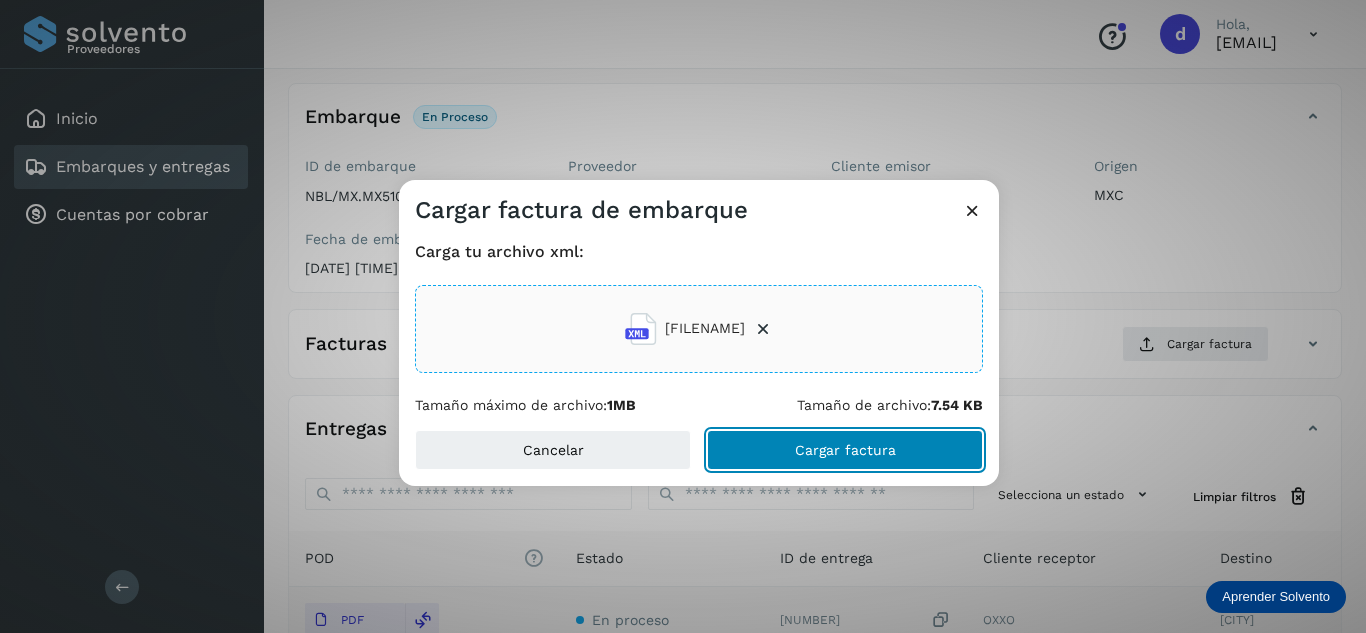click on "Cargar factura" 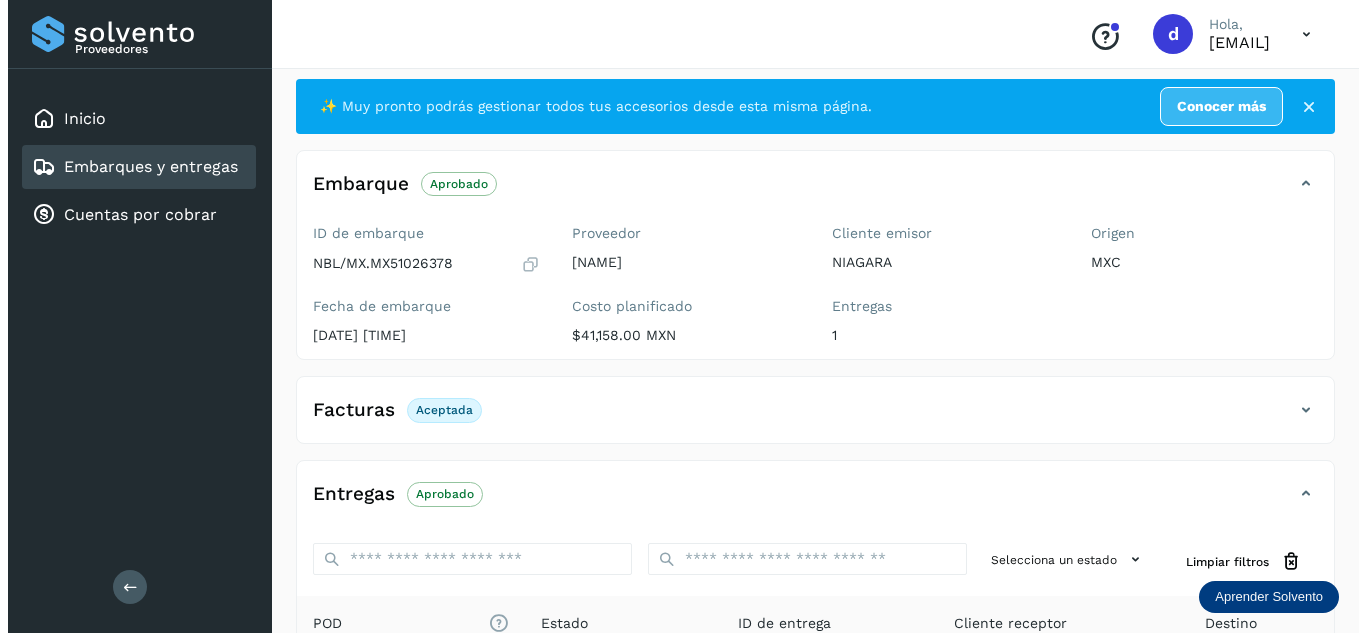 scroll, scrollTop: 0, scrollLeft: 0, axis: both 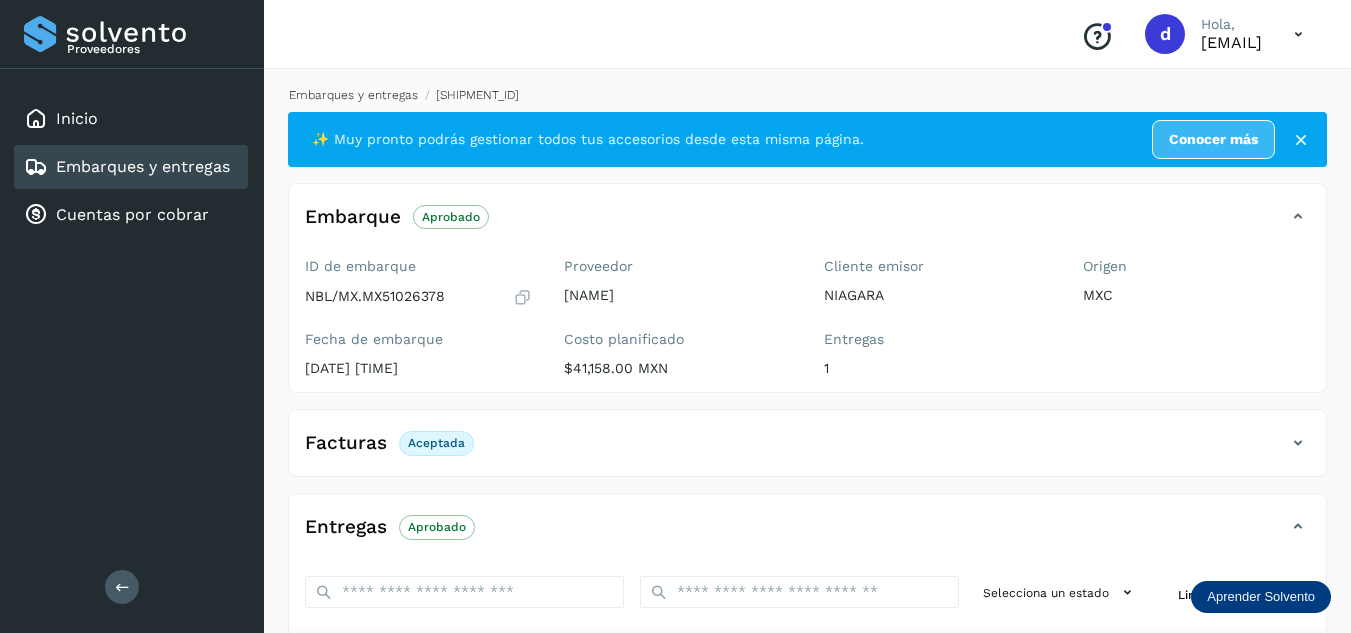 click on "Embarques y entregas" at bounding box center (353, 95) 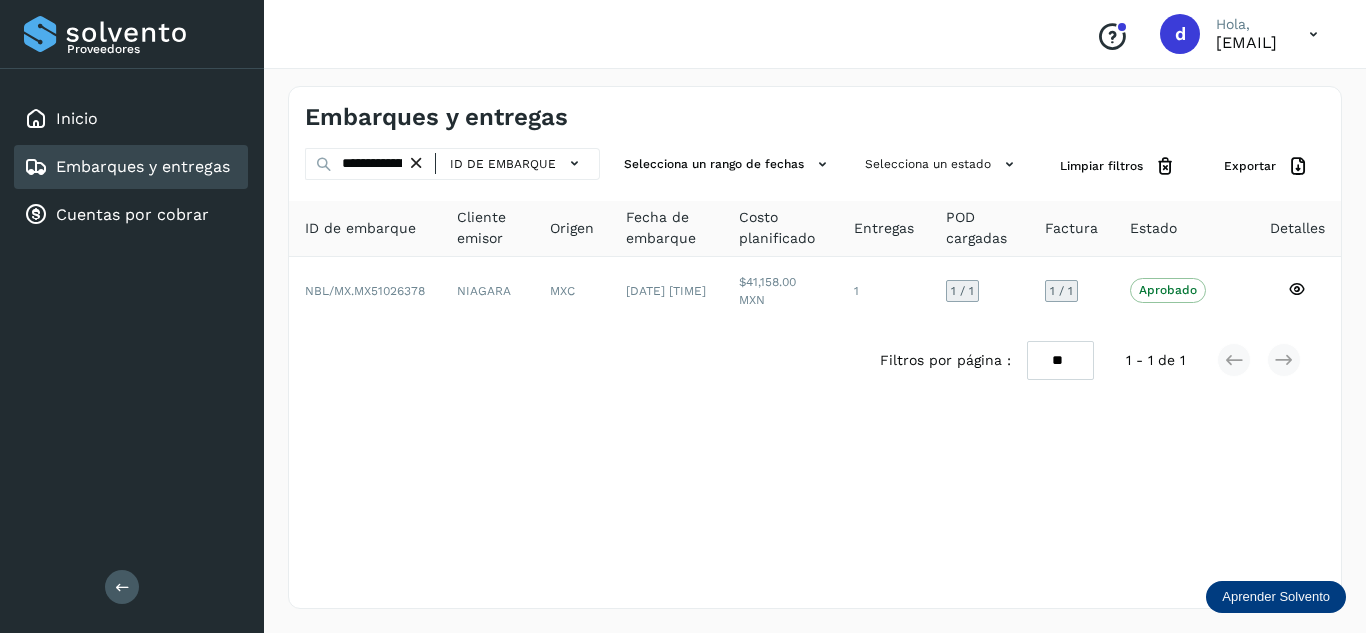 click at bounding box center (416, 163) 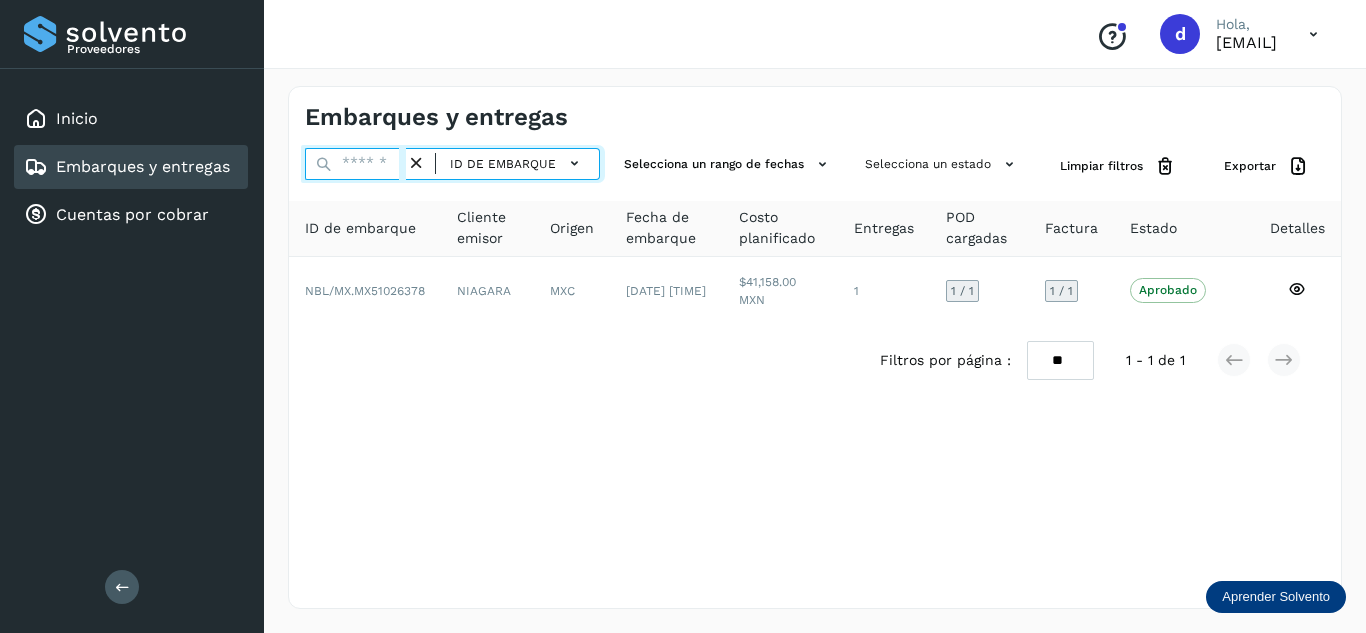 click at bounding box center (355, 164) 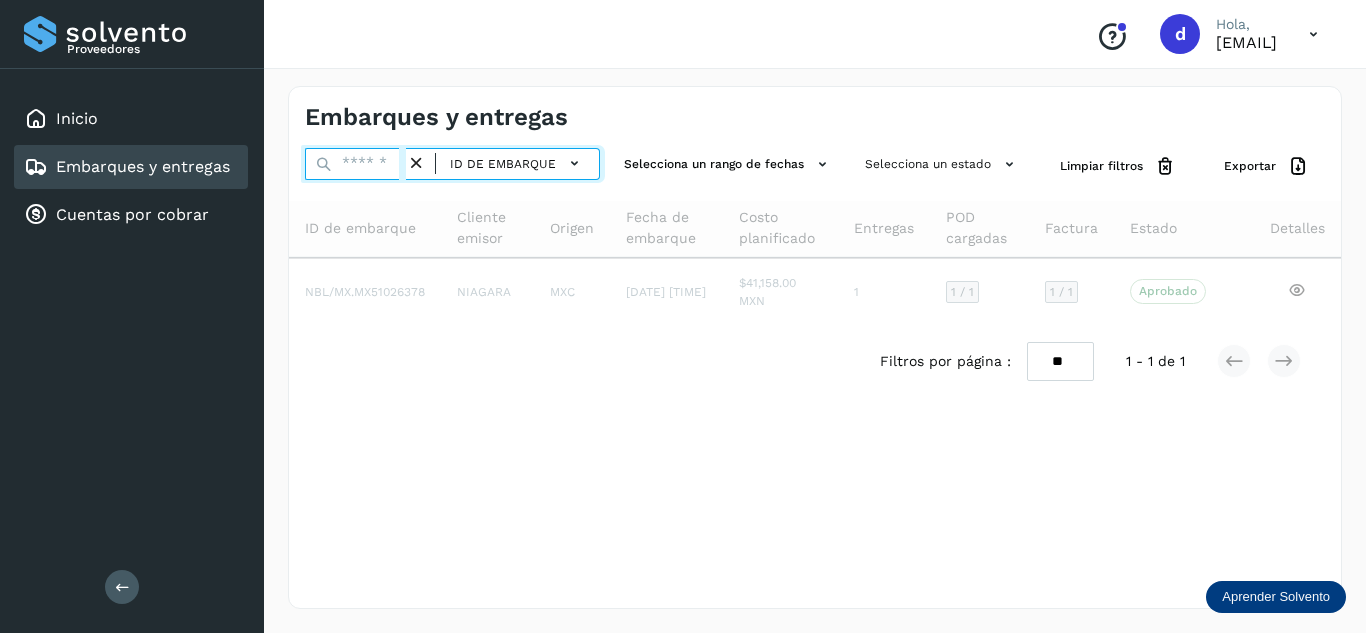 paste on "**********" 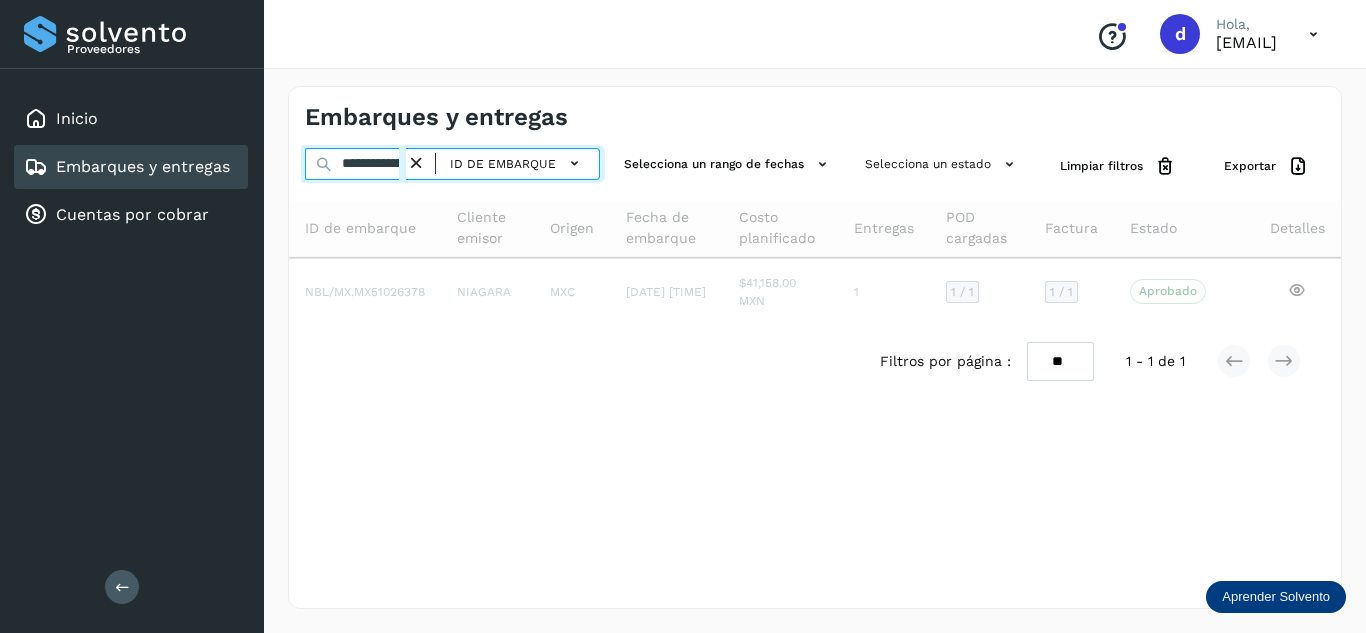 scroll, scrollTop: 0, scrollLeft: 70, axis: horizontal 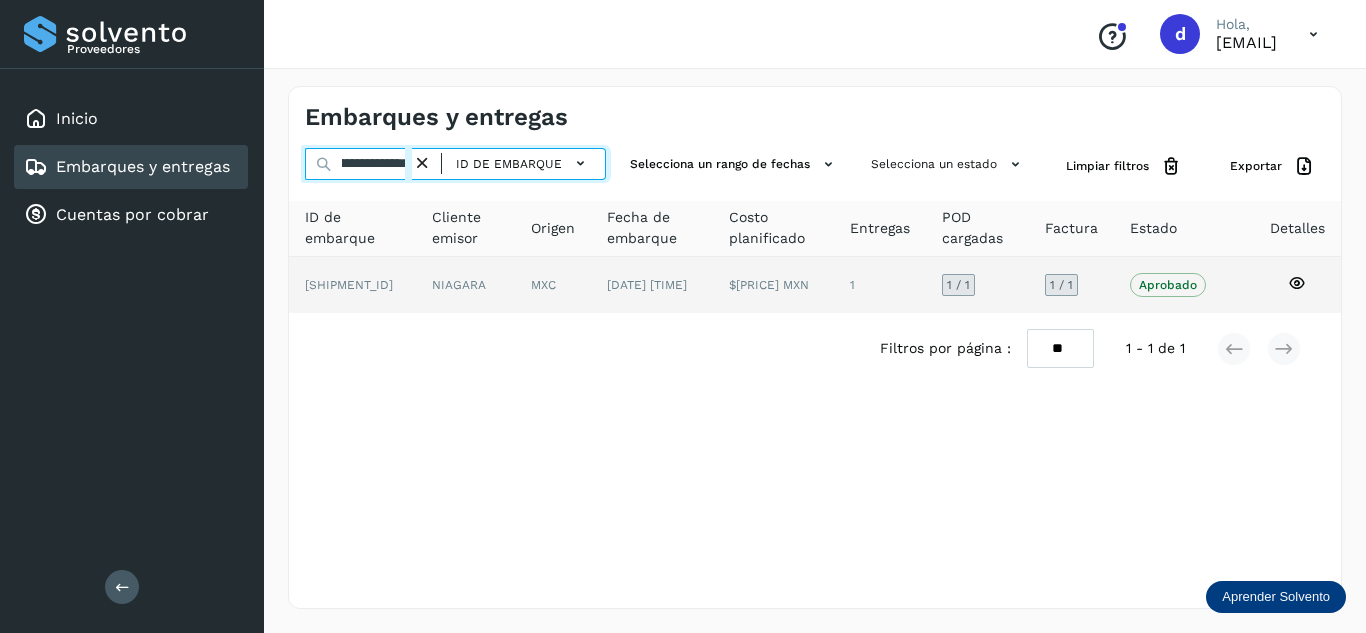 type on "**********" 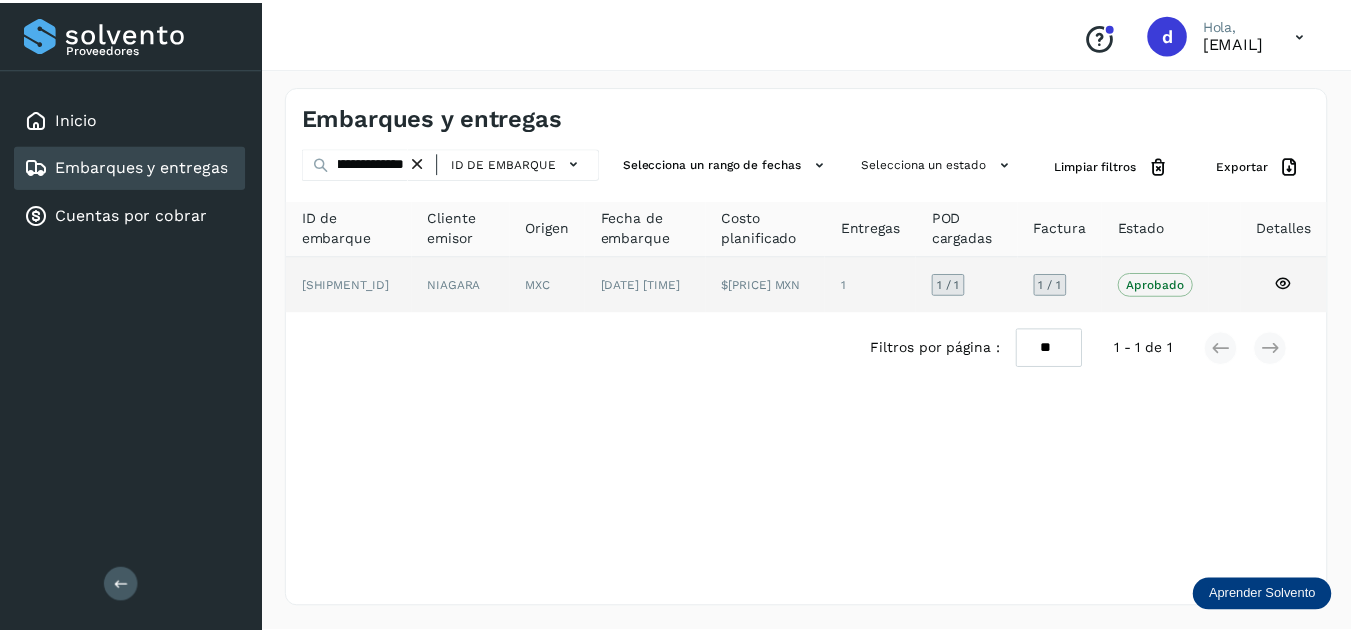 scroll, scrollTop: 0, scrollLeft: 0, axis: both 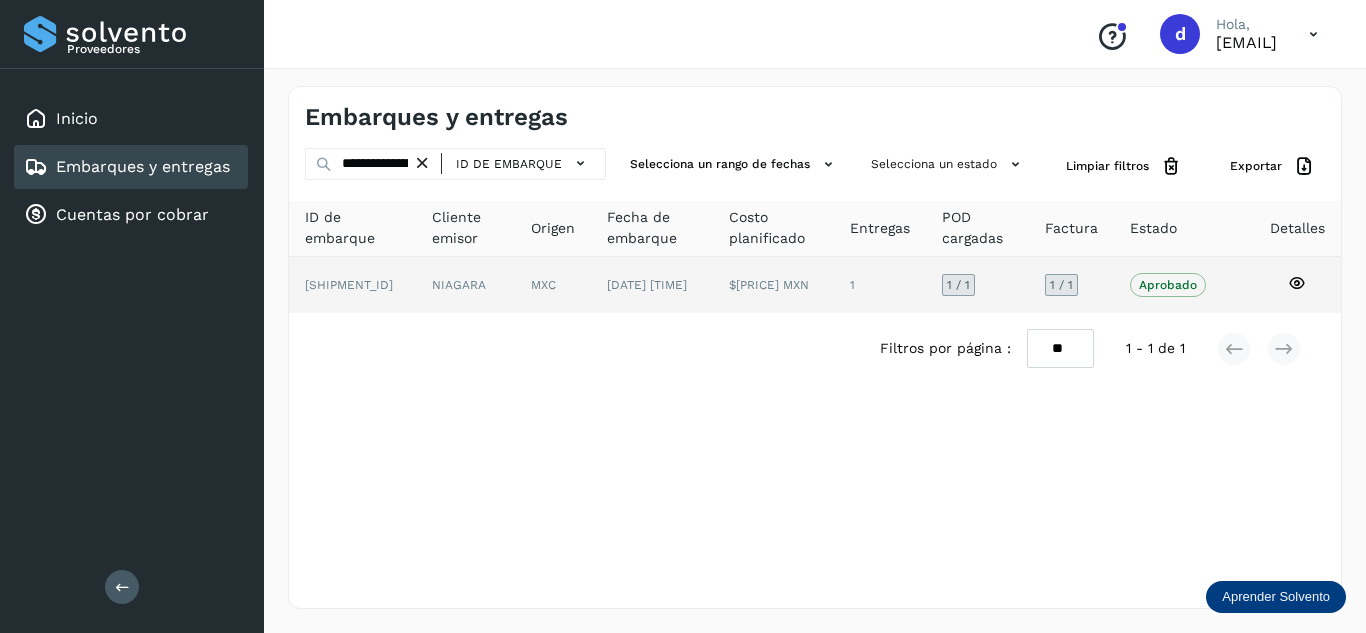click 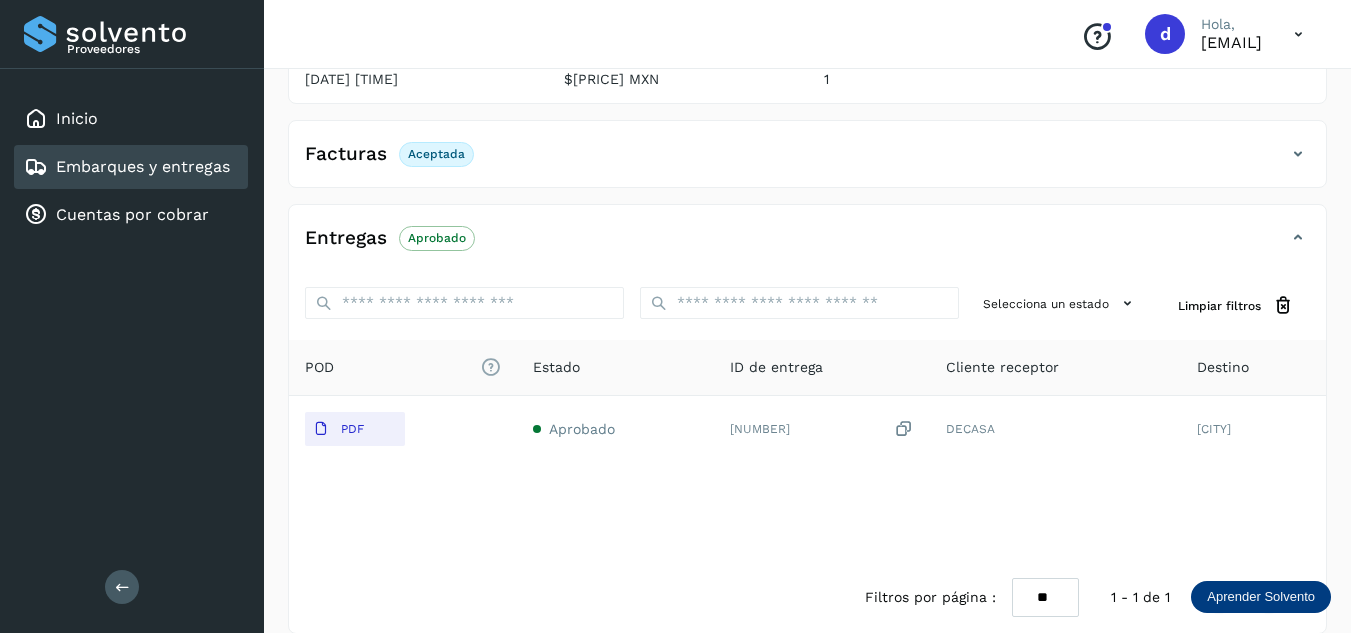 scroll, scrollTop: 300, scrollLeft: 0, axis: vertical 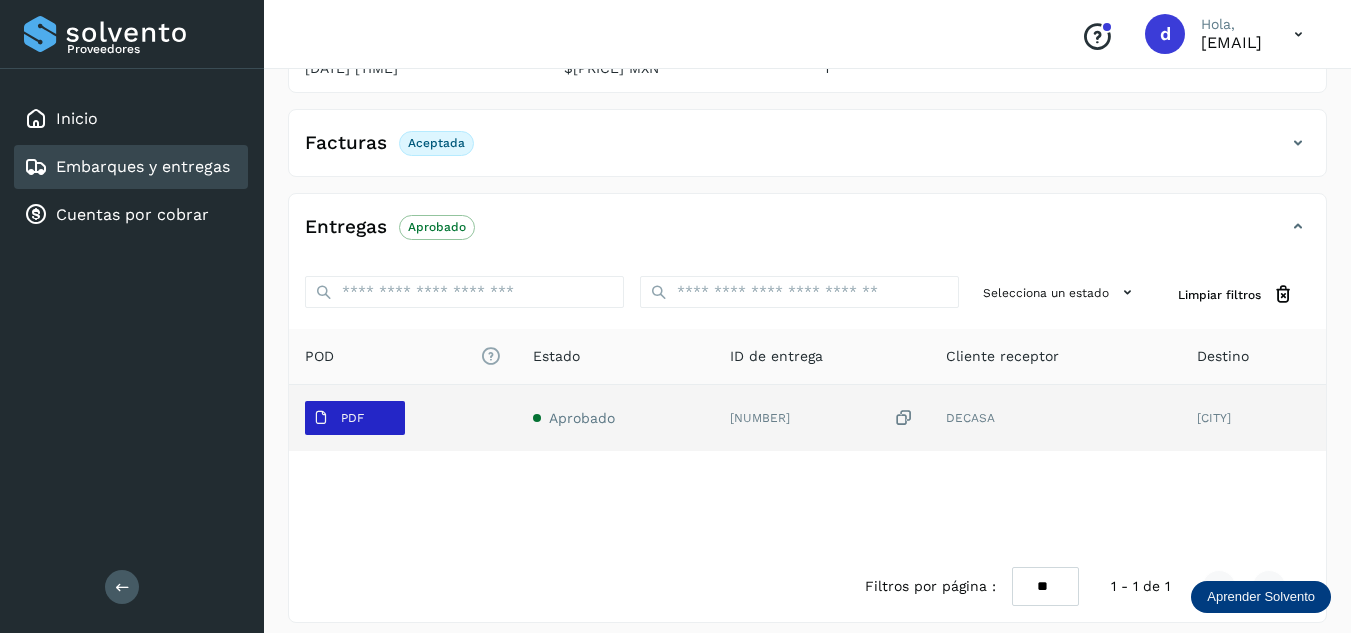 click on "PDF" at bounding box center (352, 418) 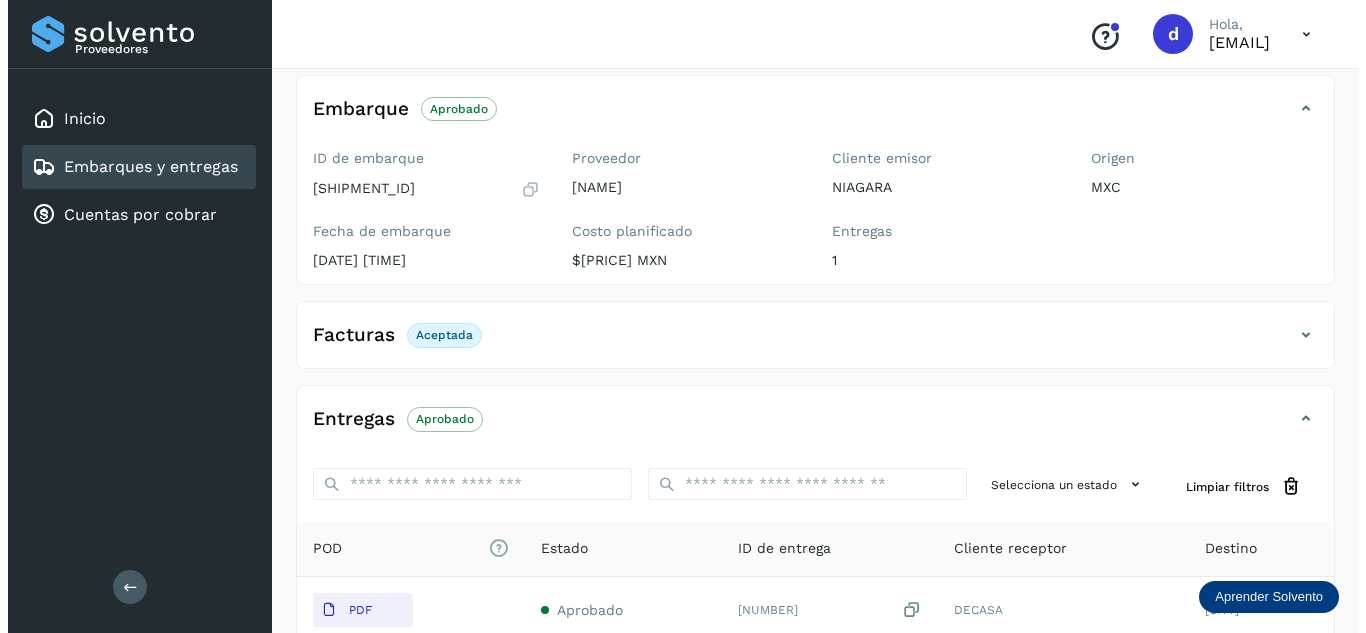 scroll, scrollTop: 0, scrollLeft: 0, axis: both 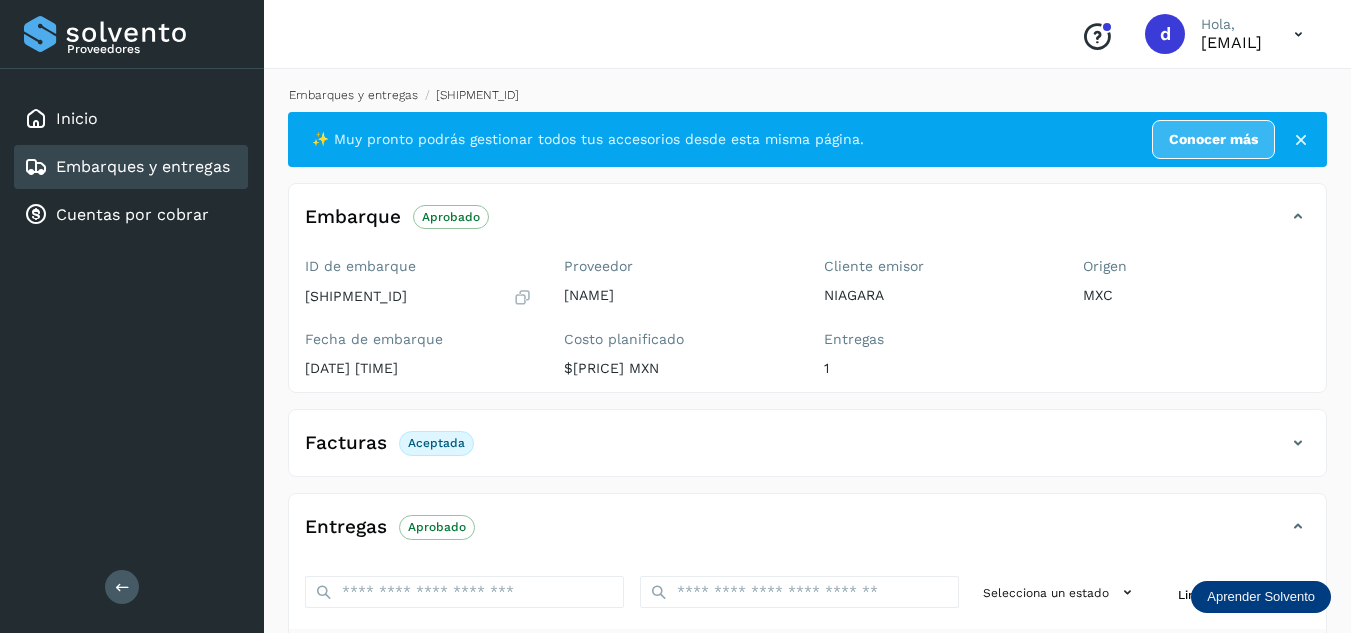 click on "Embarques y entregas" at bounding box center [353, 95] 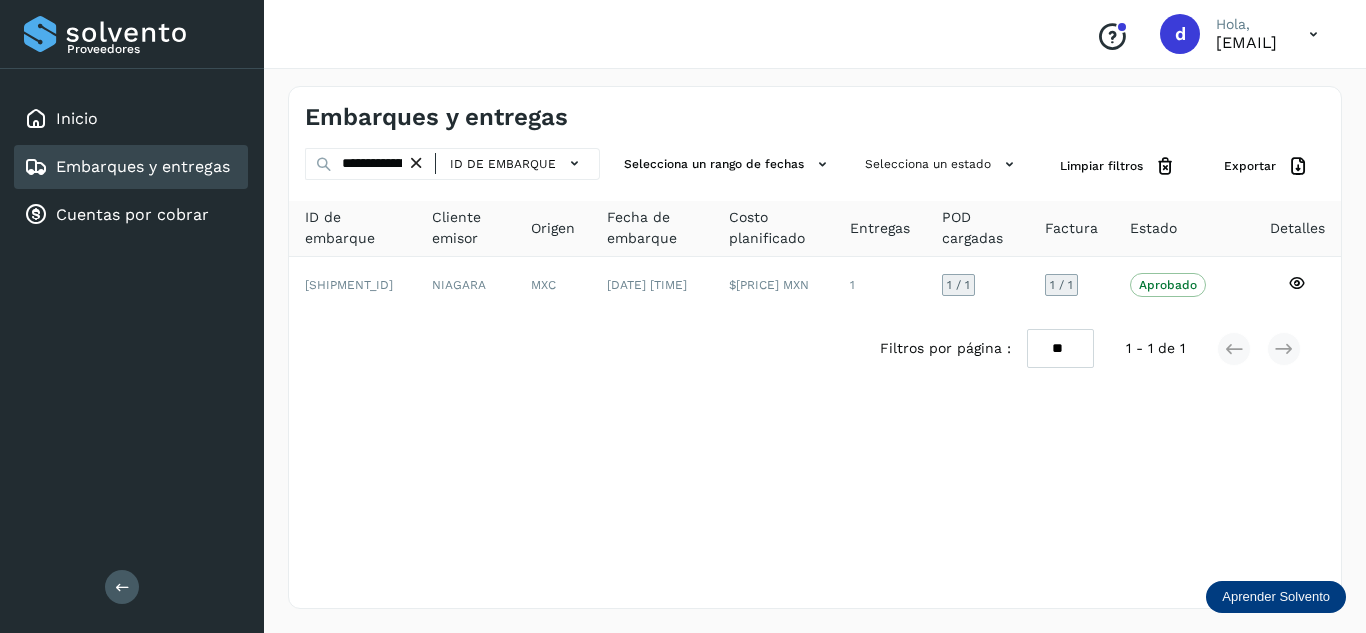 click at bounding box center (416, 163) 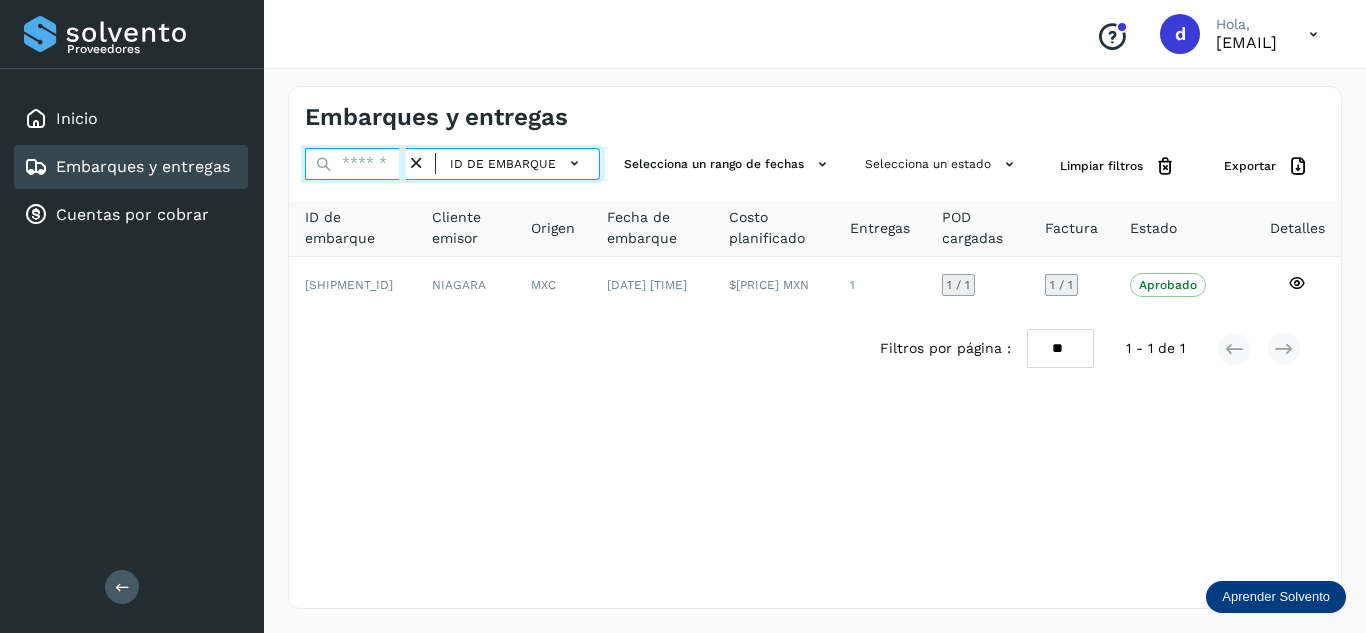 click at bounding box center [355, 164] 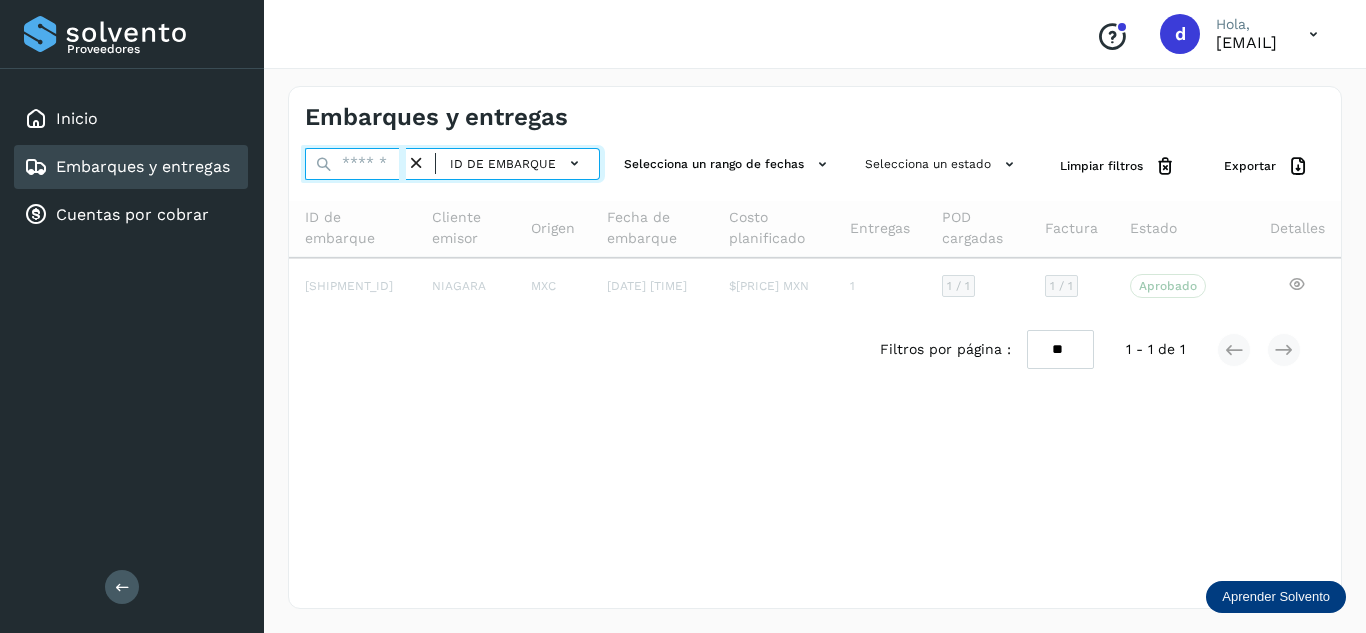 paste on "**********" 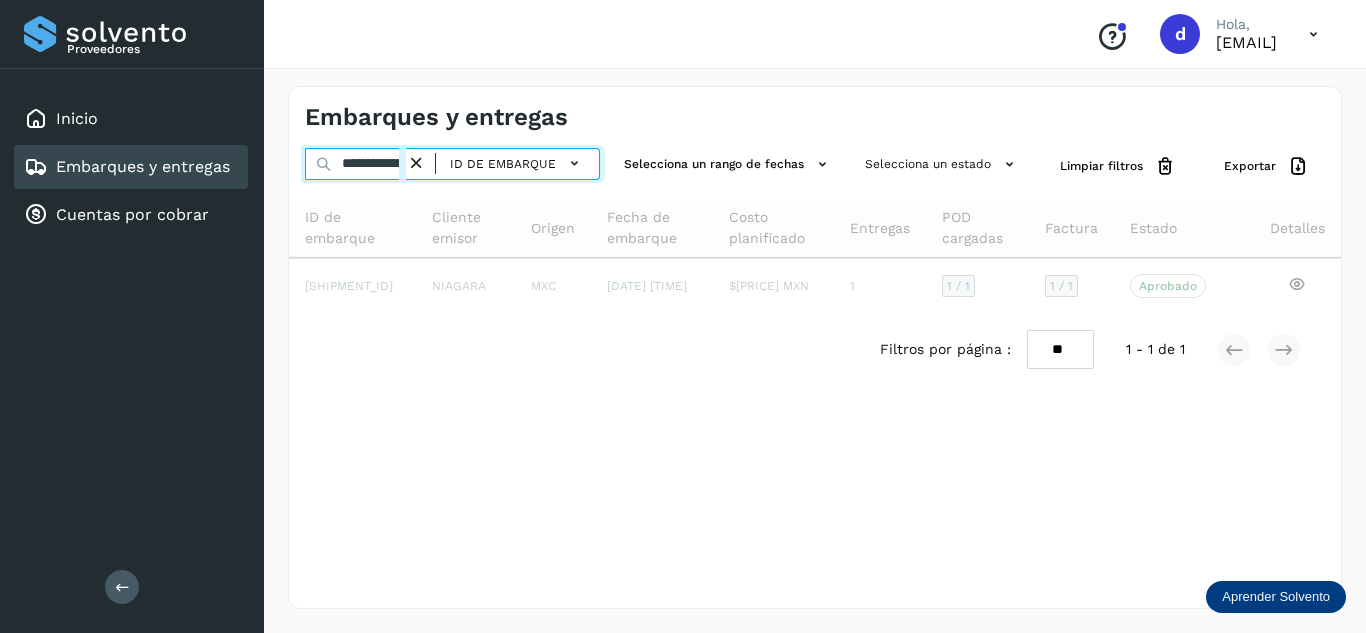 scroll, scrollTop: 0, scrollLeft: 73, axis: horizontal 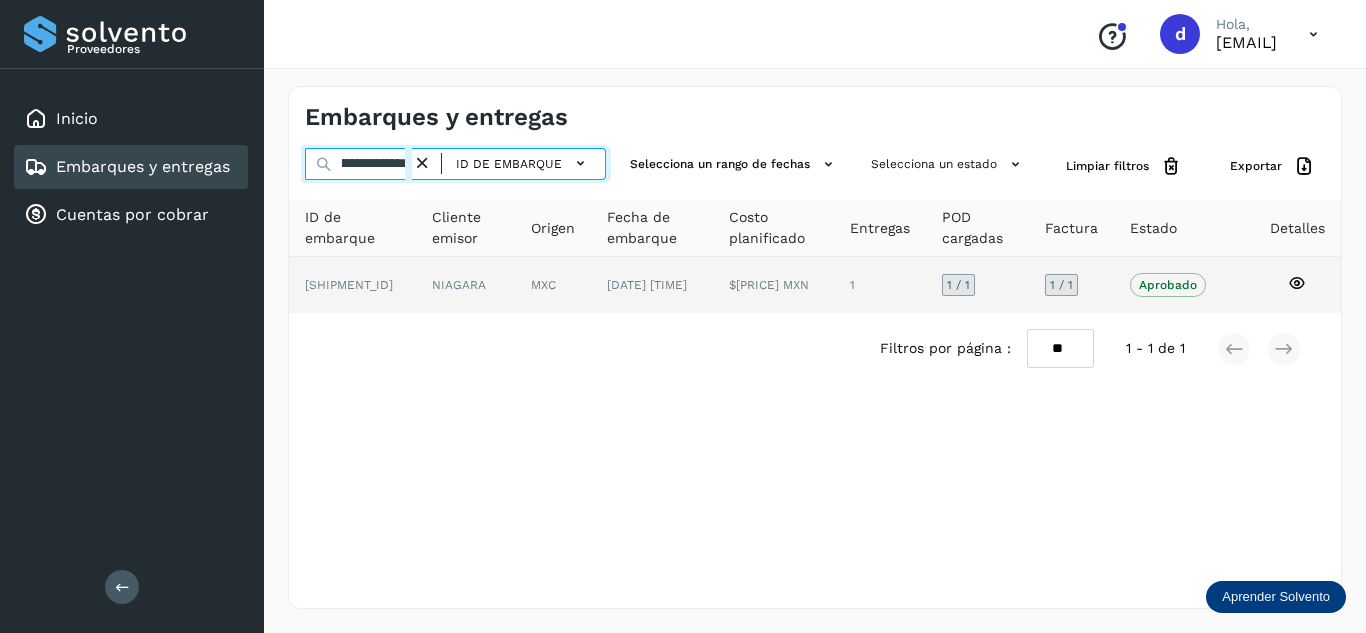 type on "**********" 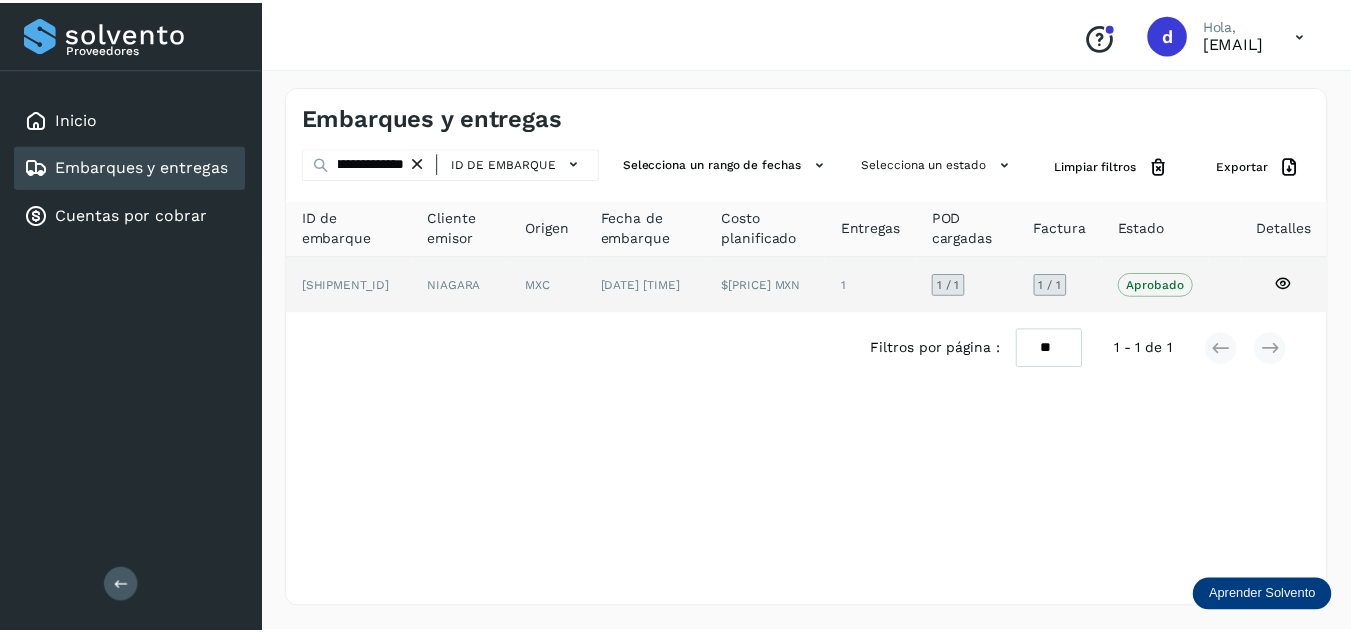 scroll, scrollTop: 0, scrollLeft: 0, axis: both 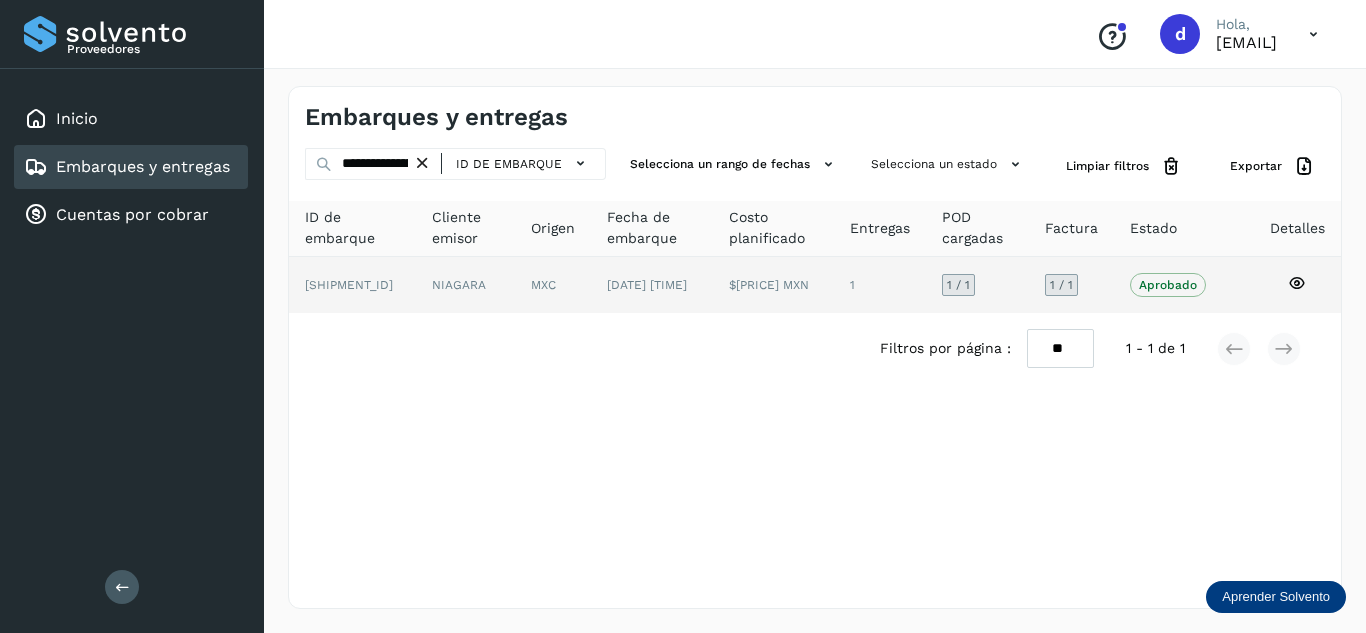 click 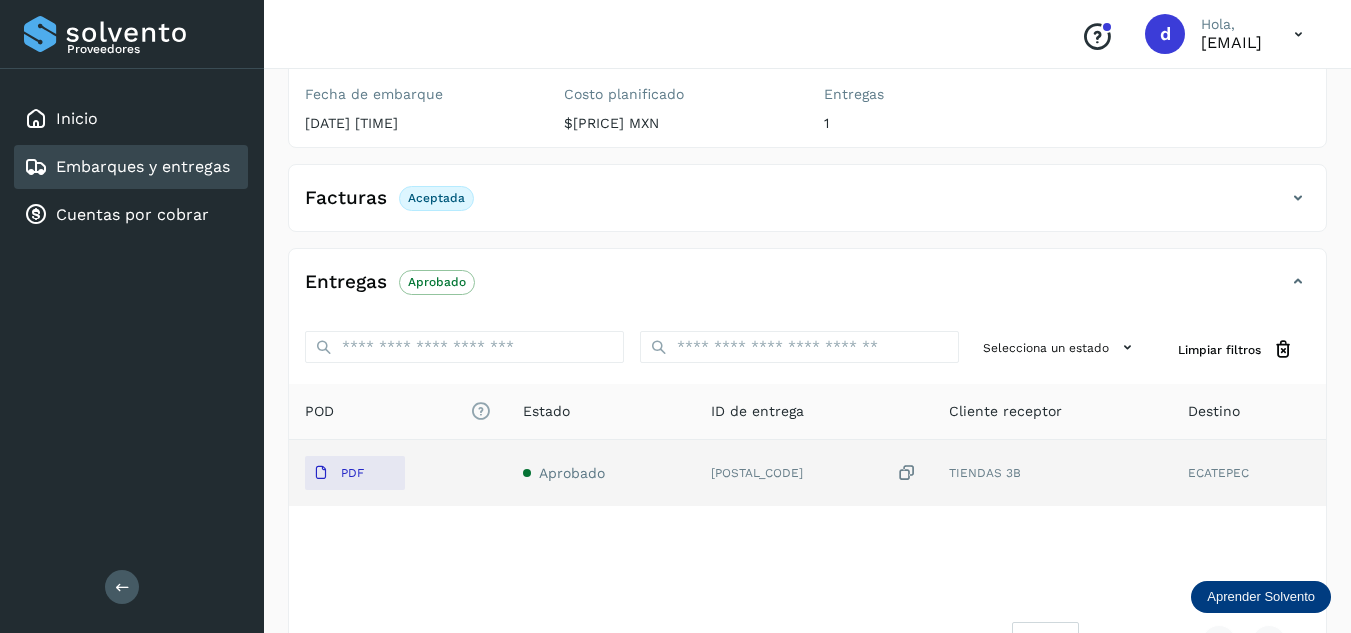 scroll, scrollTop: 314, scrollLeft: 0, axis: vertical 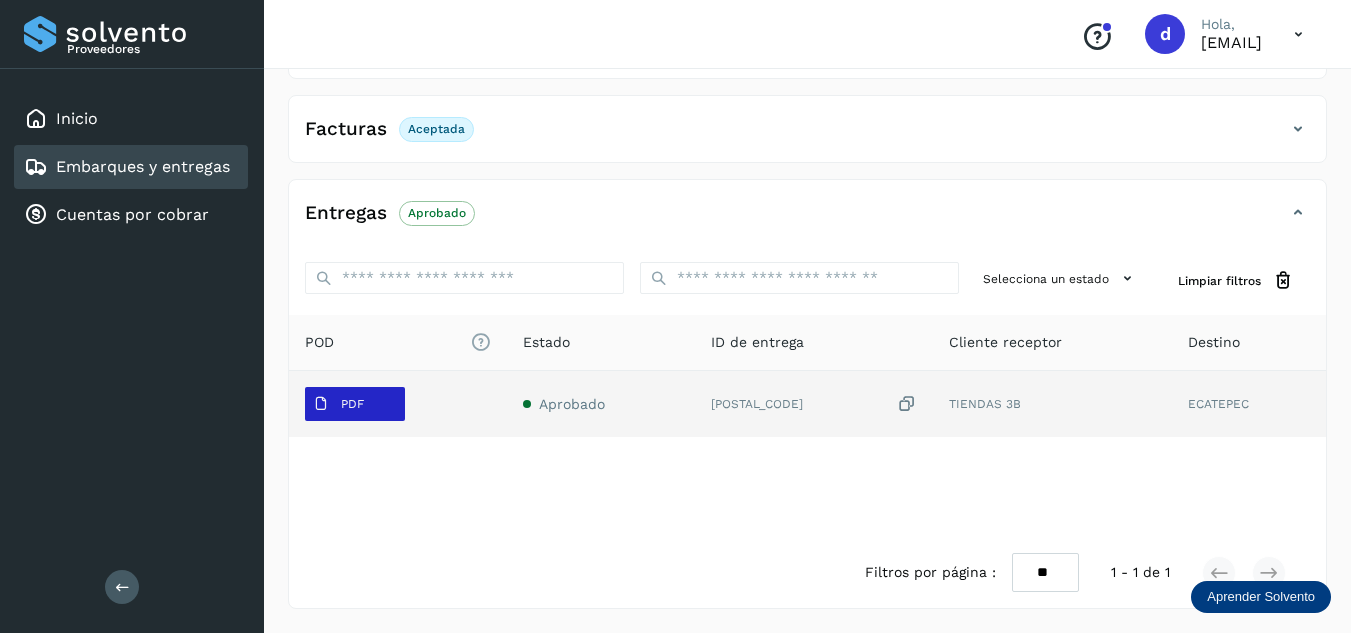 click on "PDF" at bounding box center (352, 404) 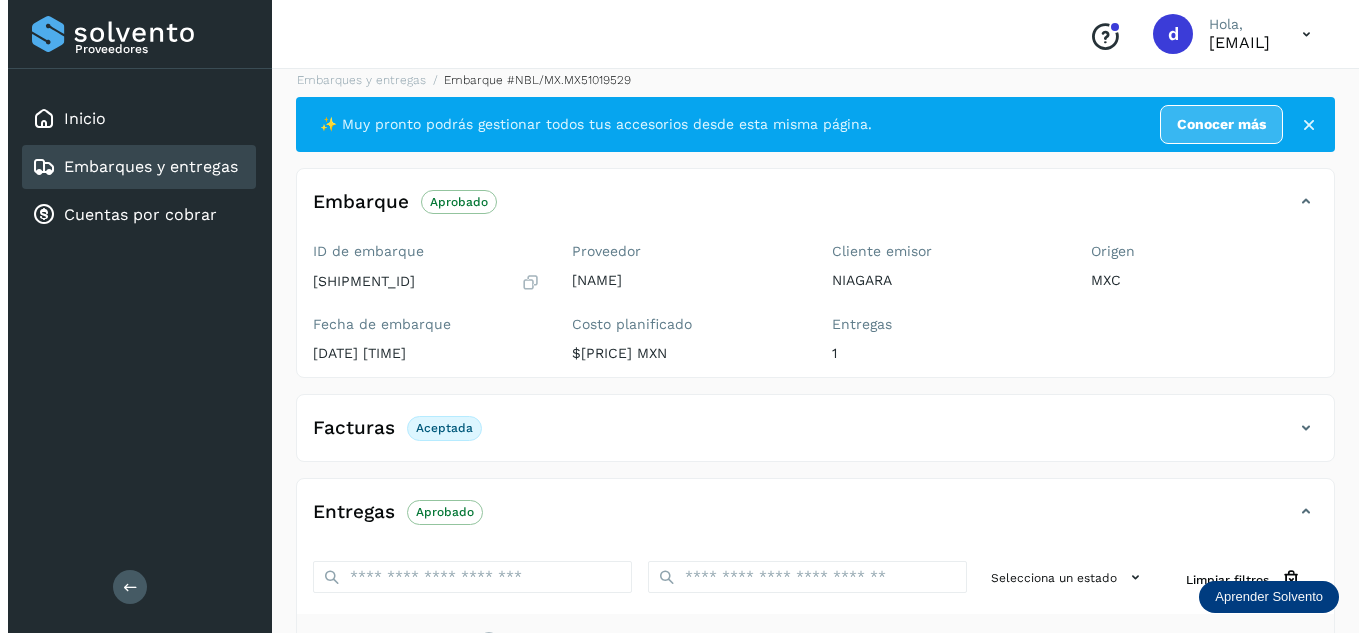 scroll, scrollTop: 0, scrollLeft: 0, axis: both 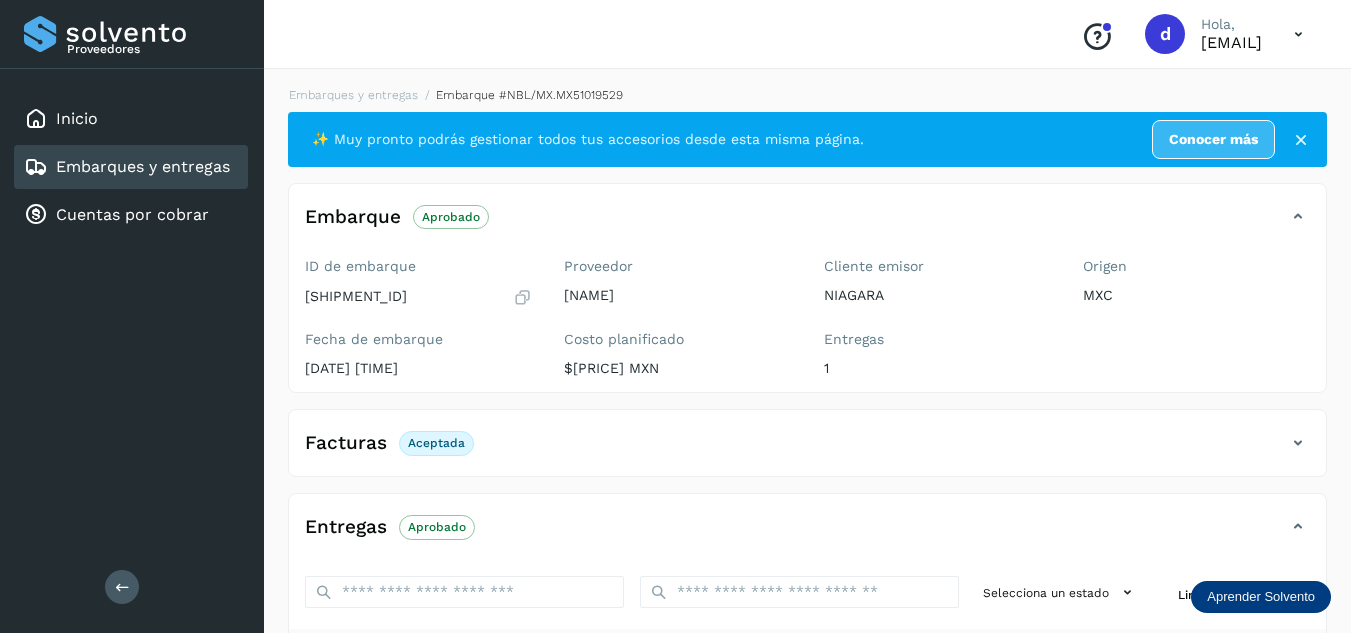 click on "Embarques y entregas Embarque [SHIPMENT_ID]  ✨ Muy pronto podrás gestionar todos tus accesorios desde esta misma página. Conocer más Embarque Aprobado
Verifica el estado de la factura o entregas asociadas a este embarque
ID de embarque [SHIPMENT_ID] Fecha de embarque [DATE] [TIME] Proveedor [NAME] Costo planificado  $[PRICE] MXN  Cliente emisor NIAGARA Entregas 1 Origen MXC Facturas Aceptada Facturas Estado XML Aceptada Entregas Aprobado Selecciona un estado Limpiar filtros POD
El tamaño máximo de archivo es de 20 Mb.
Estado ID de entrega [NUMBER] Cliente receptor TIENDAS 3B ECATEPEC TIENDAS 3B [NUMBER] PDF Destino: [CITY] Aprobado Filtros por página : ** ** ** 1 - 1 de 1" at bounding box center [807, 504] 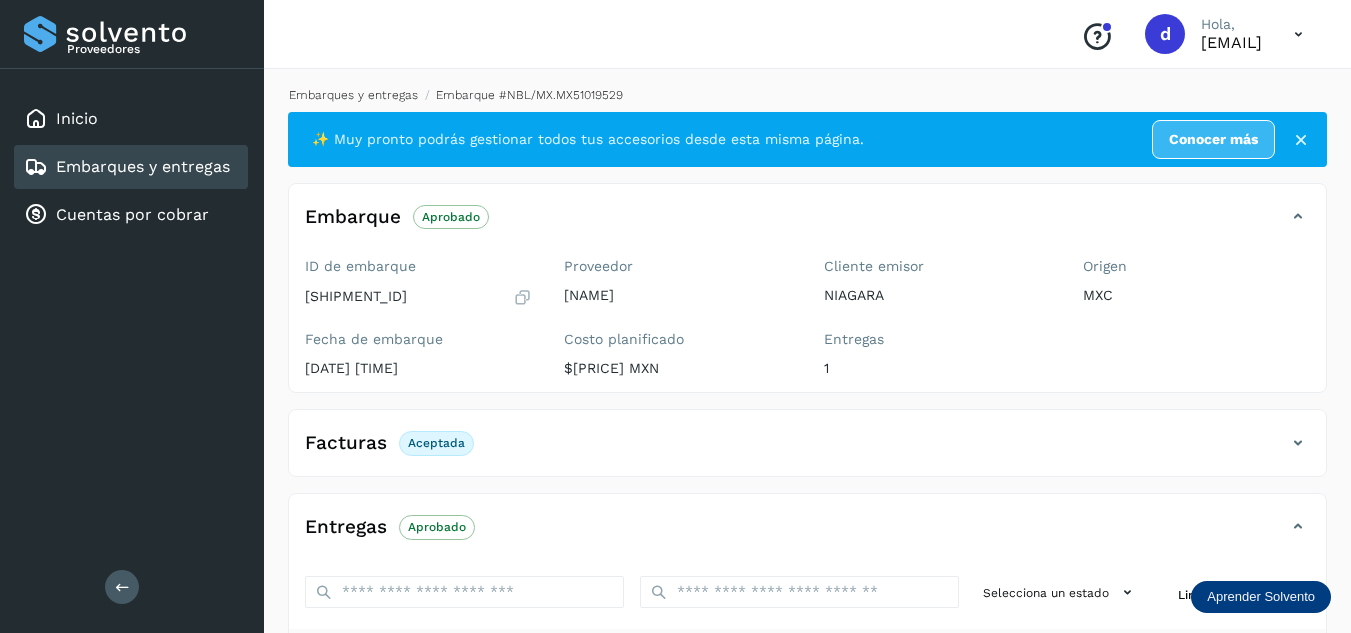 click on "Embarques y entregas" at bounding box center [353, 95] 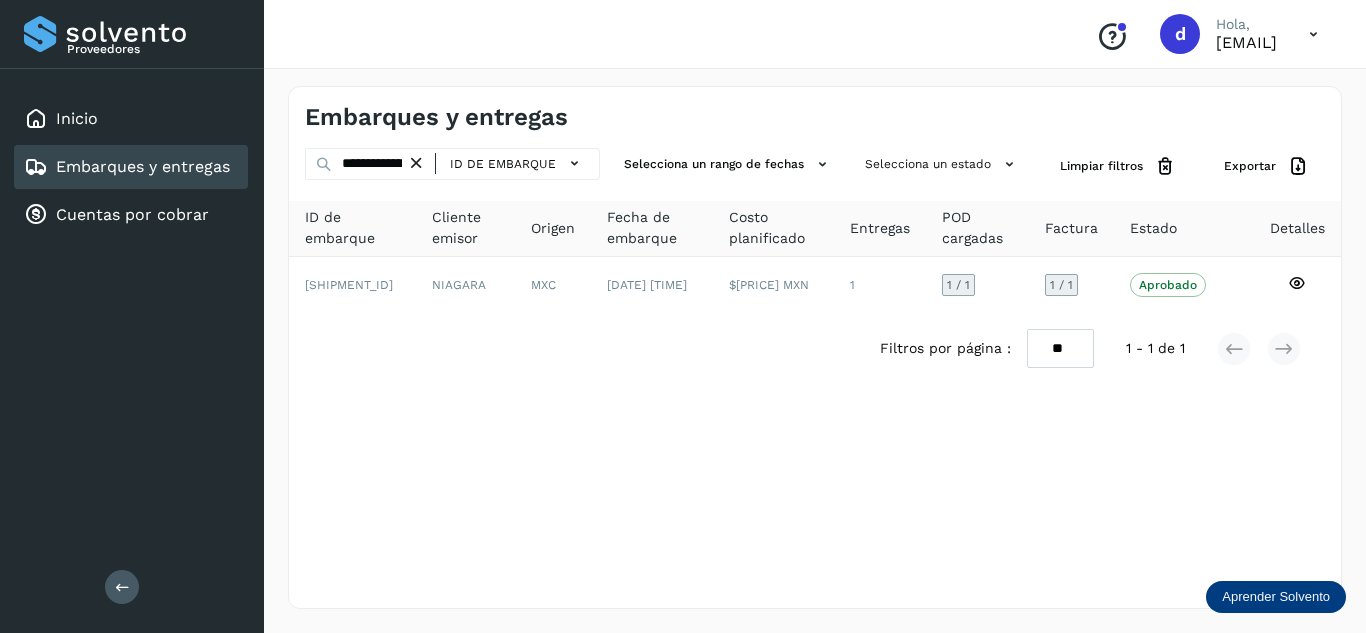 click at bounding box center [416, 163] 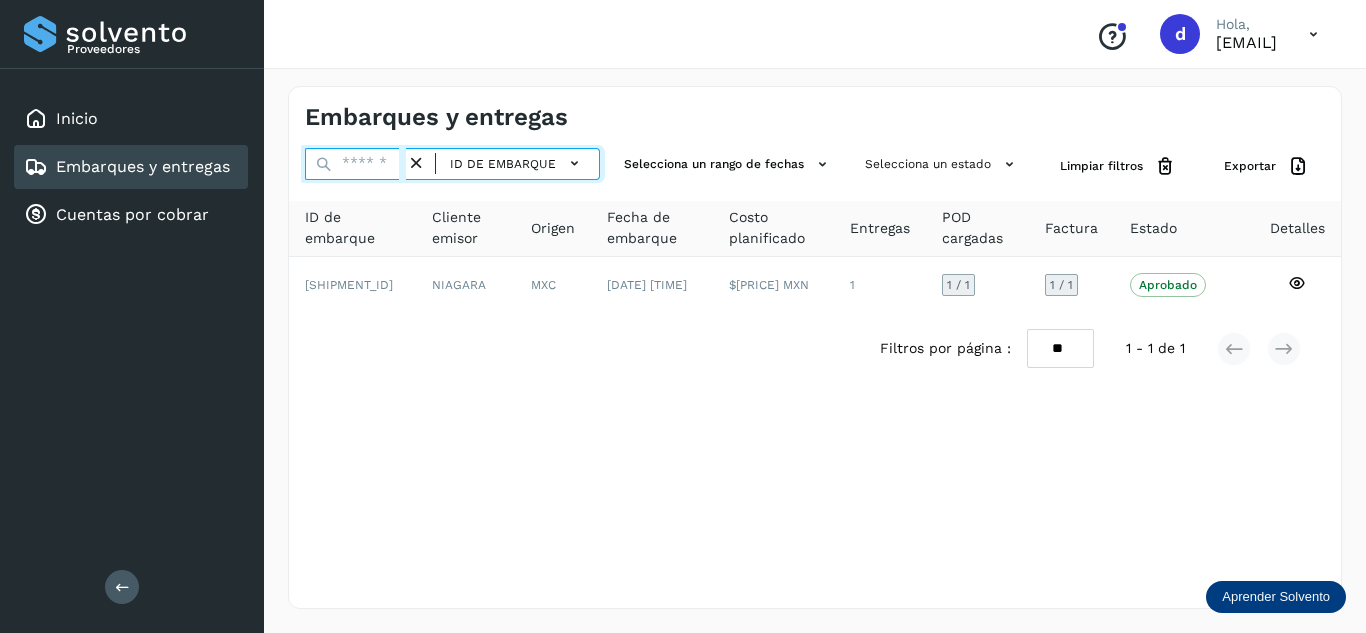 click at bounding box center (355, 164) 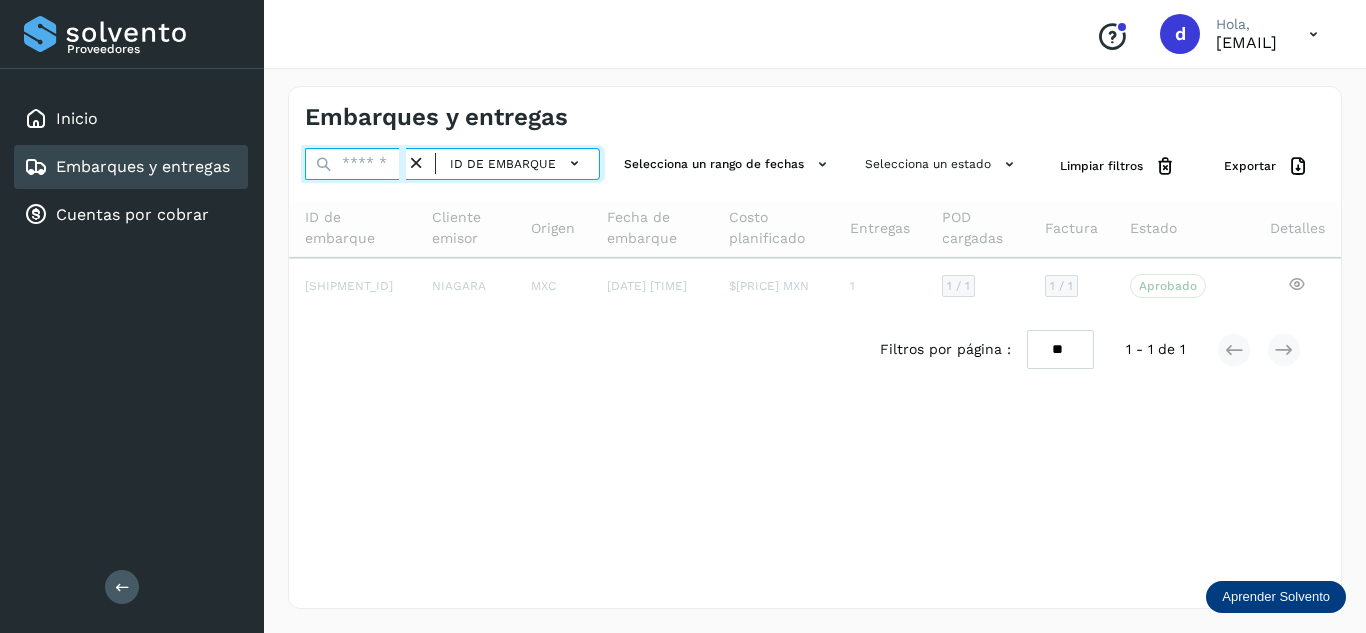 paste on "**********" 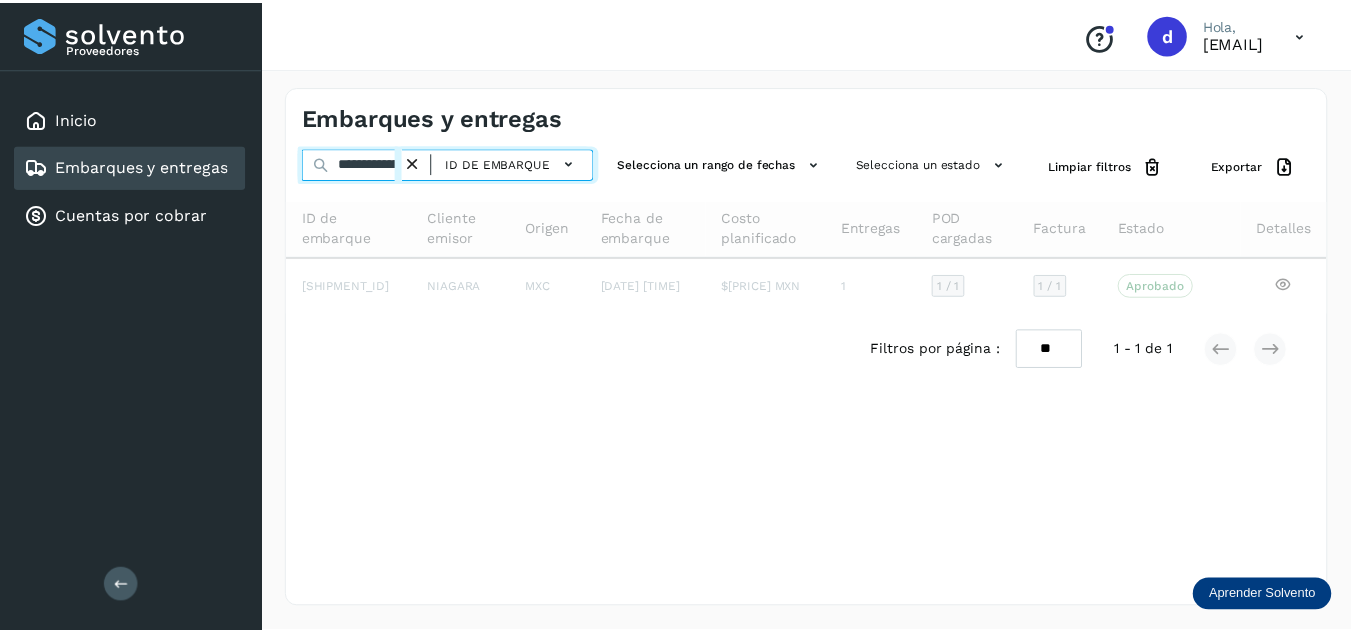 scroll, scrollTop: 0, scrollLeft: 75, axis: horizontal 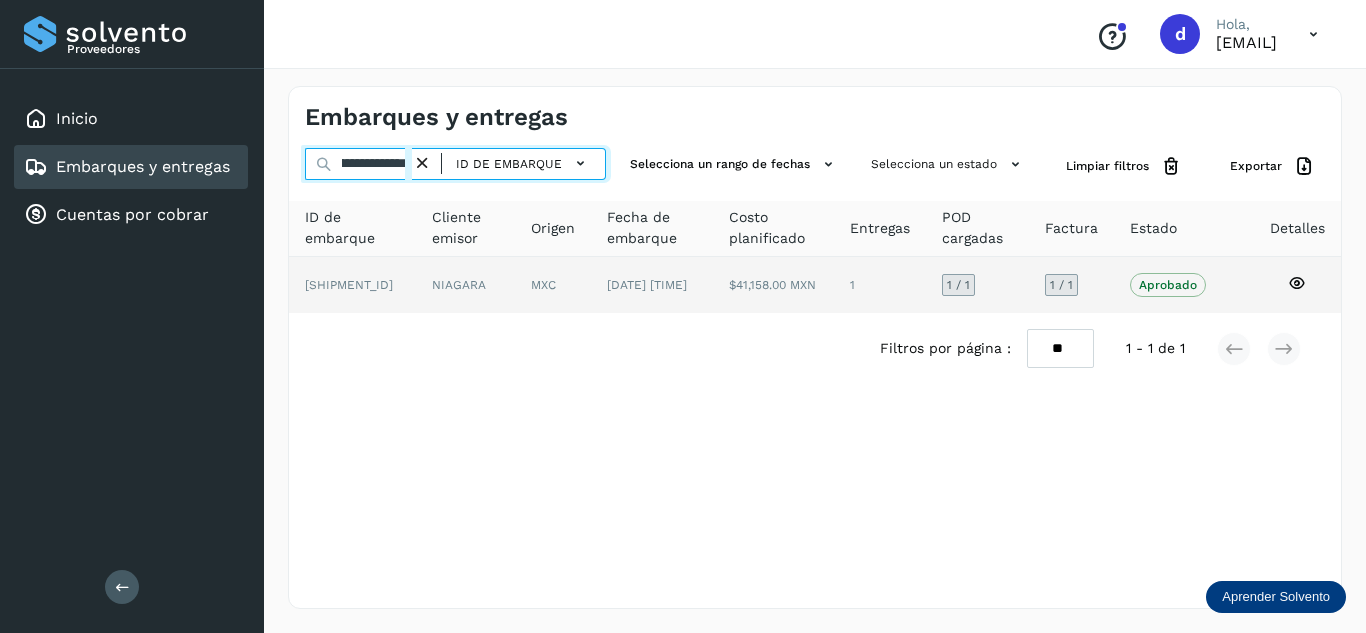 type on "**********" 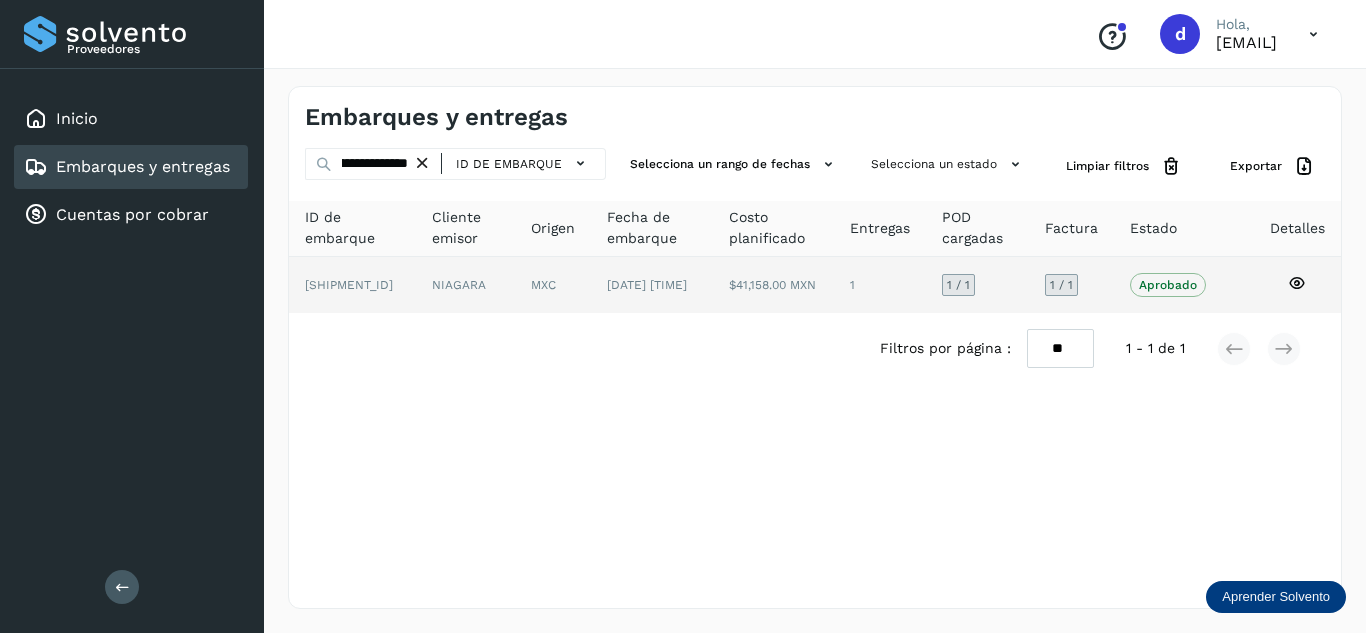 click 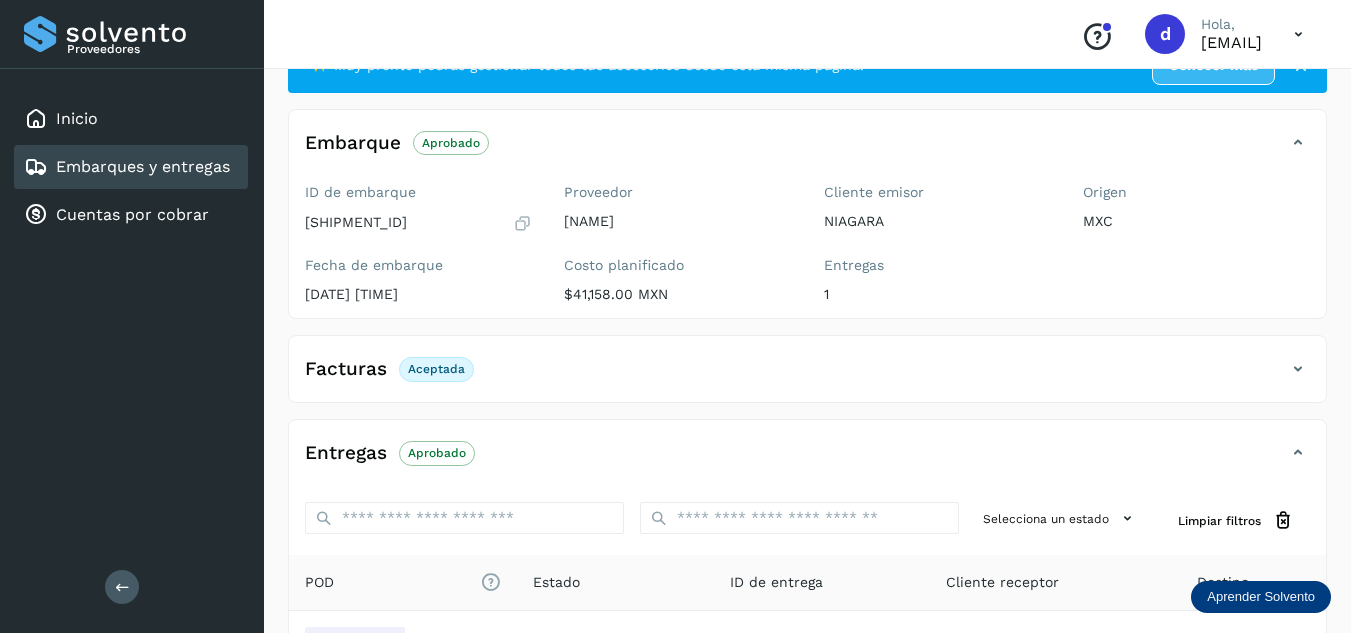 scroll, scrollTop: 200, scrollLeft: 0, axis: vertical 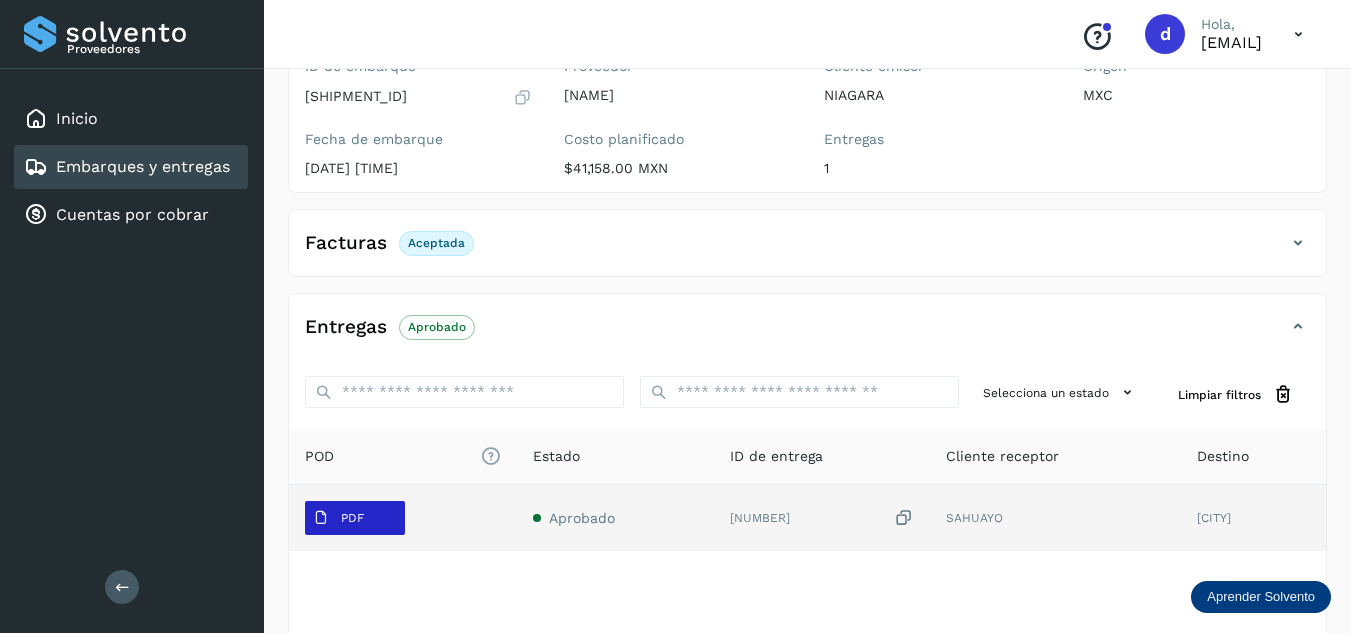 click on "PDF" at bounding box center [352, 518] 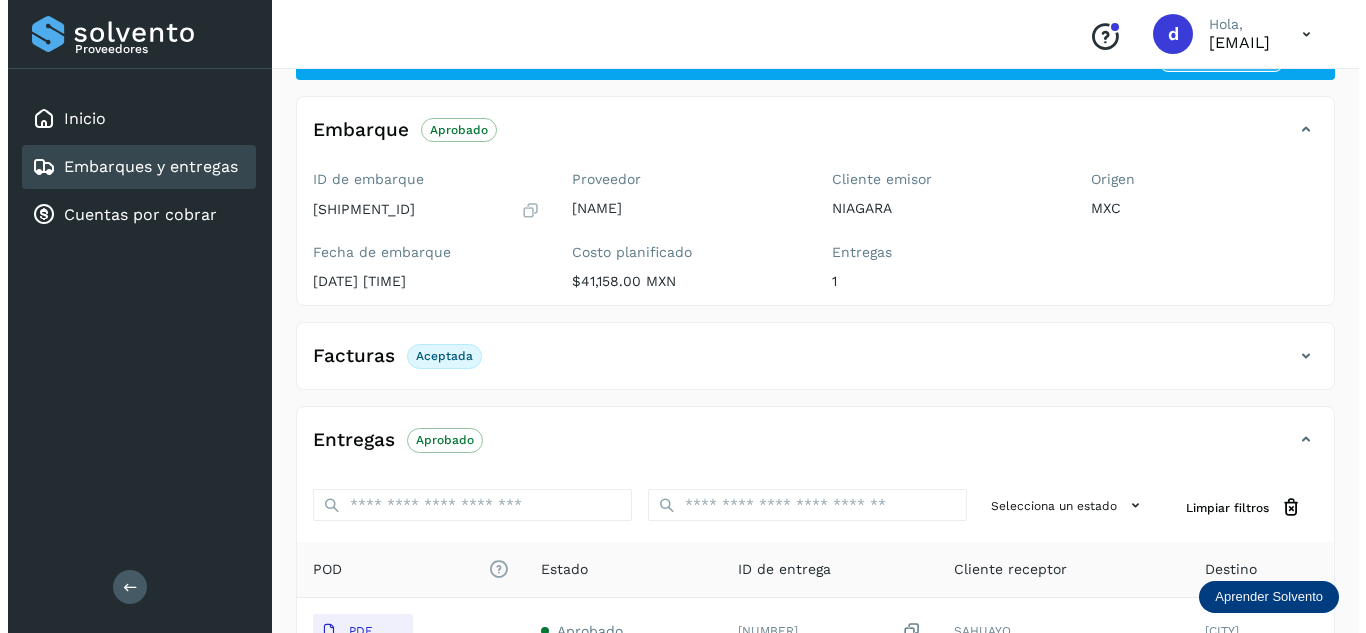scroll, scrollTop: 0, scrollLeft: 0, axis: both 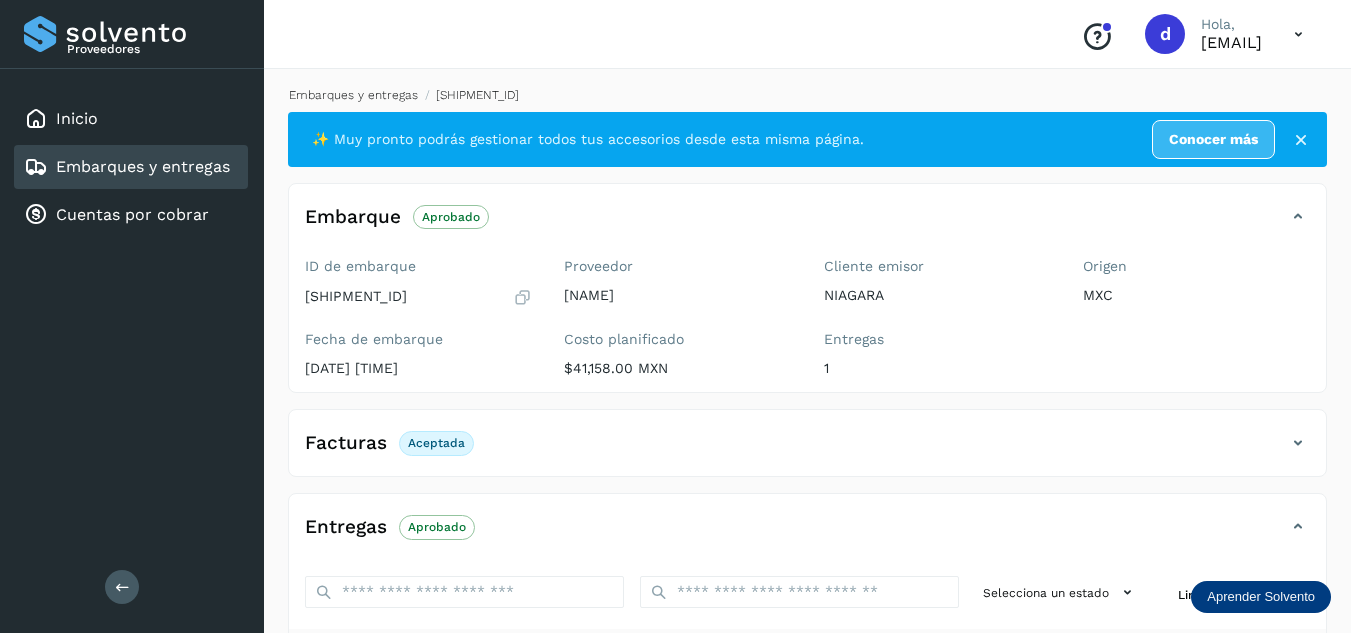 click on "Embarques y entregas" at bounding box center (353, 95) 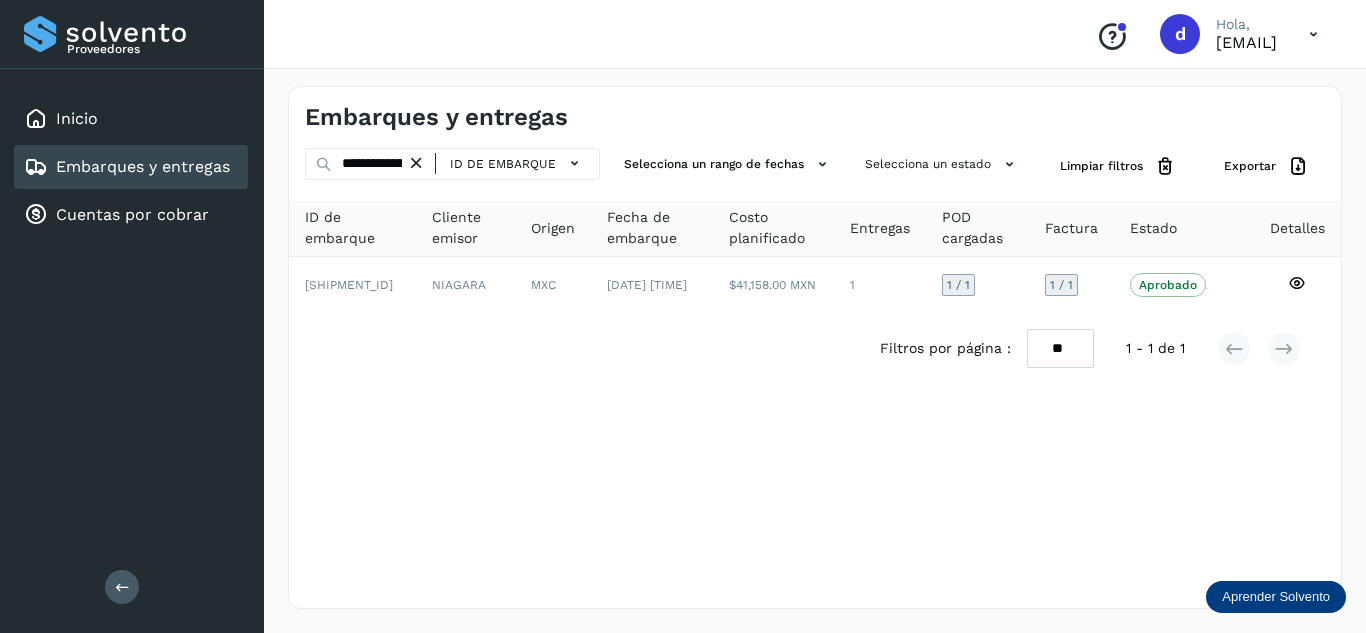 click at bounding box center (416, 163) 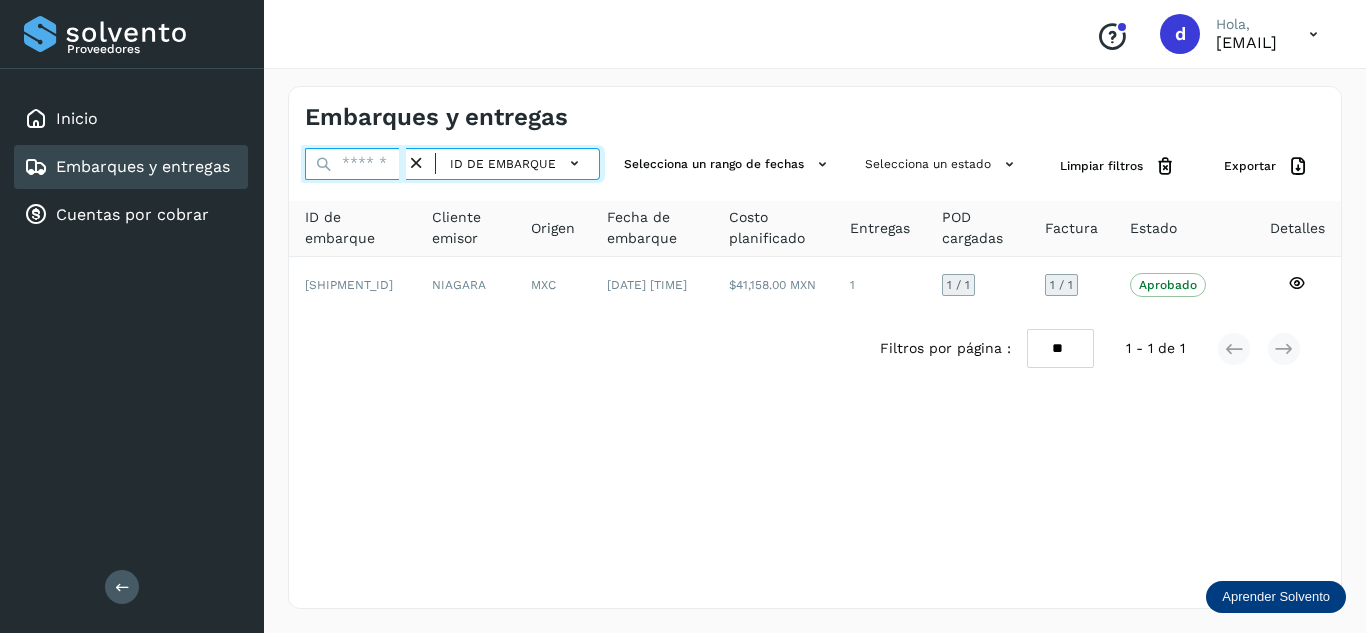 click at bounding box center (355, 164) 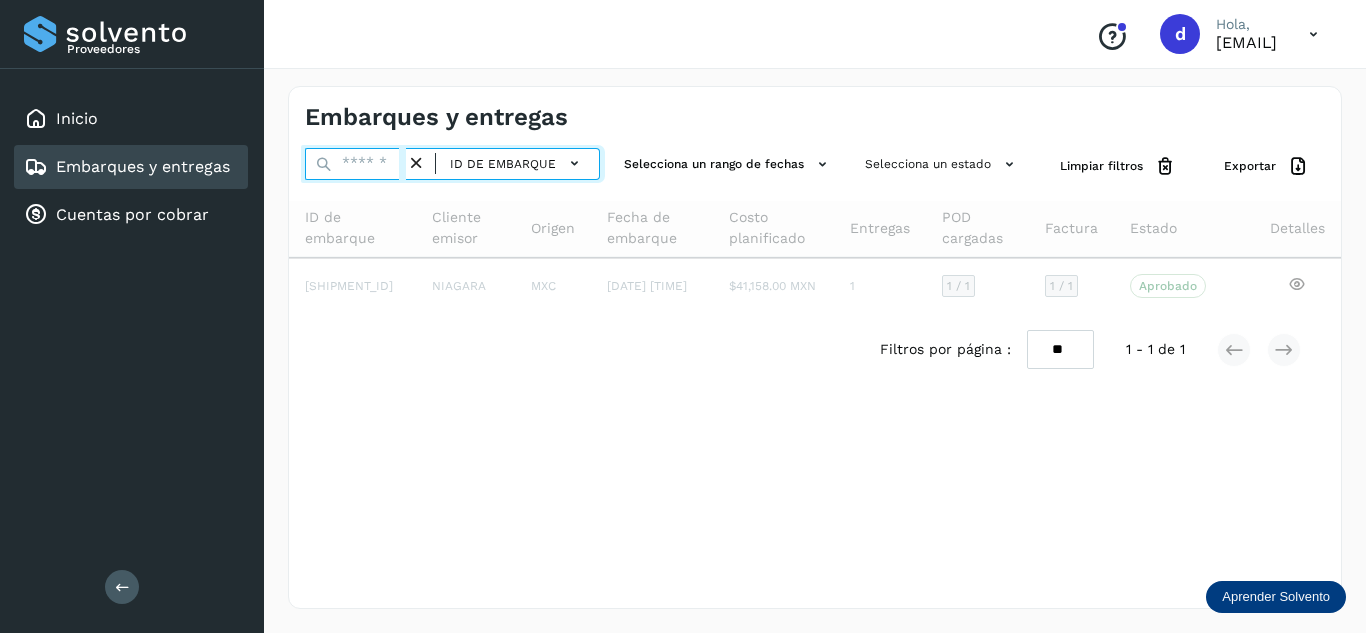 paste on "**********" 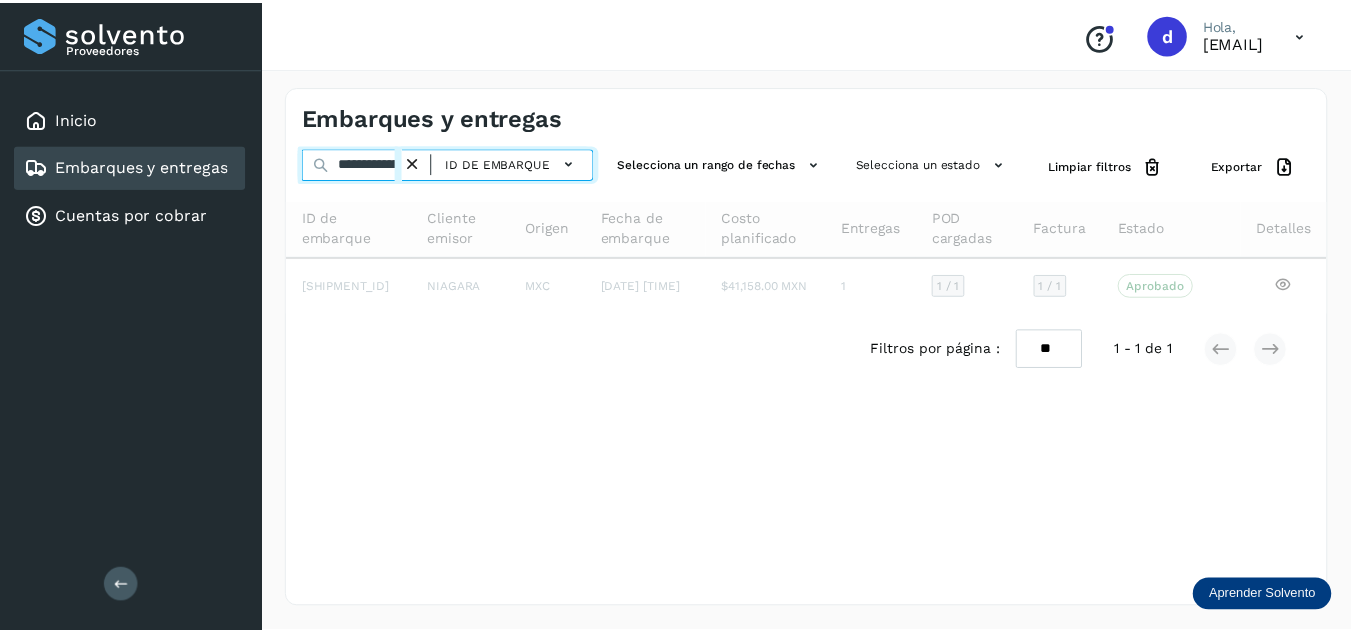 scroll, scrollTop: 0, scrollLeft: 74, axis: horizontal 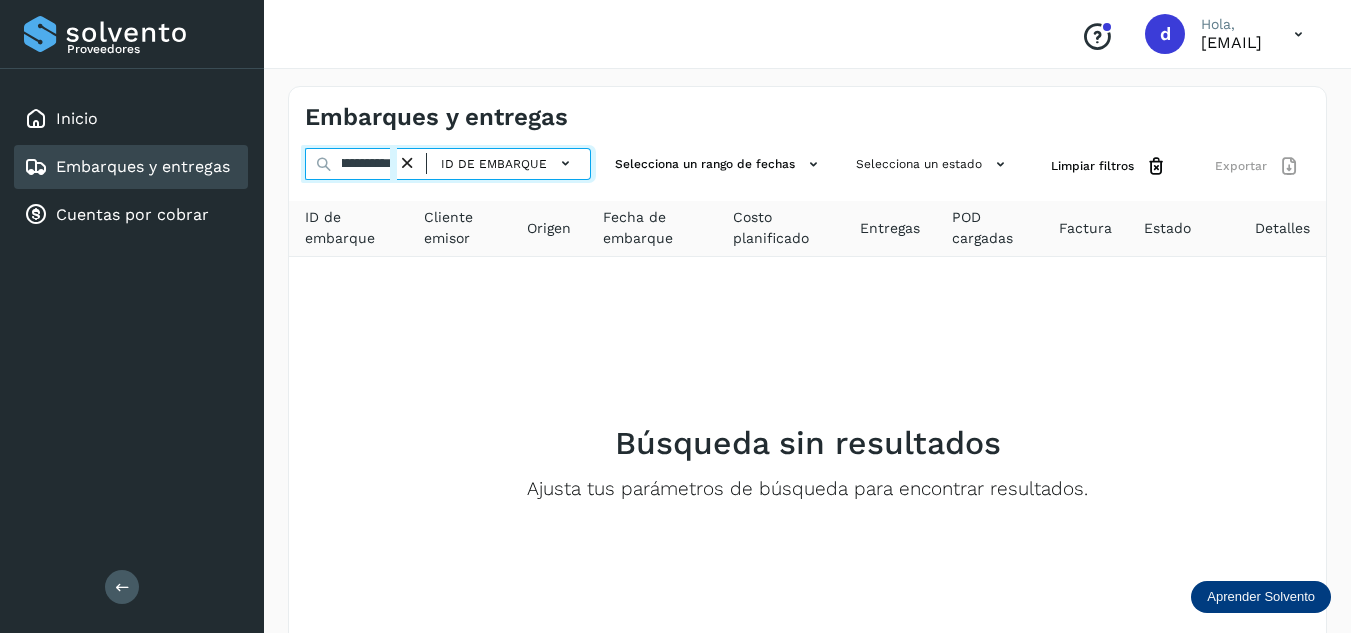 type on "**********" 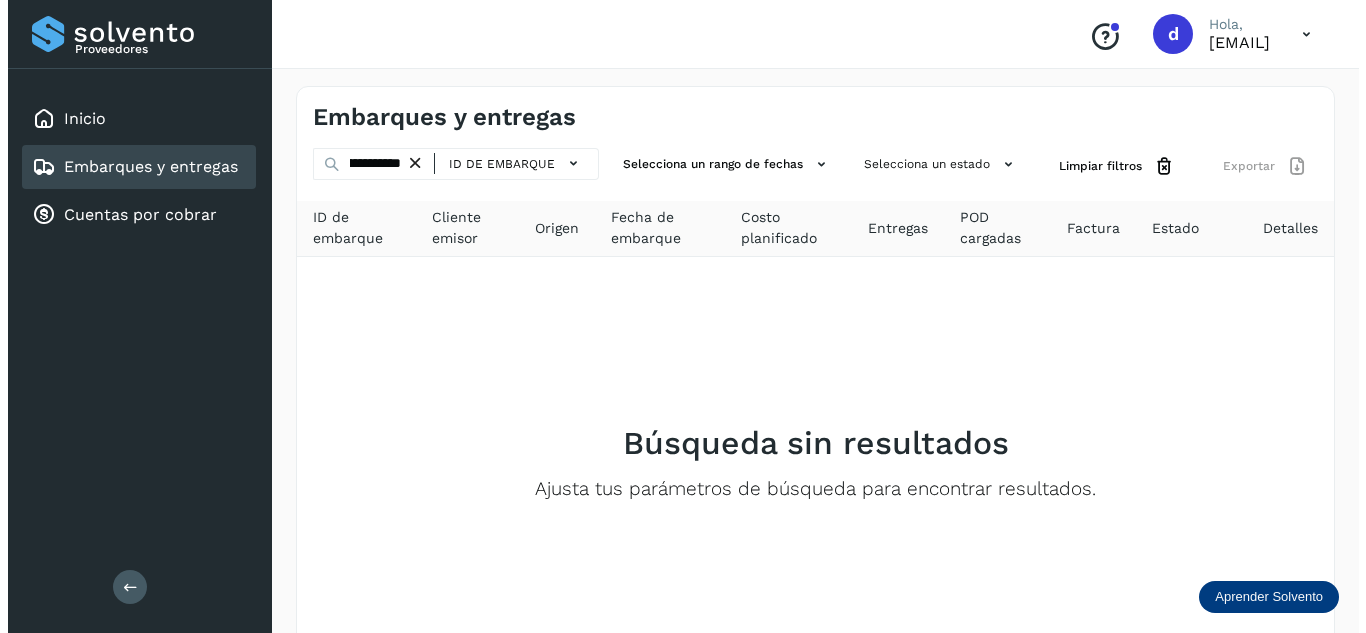 scroll, scrollTop: 0, scrollLeft: 0, axis: both 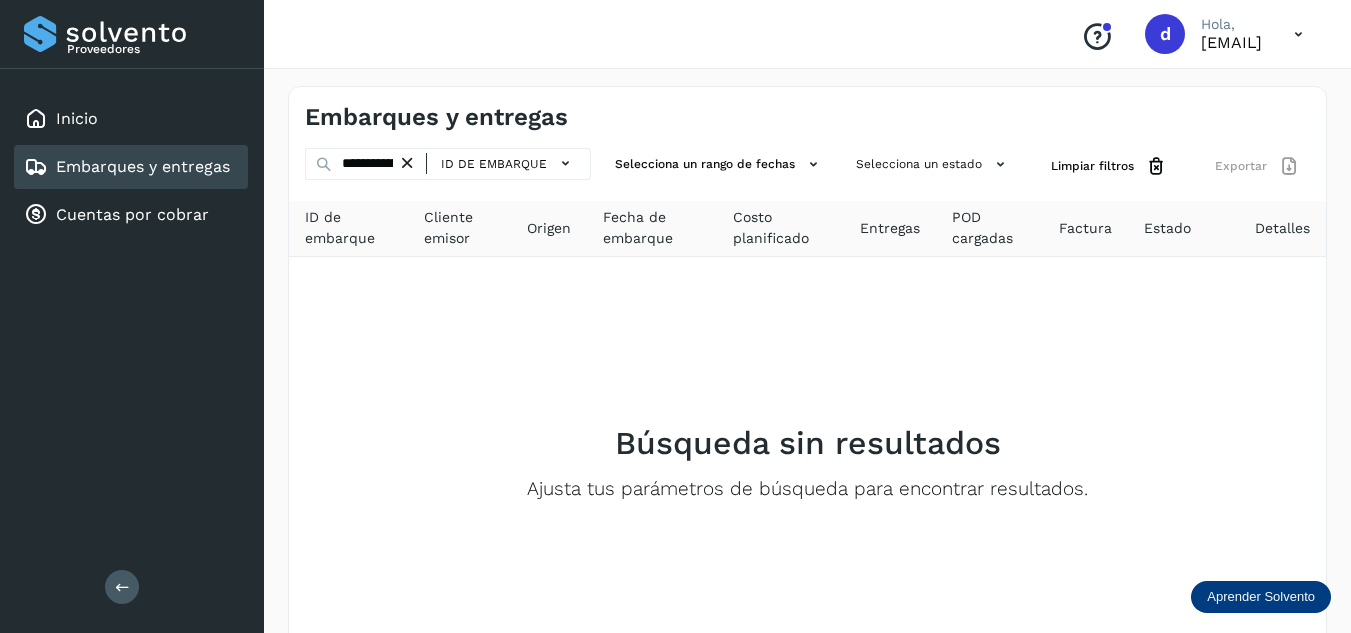 click at bounding box center (407, 163) 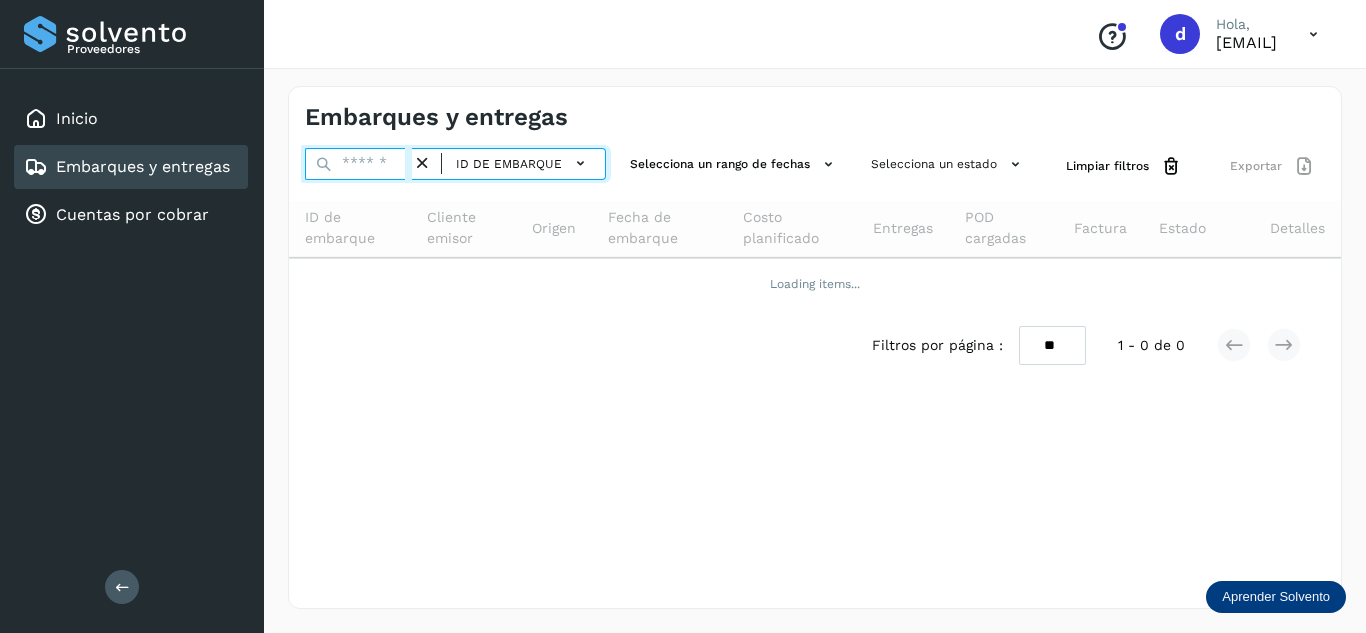 click at bounding box center (358, 164) 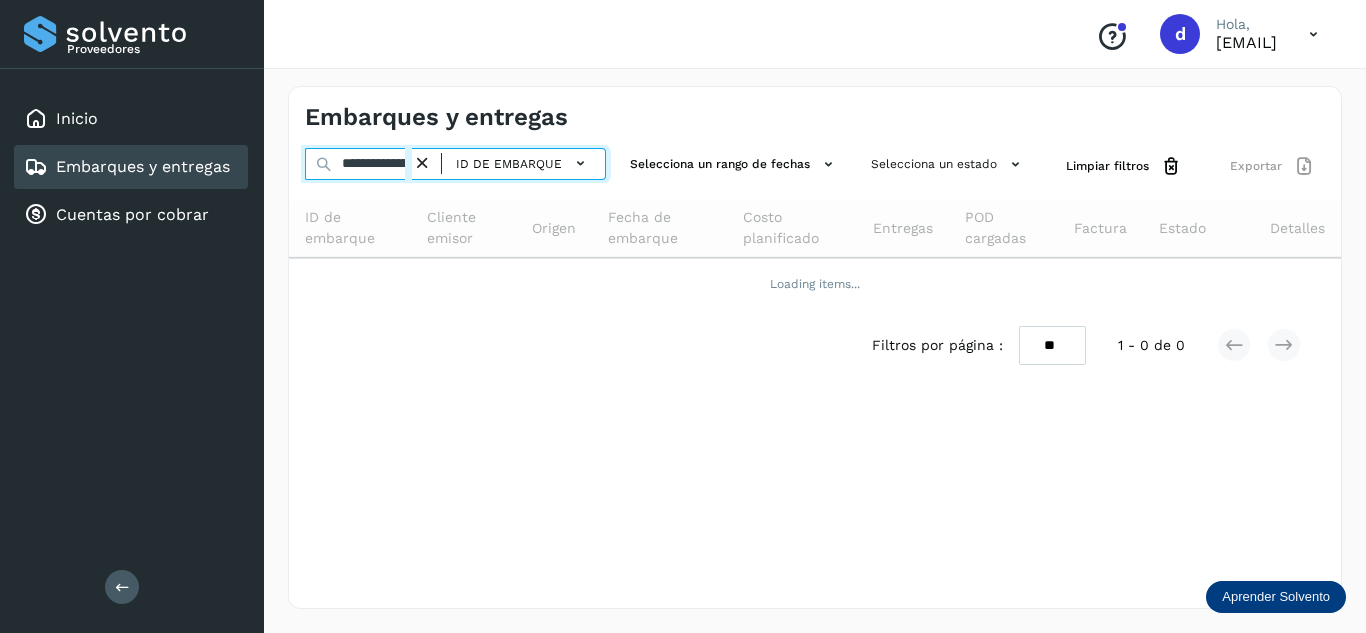 scroll, scrollTop: 0, scrollLeft: 72, axis: horizontal 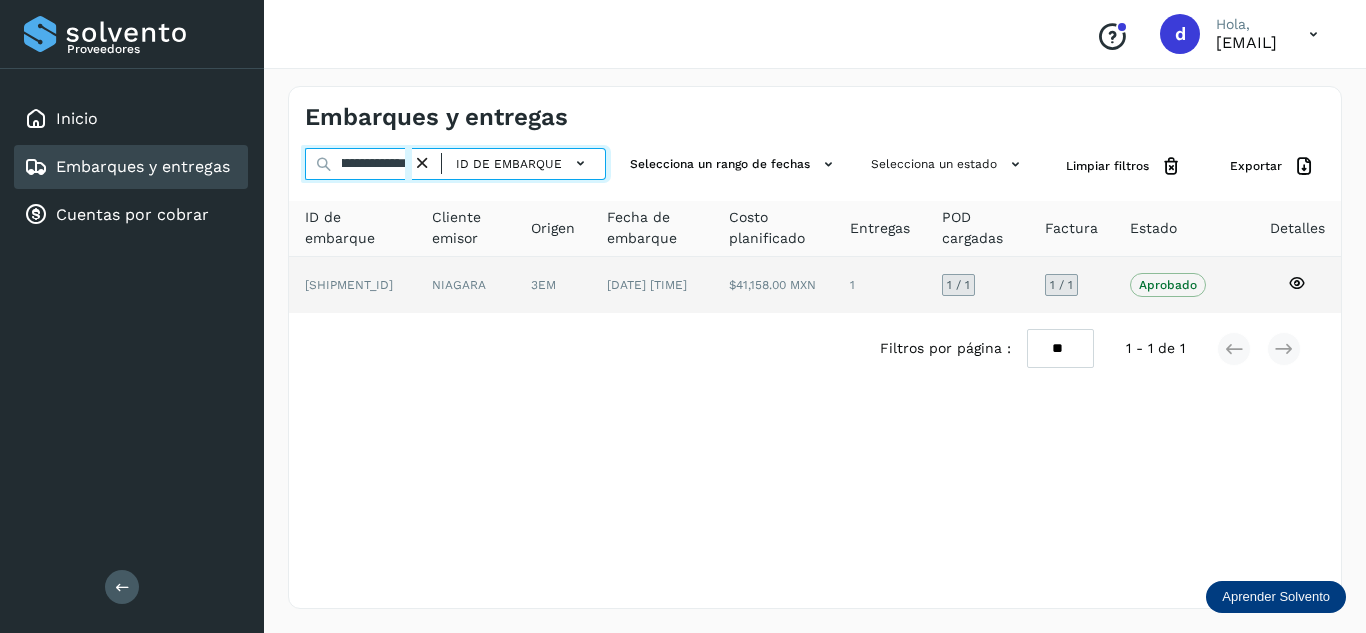 type on "**********" 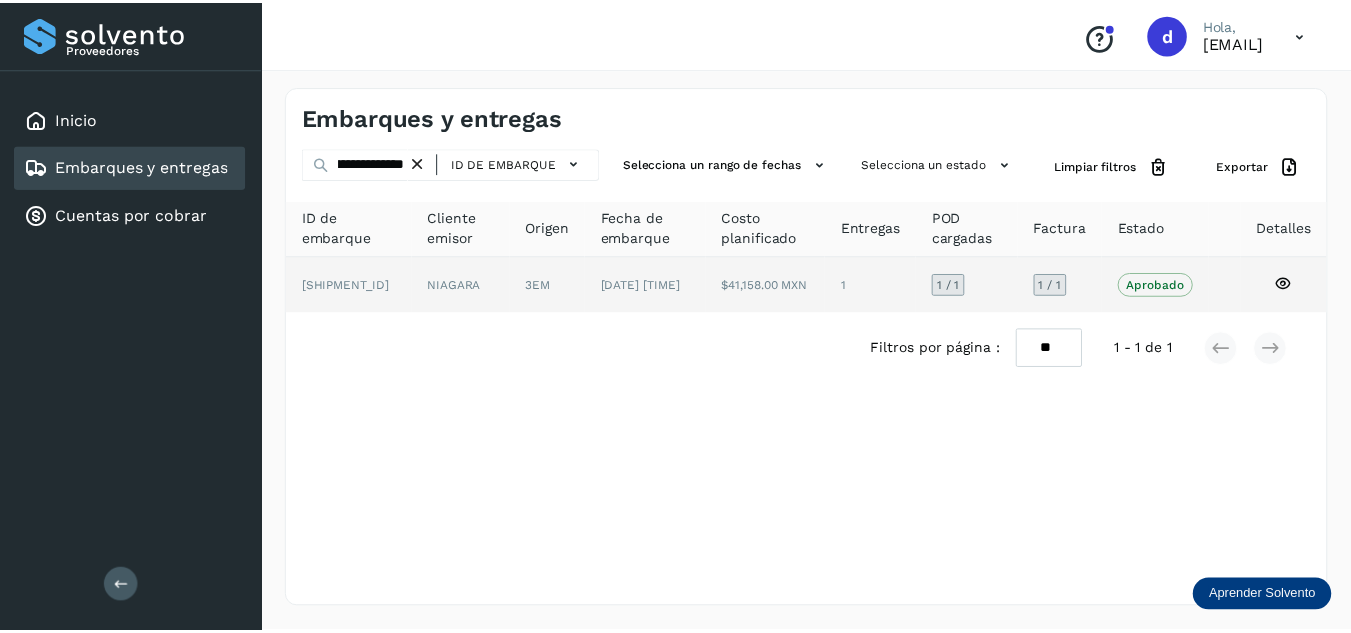 scroll, scrollTop: 0, scrollLeft: 0, axis: both 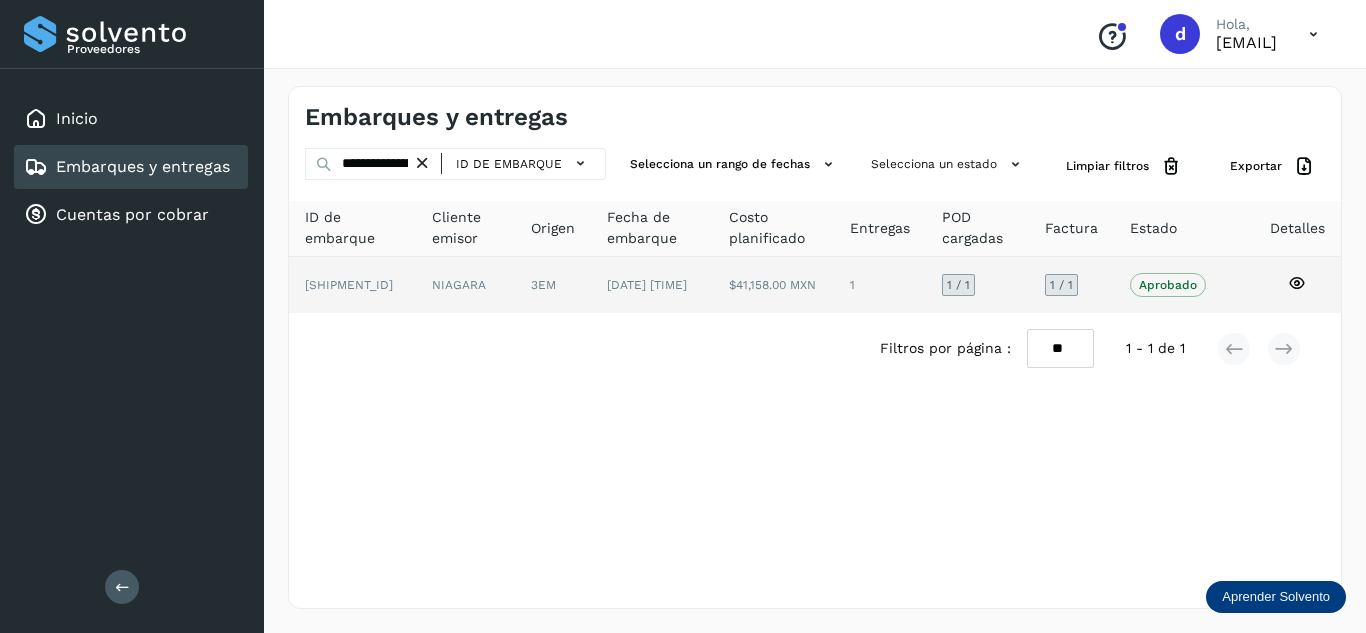 click 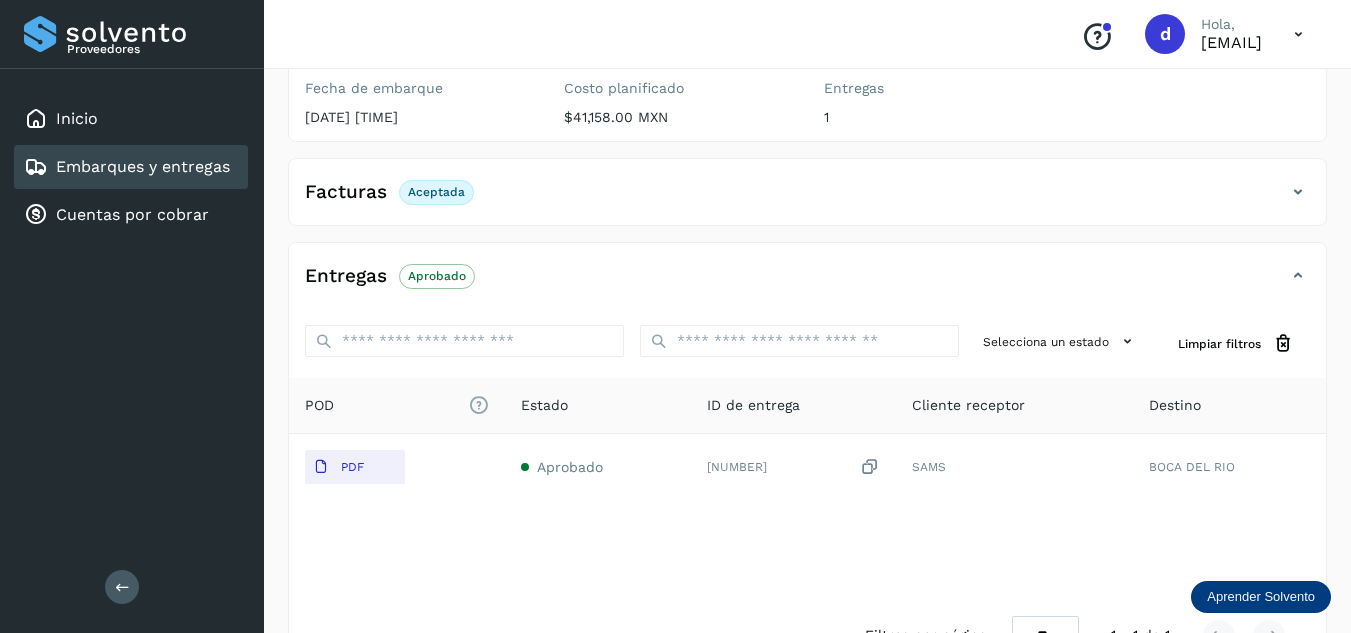 scroll, scrollTop: 300, scrollLeft: 0, axis: vertical 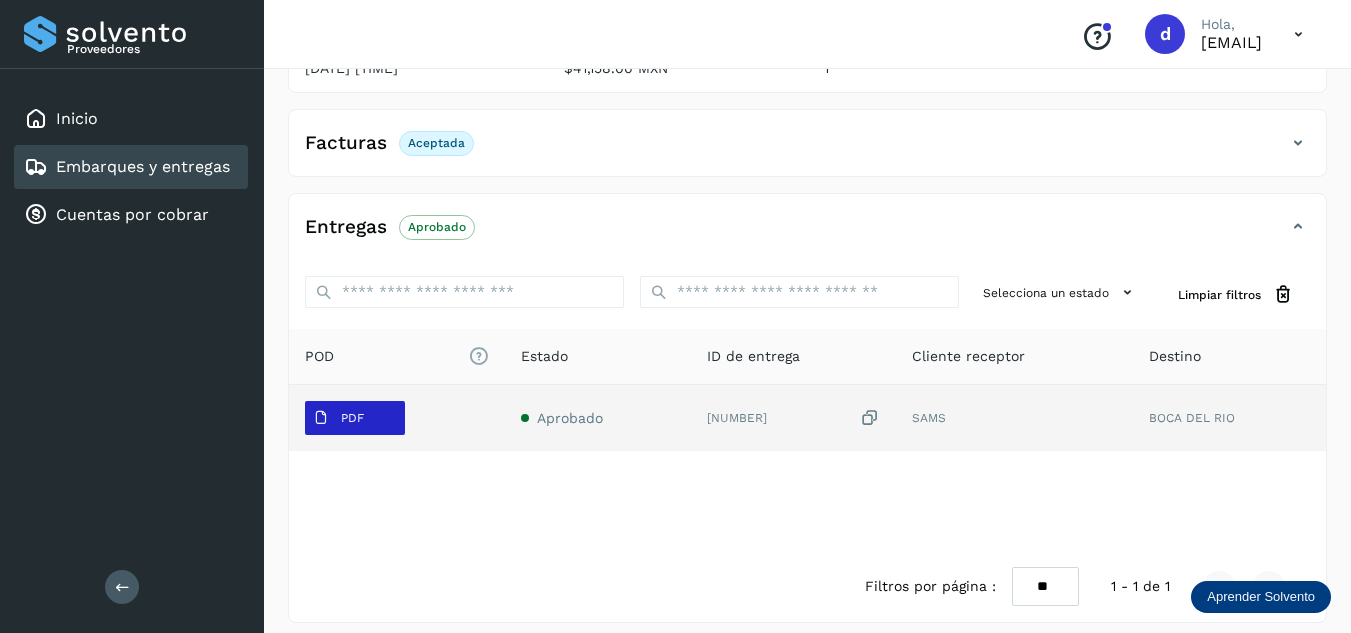 click on "PDF" at bounding box center (355, 418) 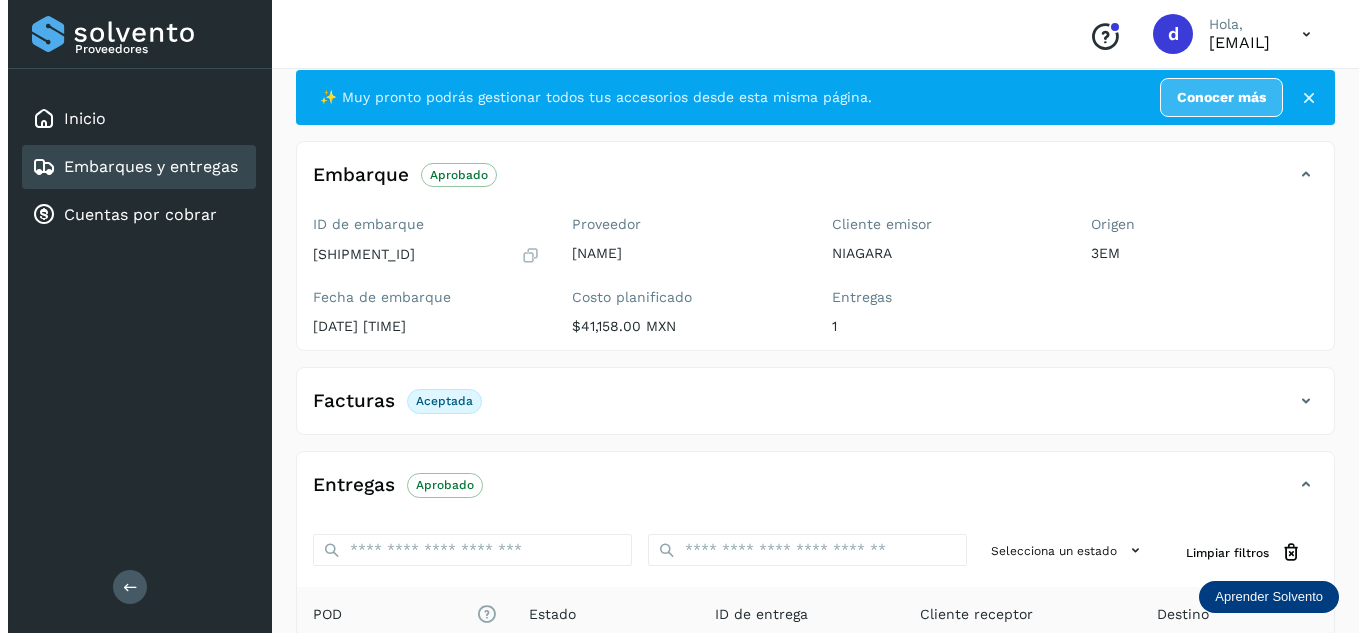 scroll, scrollTop: 0, scrollLeft: 0, axis: both 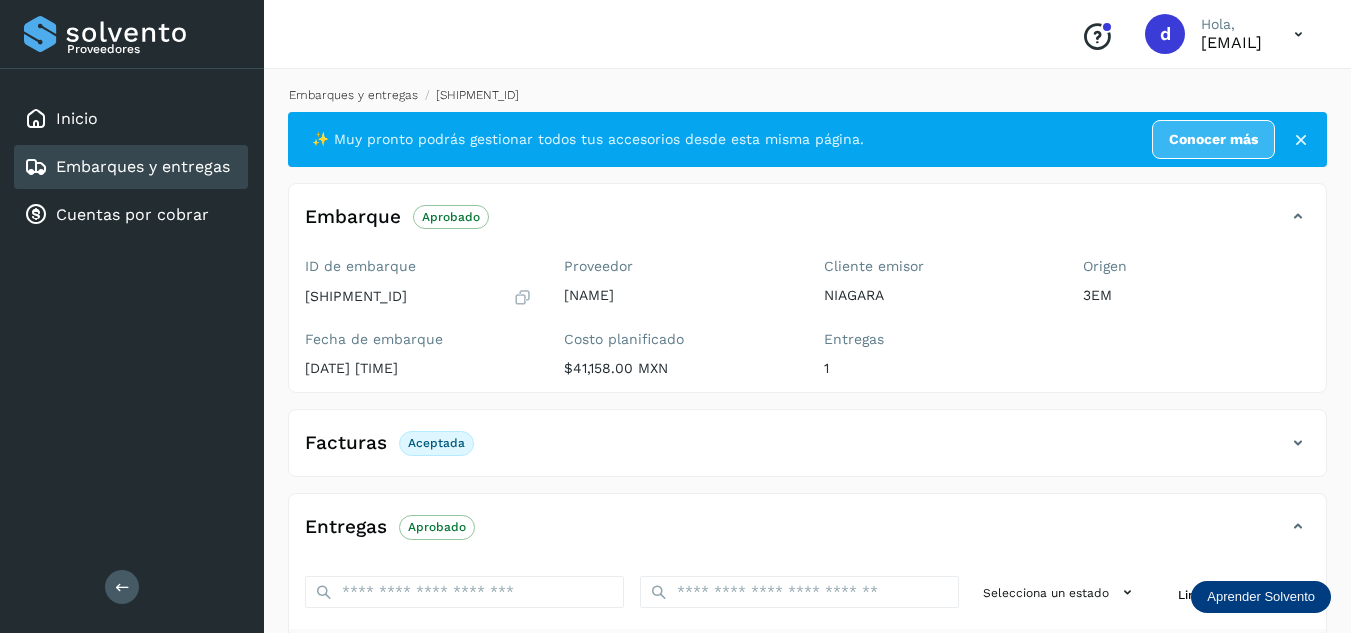 click on "Embarques y entregas" at bounding box center [353, 95] 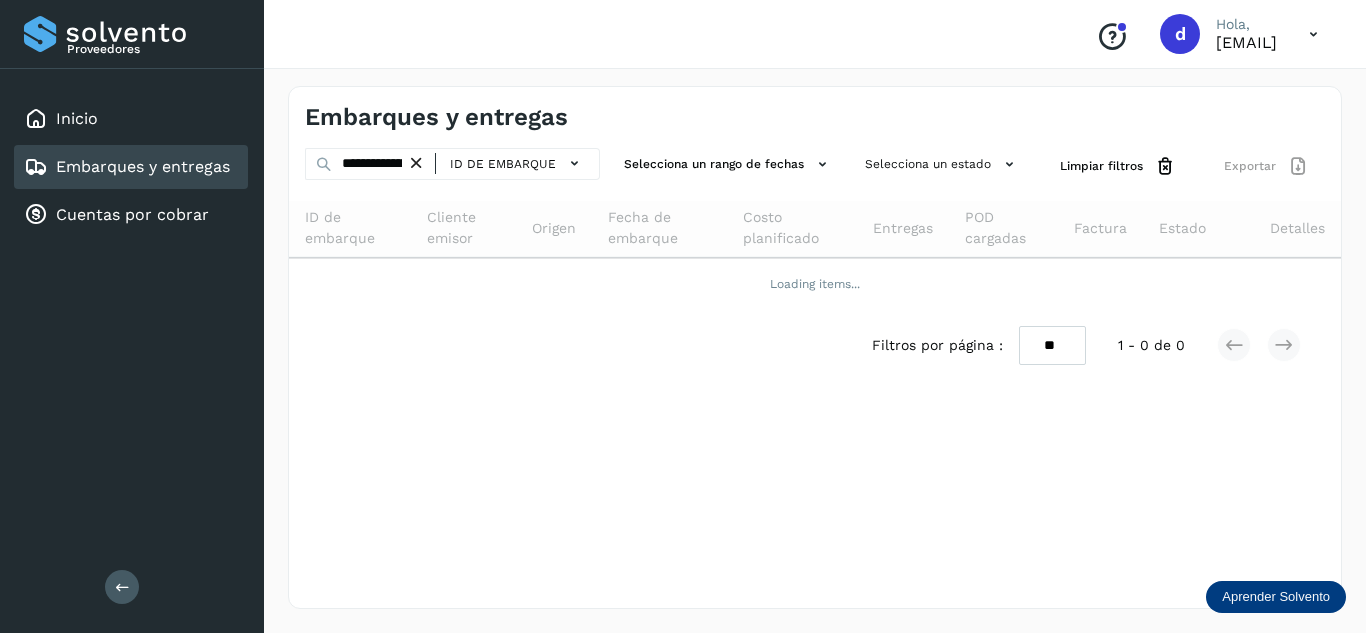 click at bounding box center [416, 163] 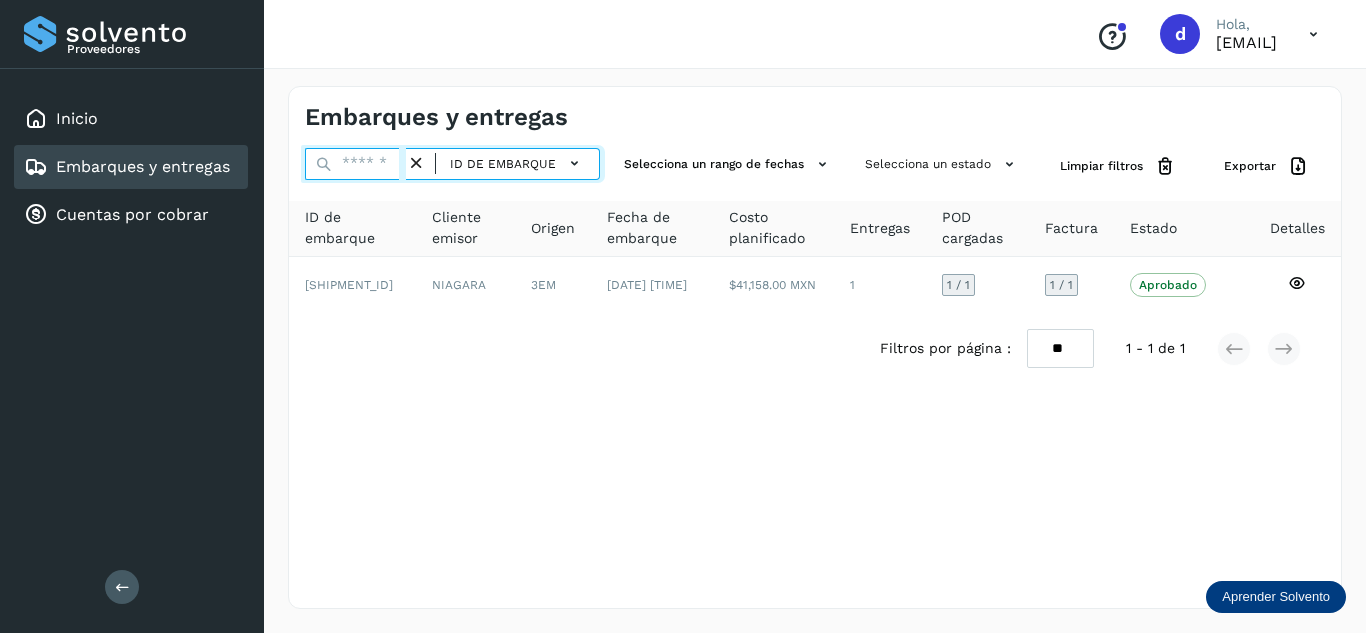 click at bounding box center (355, 164) 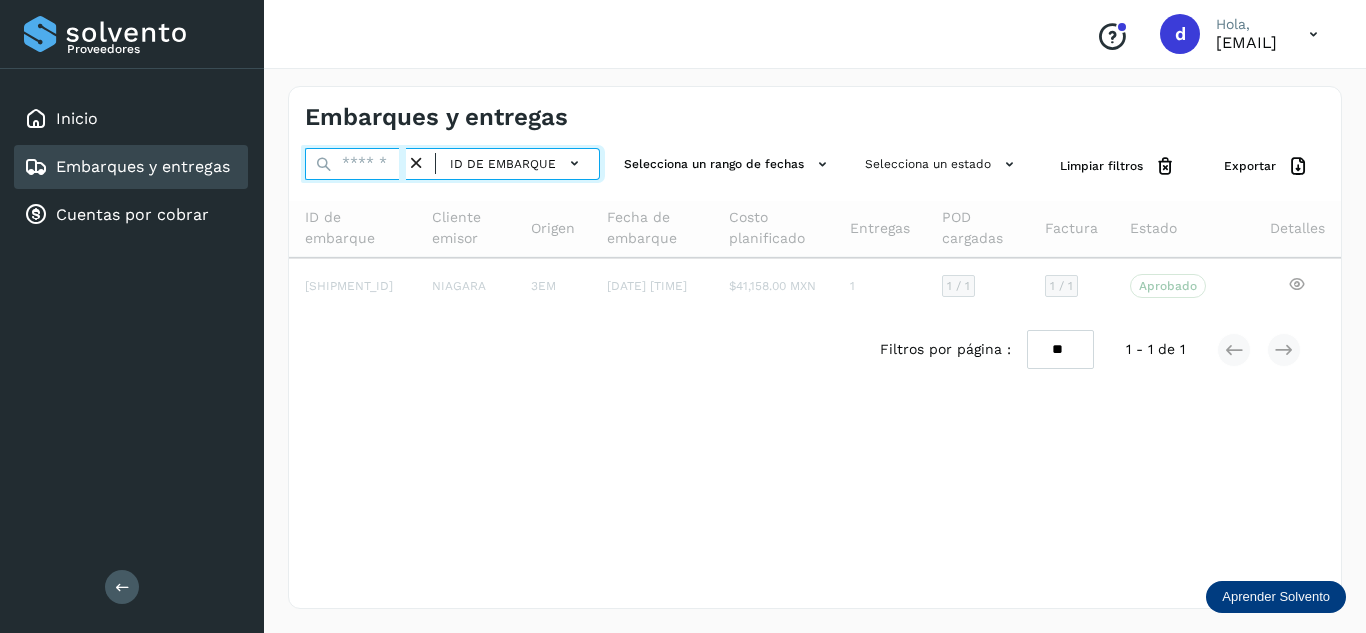 paste on "**********" 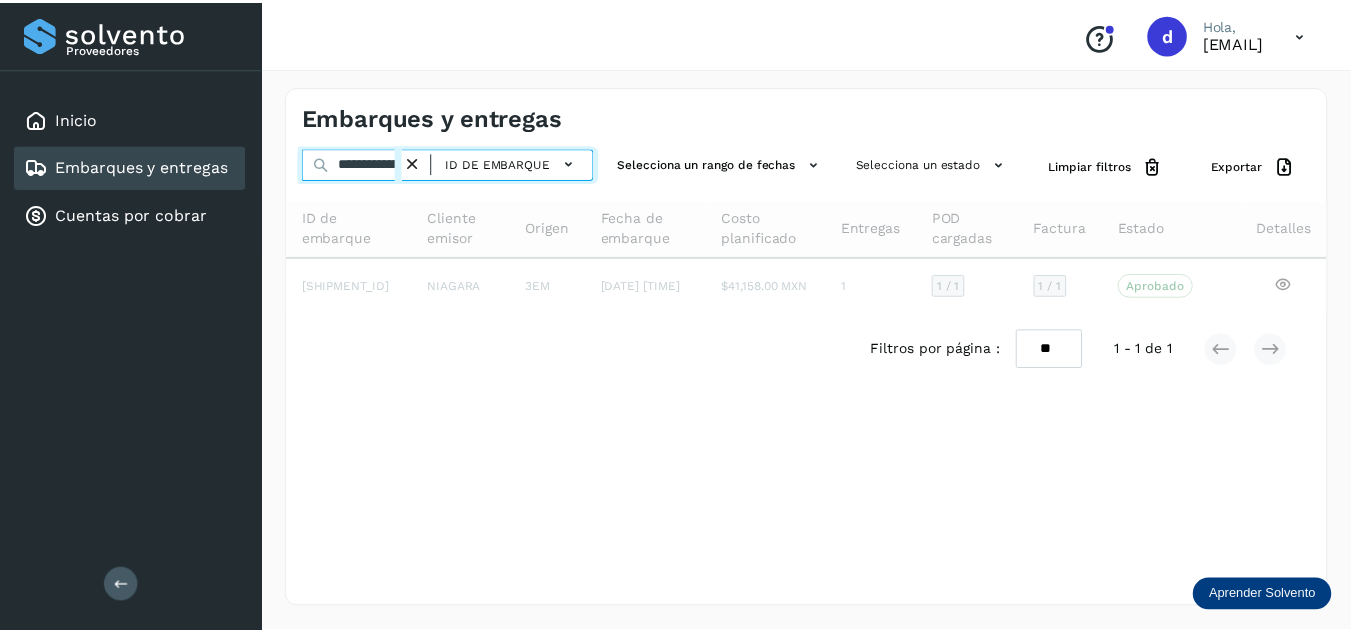 scroll, scrollTop: 0, scrollLeft: 74, axis: horizontal 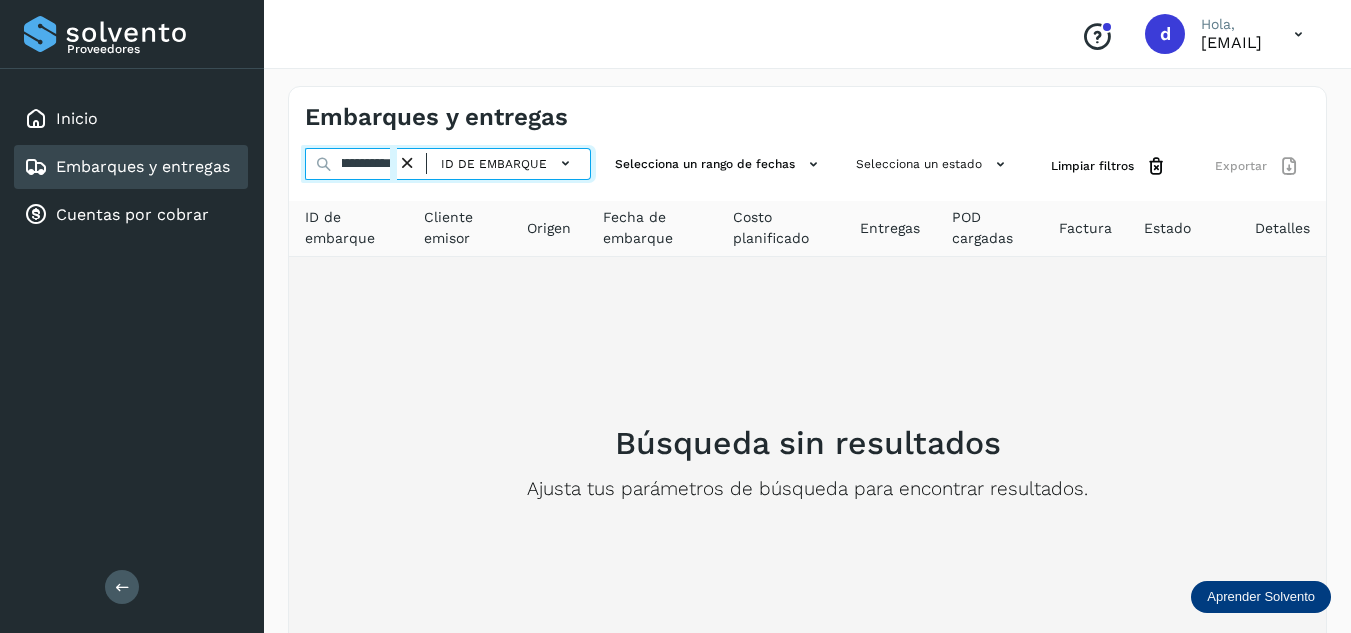 type on "**********" 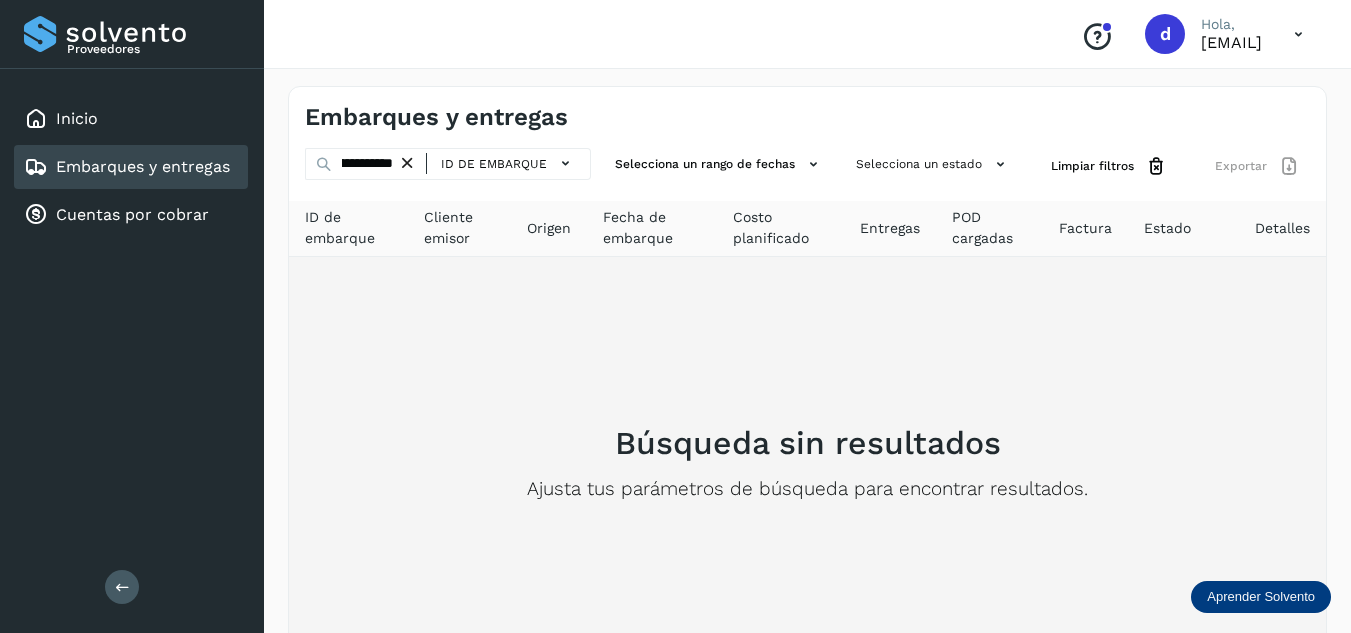 scroll, scrollTop: 0, scrollLeft: 0, axis: both 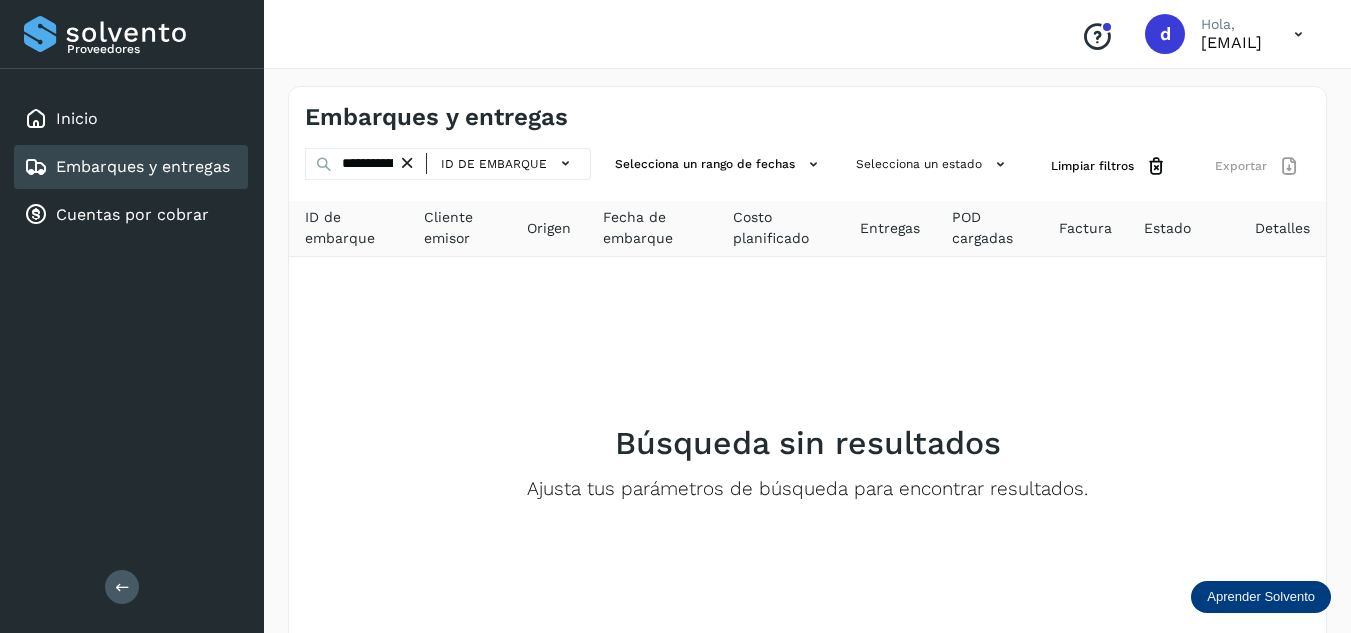 click at bounding box center [407, 163] 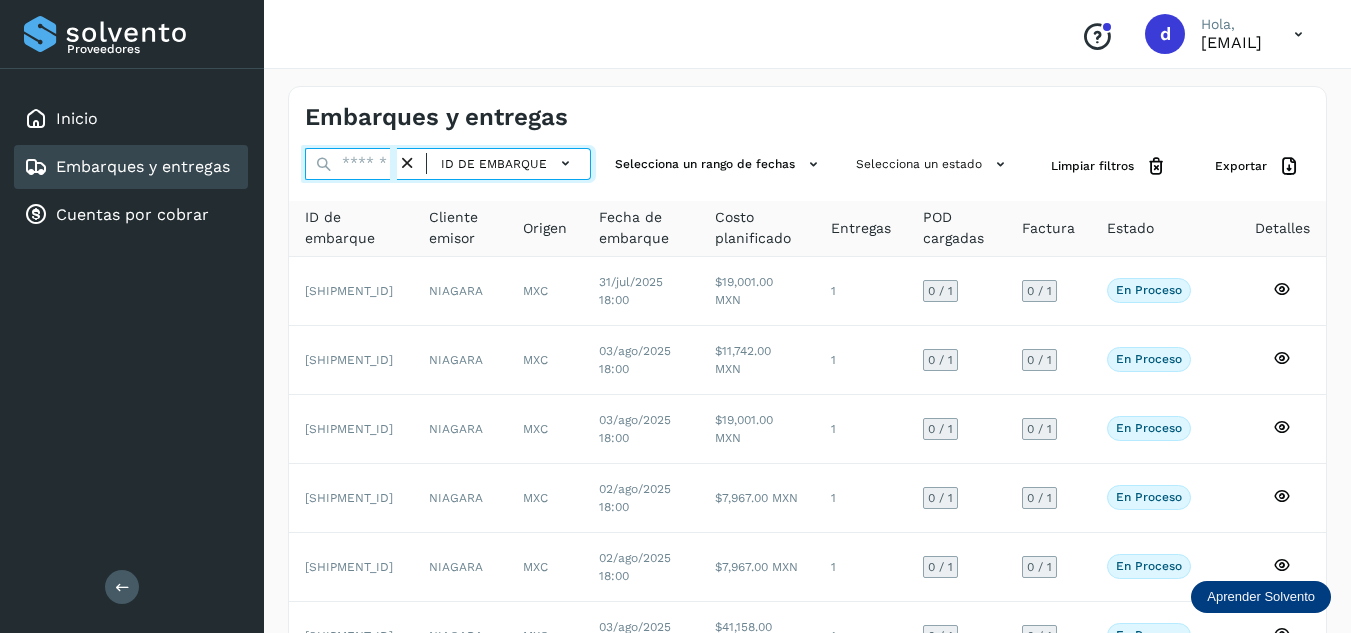 drag, startPoint x: 373, startPoint y: 164, endPoint x: 363, endPoint y: 178, distance: 17.20465 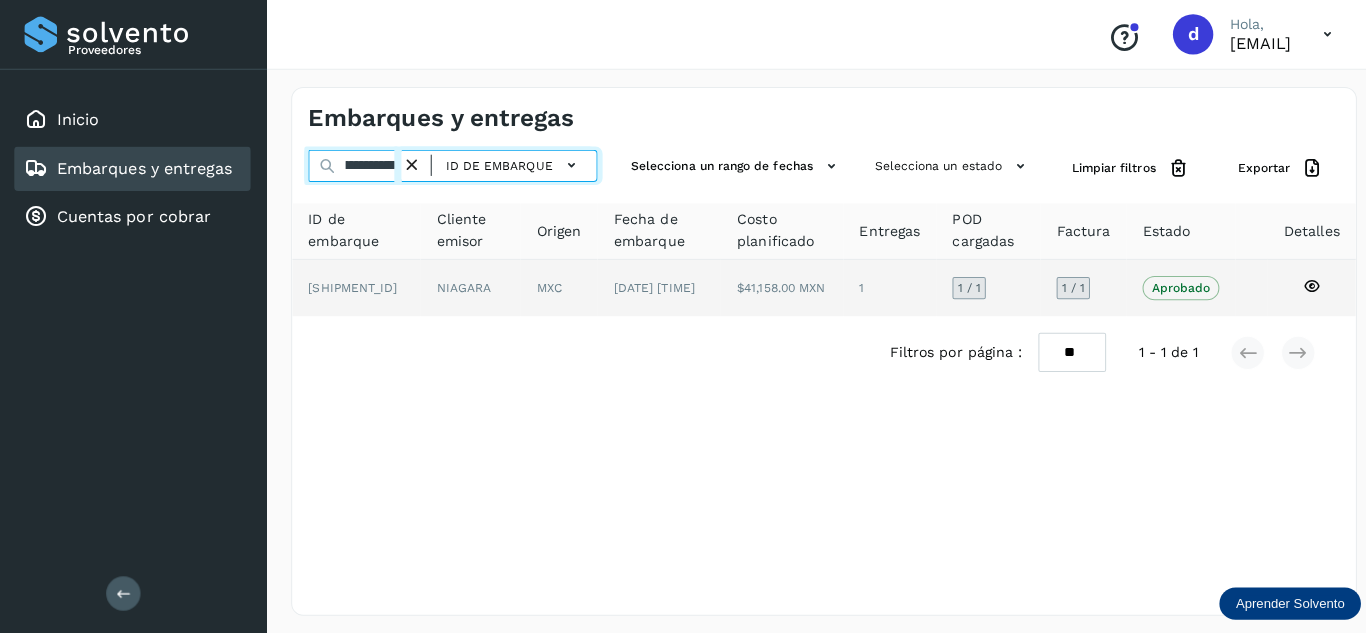 scroll, scrollTop: 0, scrollLeft: 76, axis: horizontal 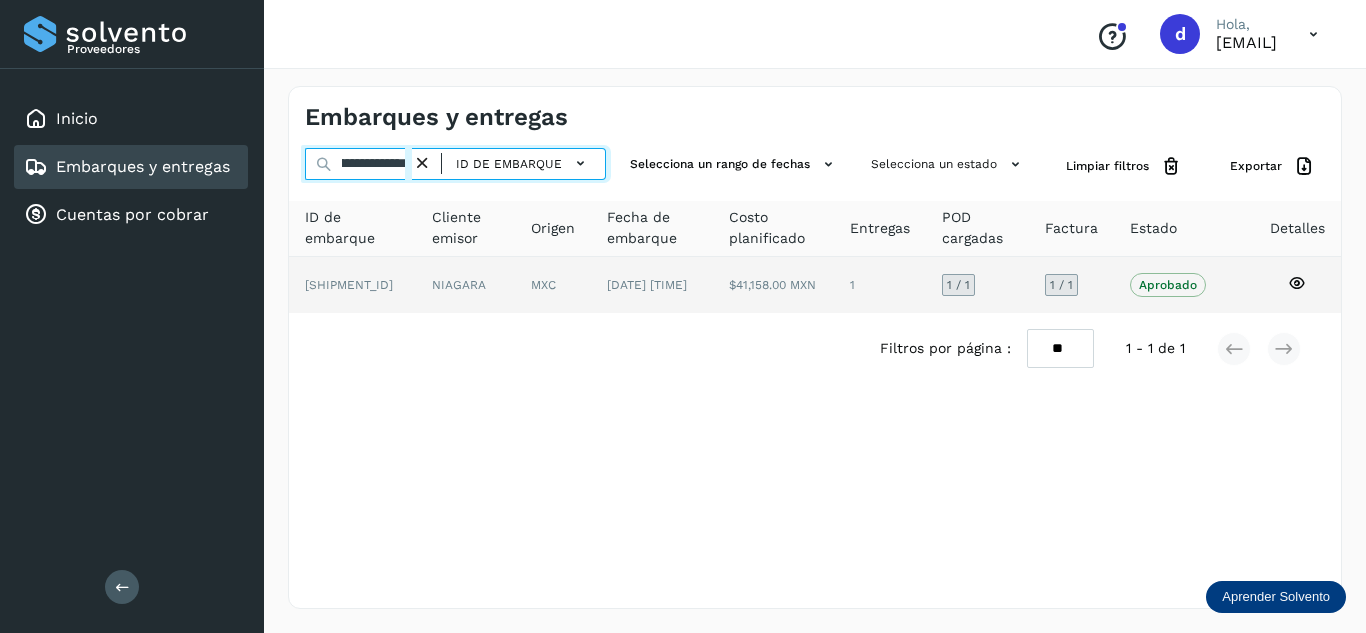 type on "**********" 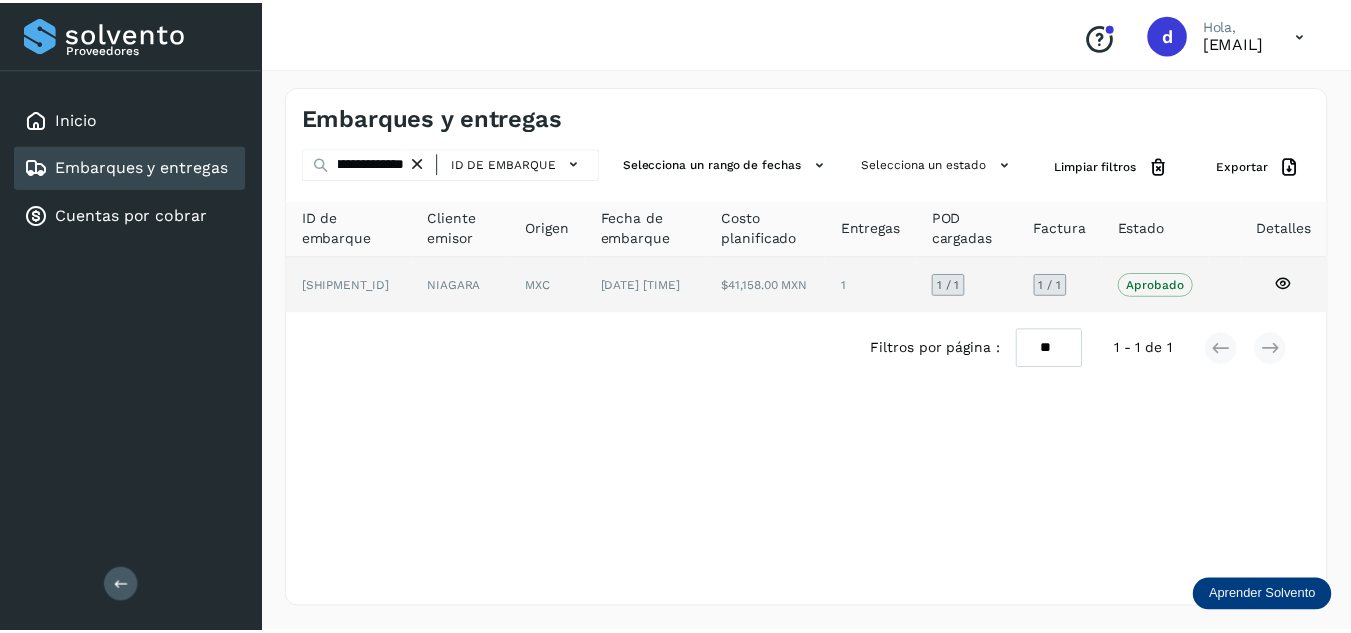 scroll, scrollTop: 0, scrollLeft: 0, axis: both 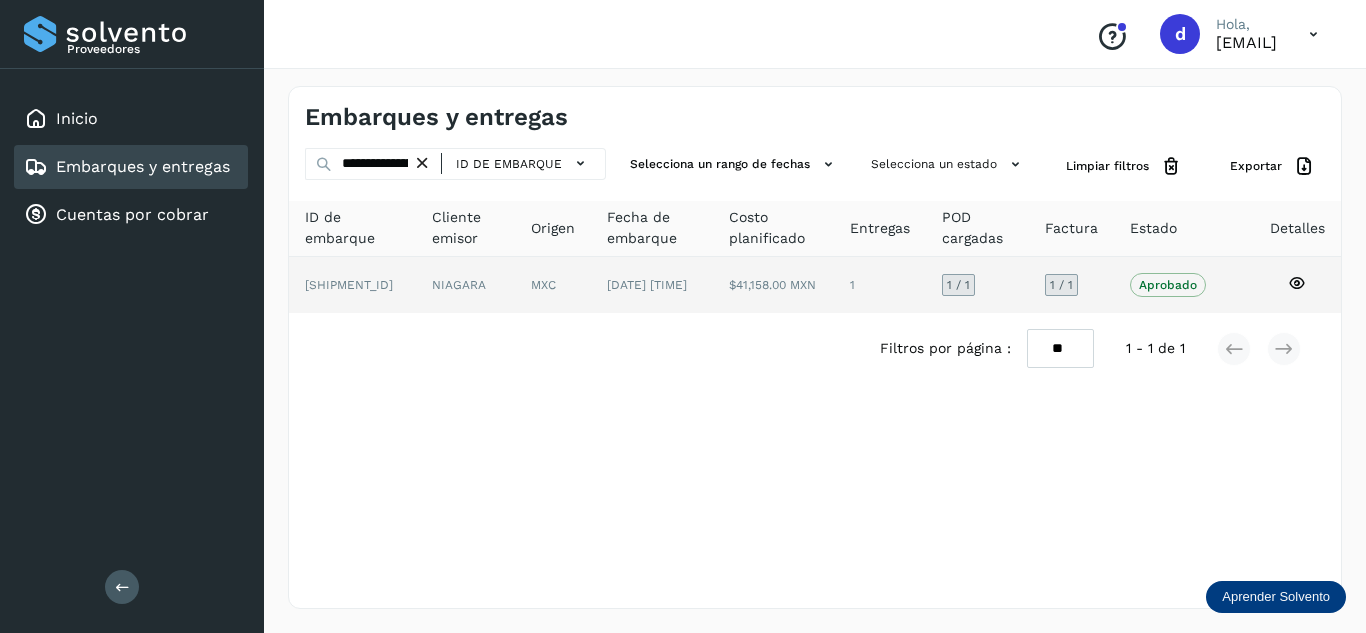 click 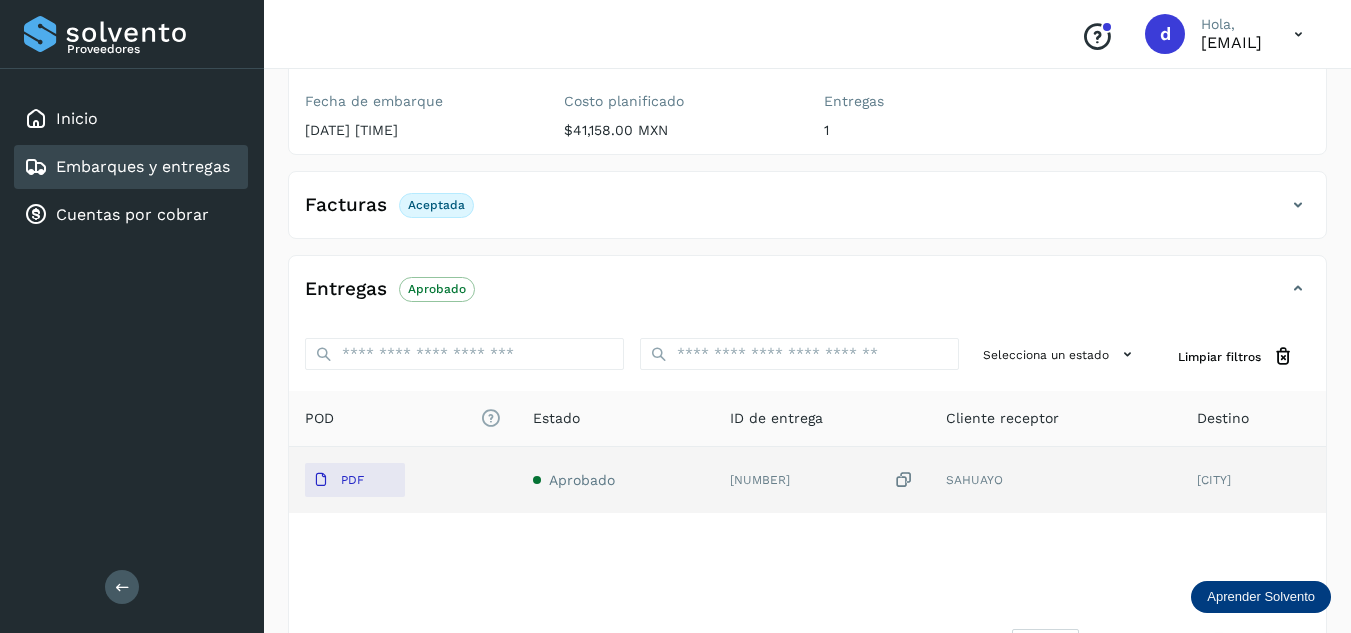 scroll, scrollTop: 314, scrollLeft: 0, axis: vertical 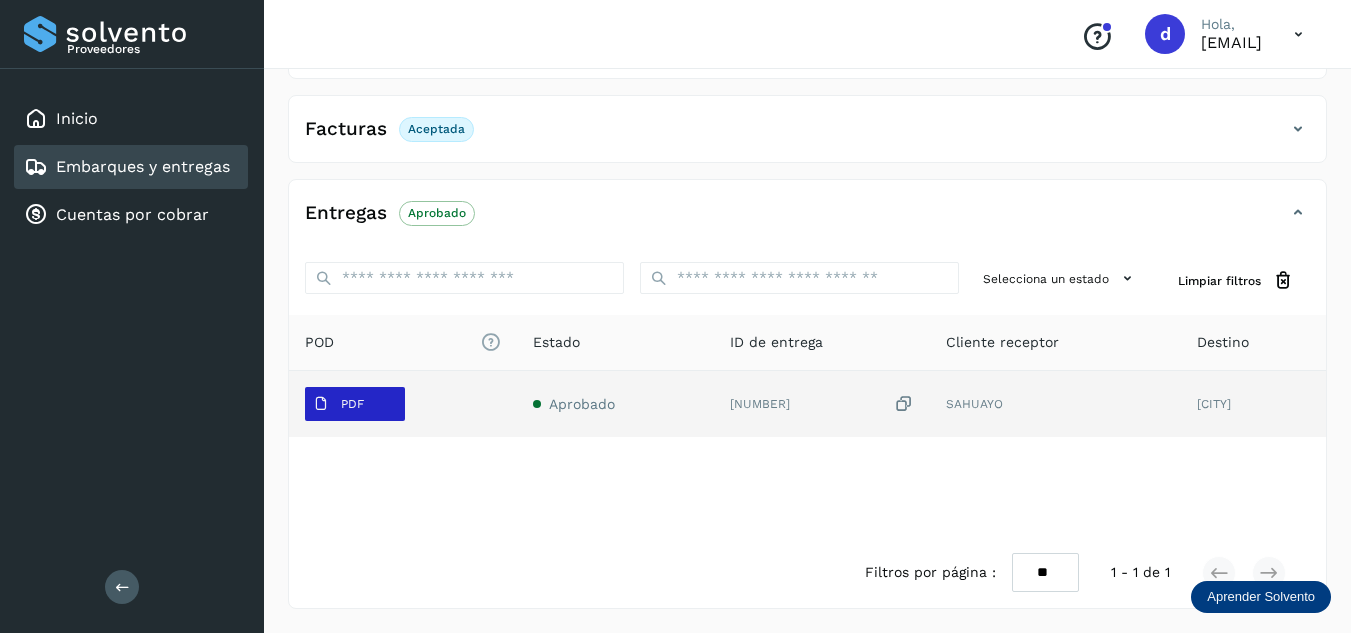click on "PDF" at bounding box center (352, 404) 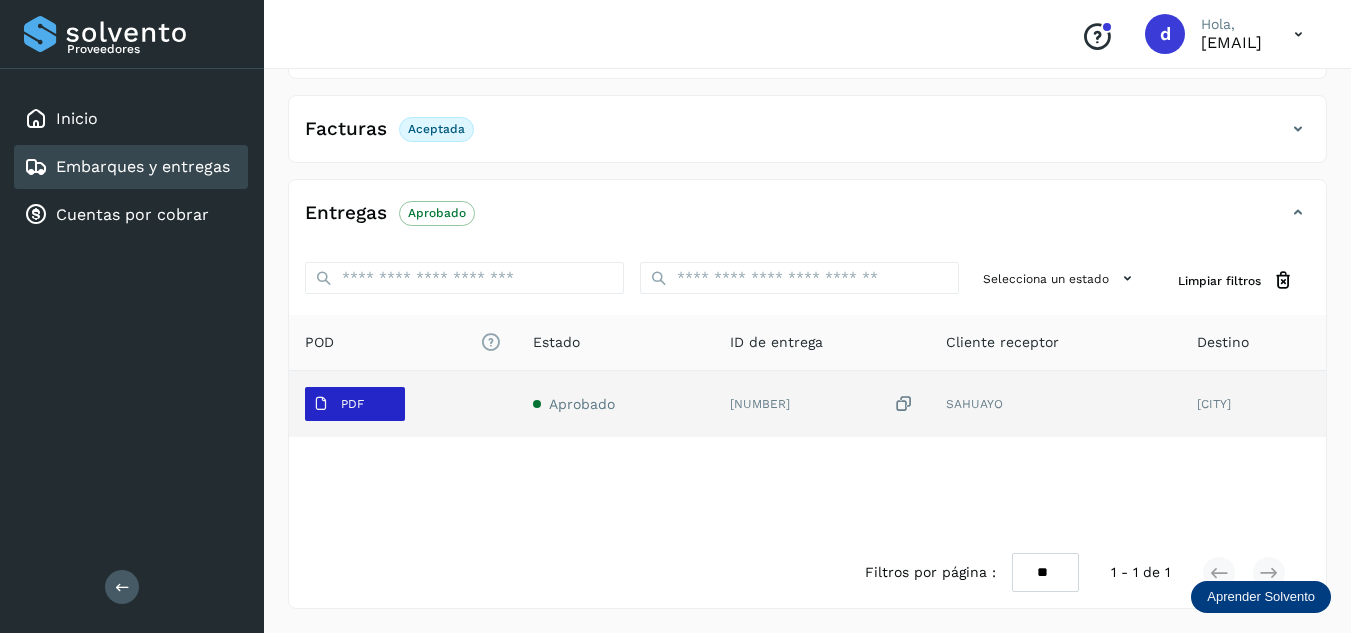click on "PDF" at bounding box center [355, 404] 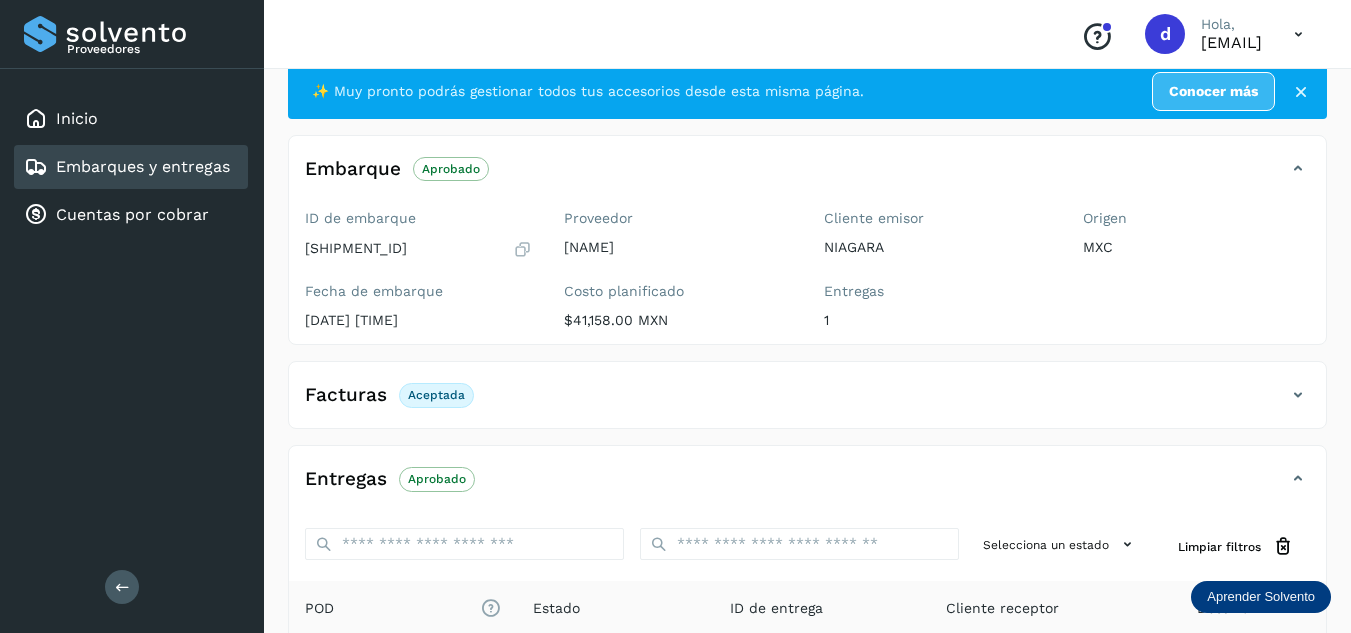 scroll, scrollTop: 0, scrollLeft: 0, axis: both 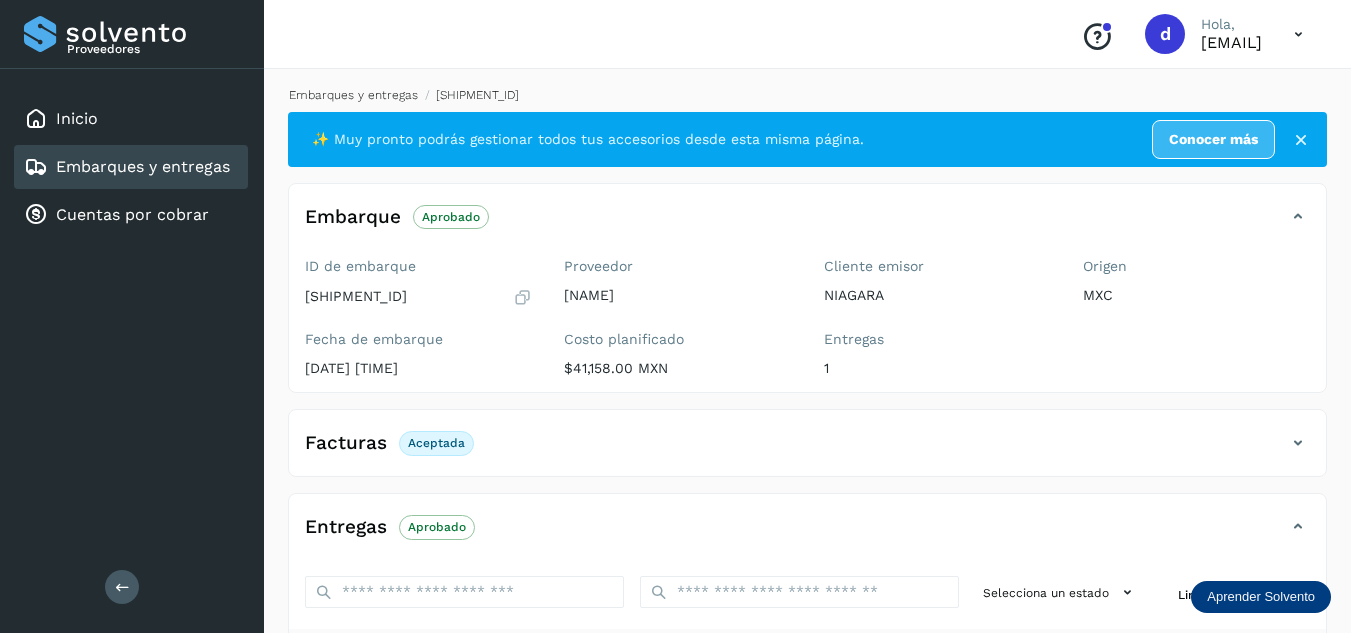 click on "Embarques y entregas" at bounding box center [353, 95] 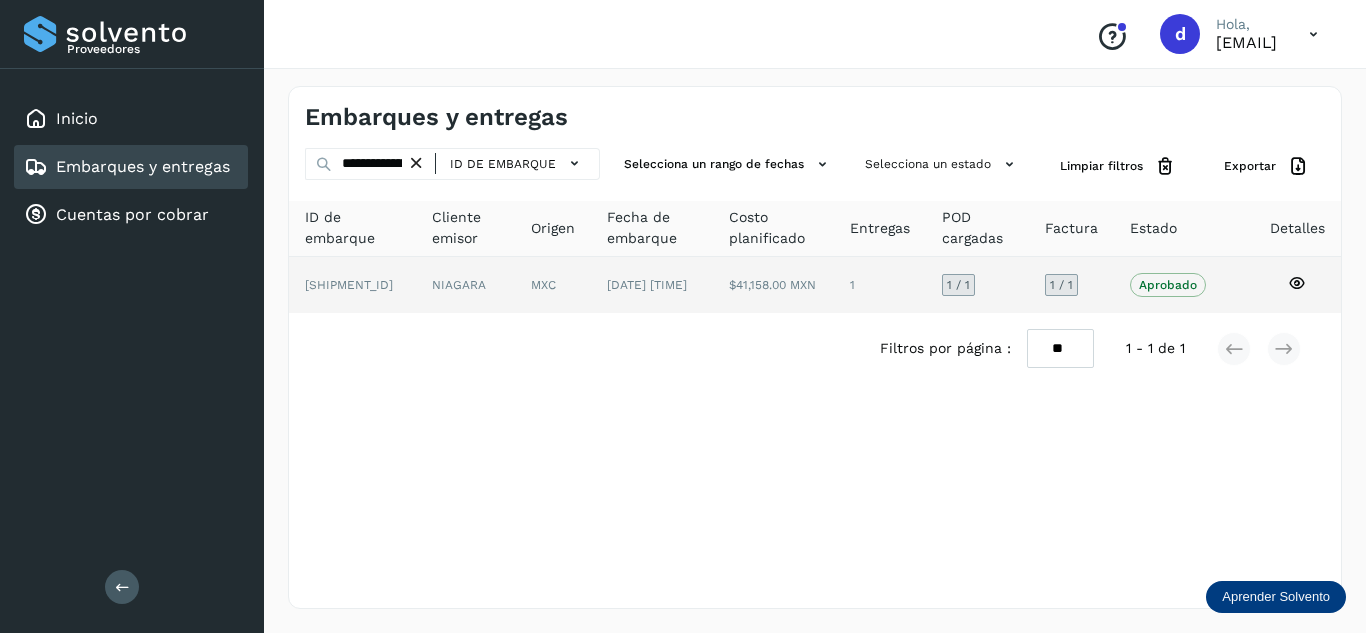 click 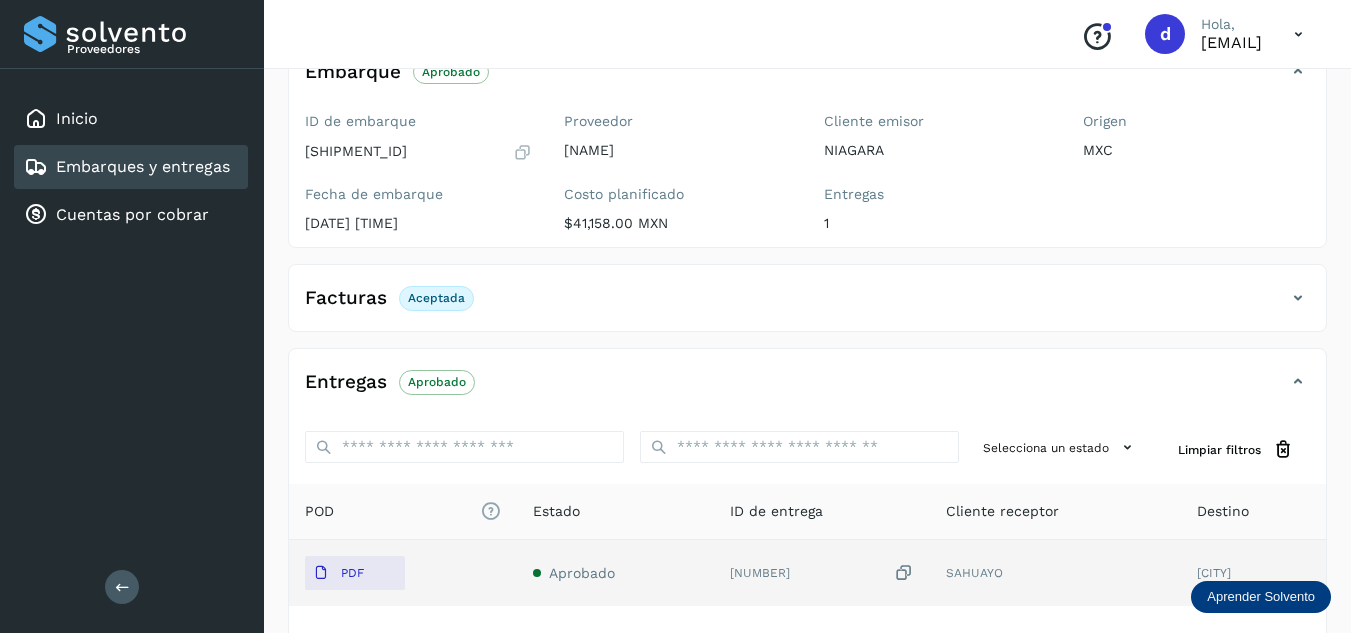 scroll, scrollTop: 300, scrollLeft: 0, axis: vertical 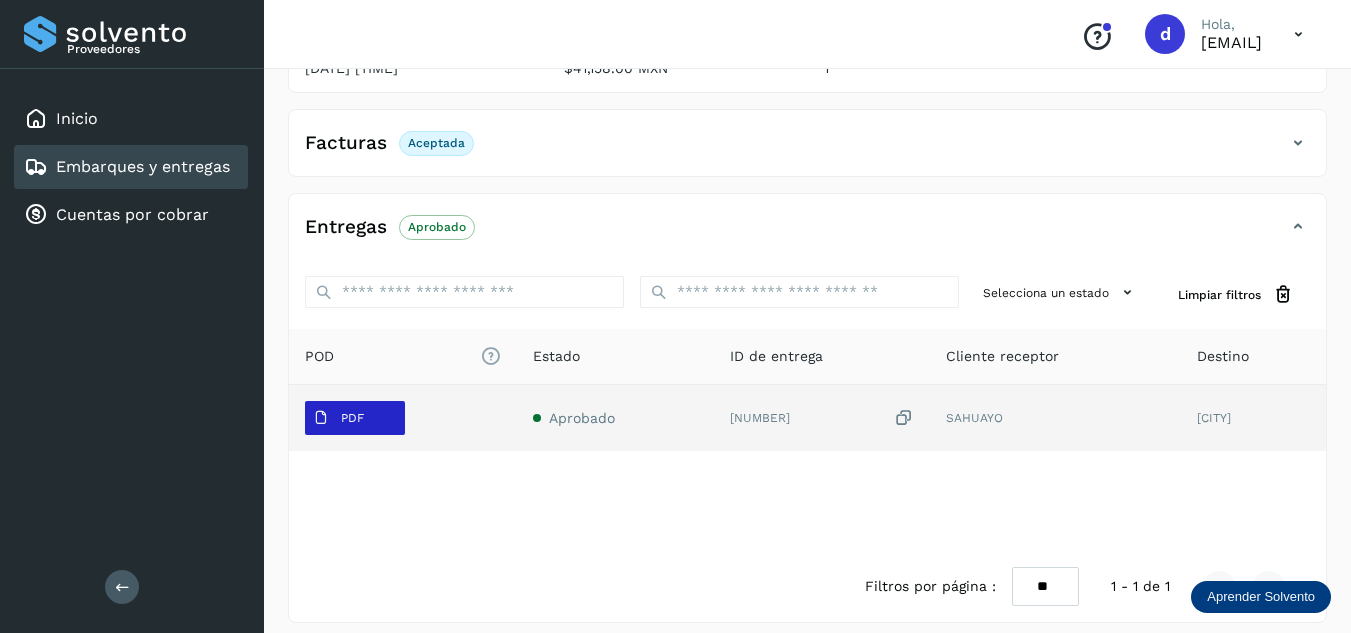 click on "PDF" at bounding box center (338, 418) 